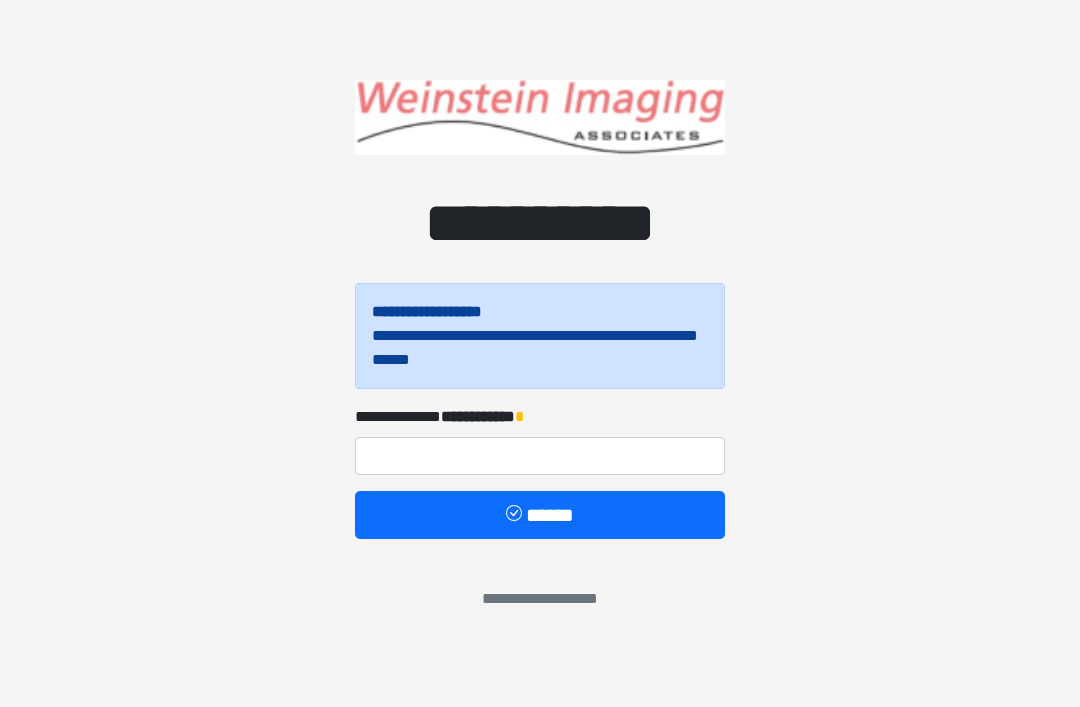 scroll, scrollTop: 0, scrollLeft: 0, axis: both 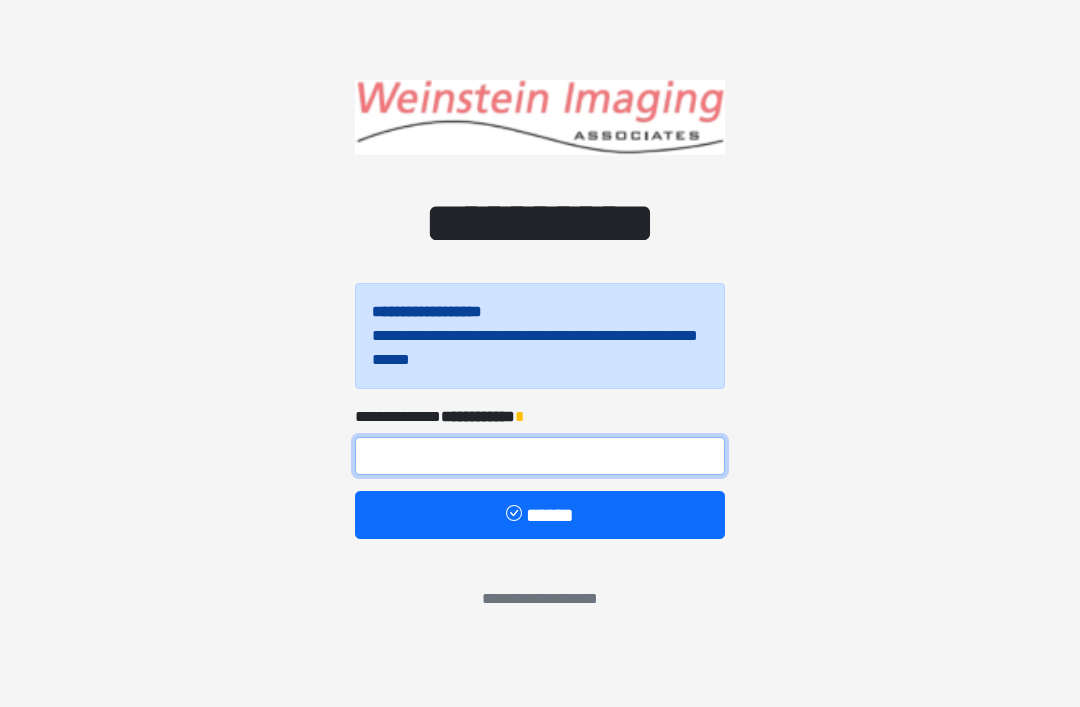 click at bounding box center (540, 456) 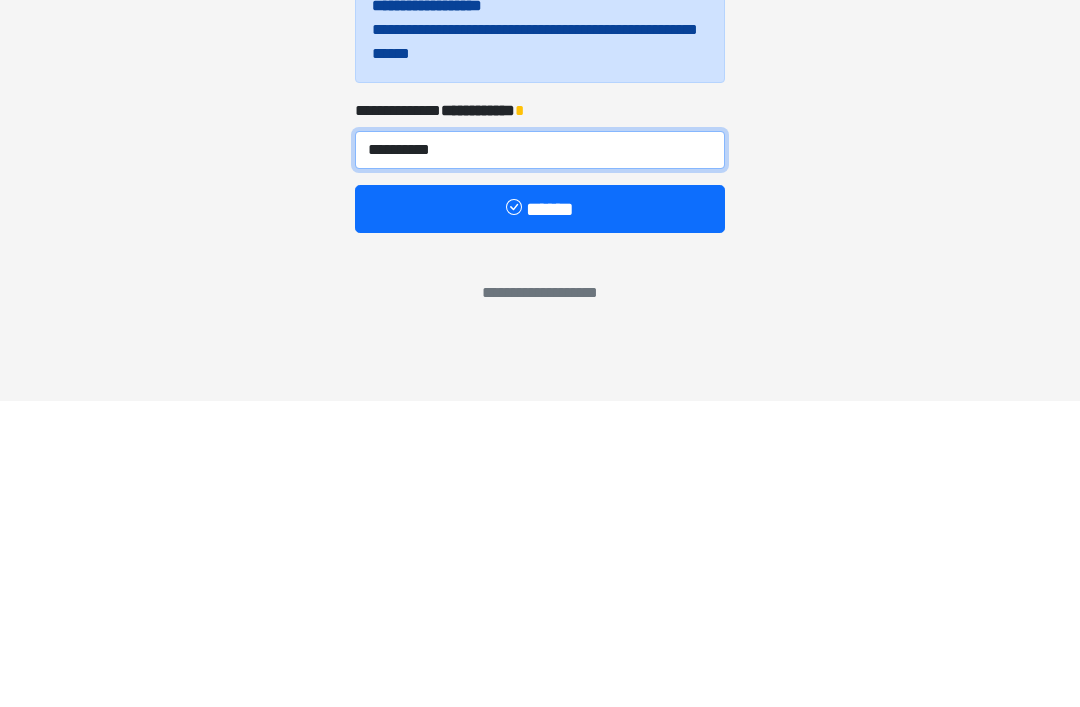 type on "**********" 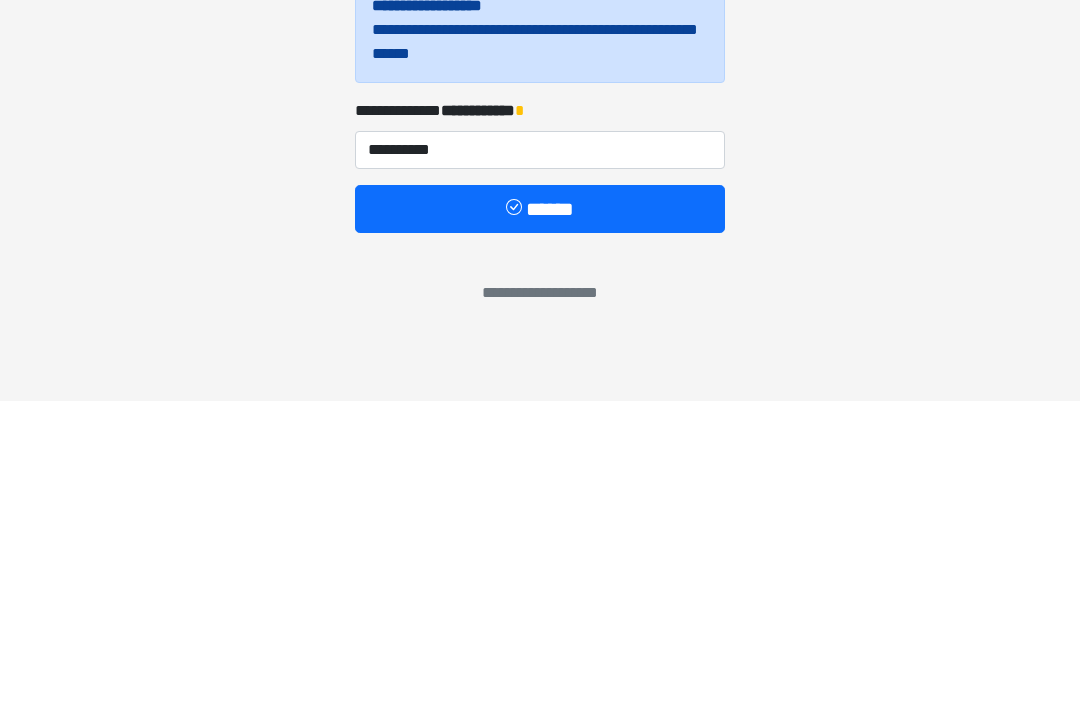 click on "******" at bounding box center (540, 515) 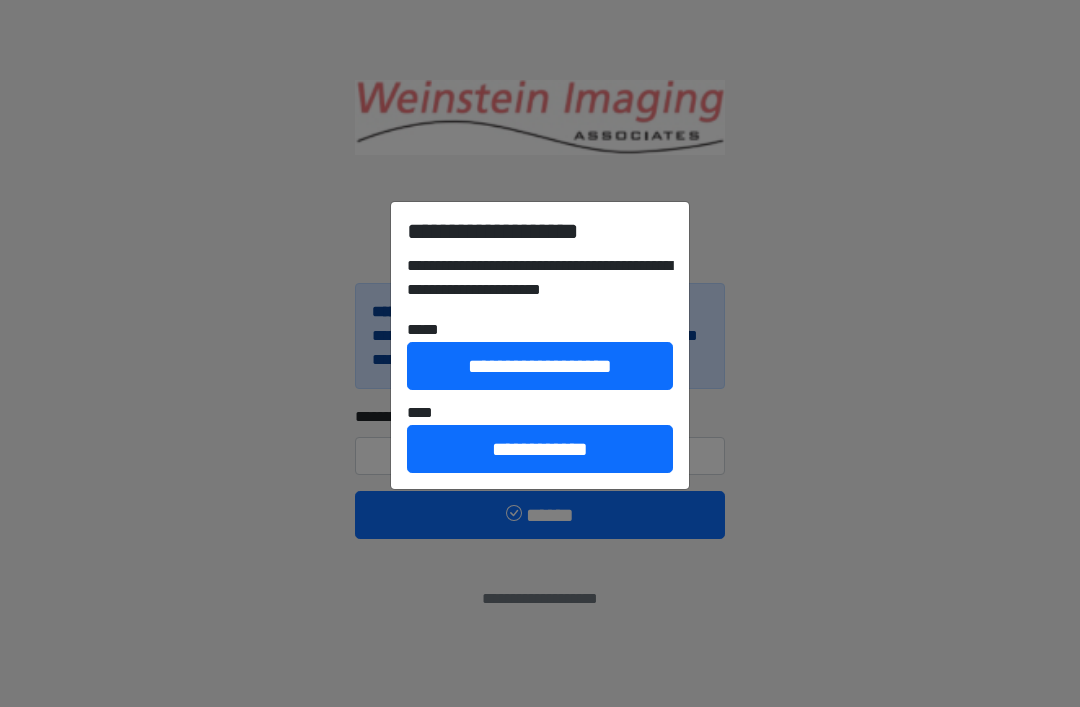 click on "**********" at bounding box center [540, 449] 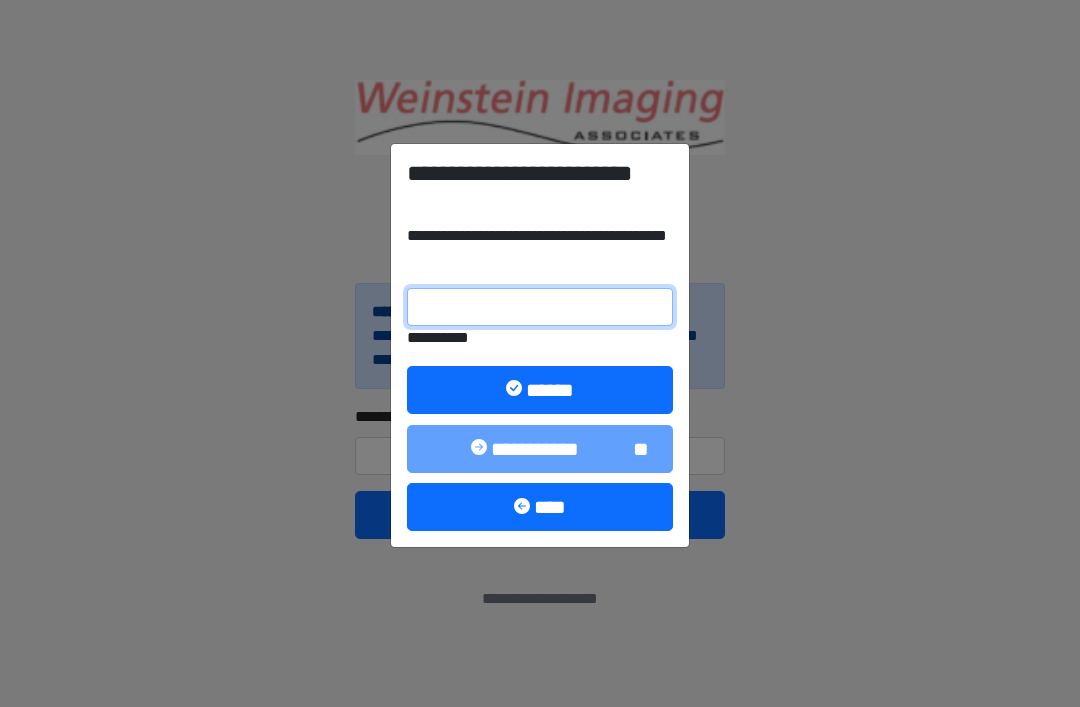 click on "**********" at bounding box center (540, 307) 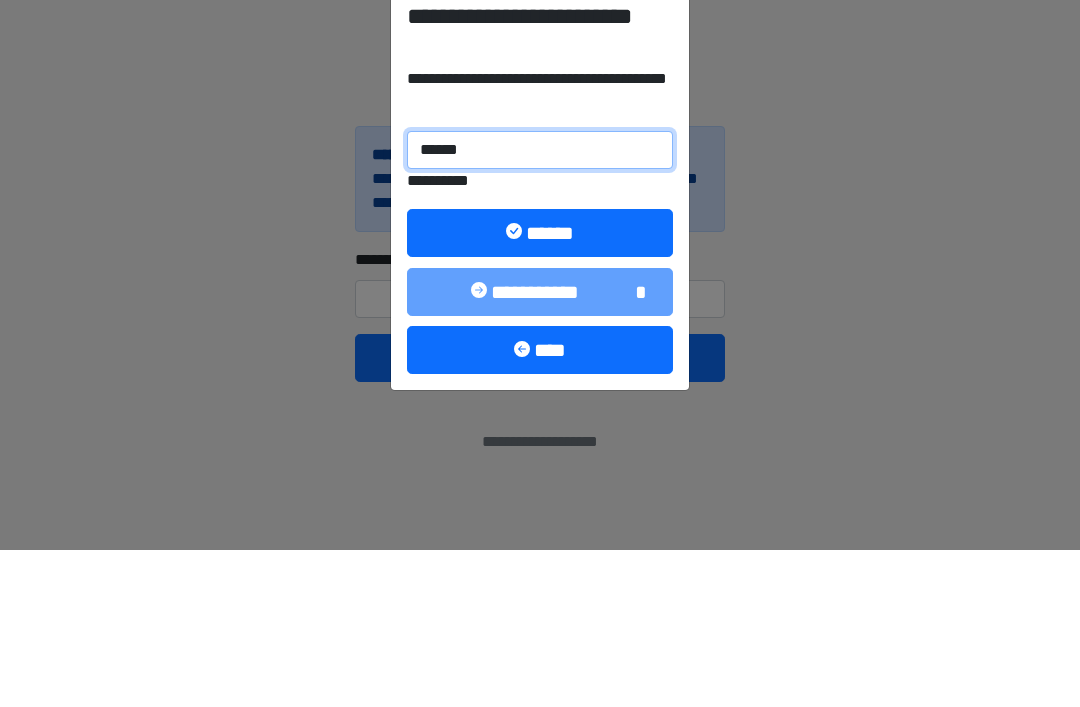 type on "******" 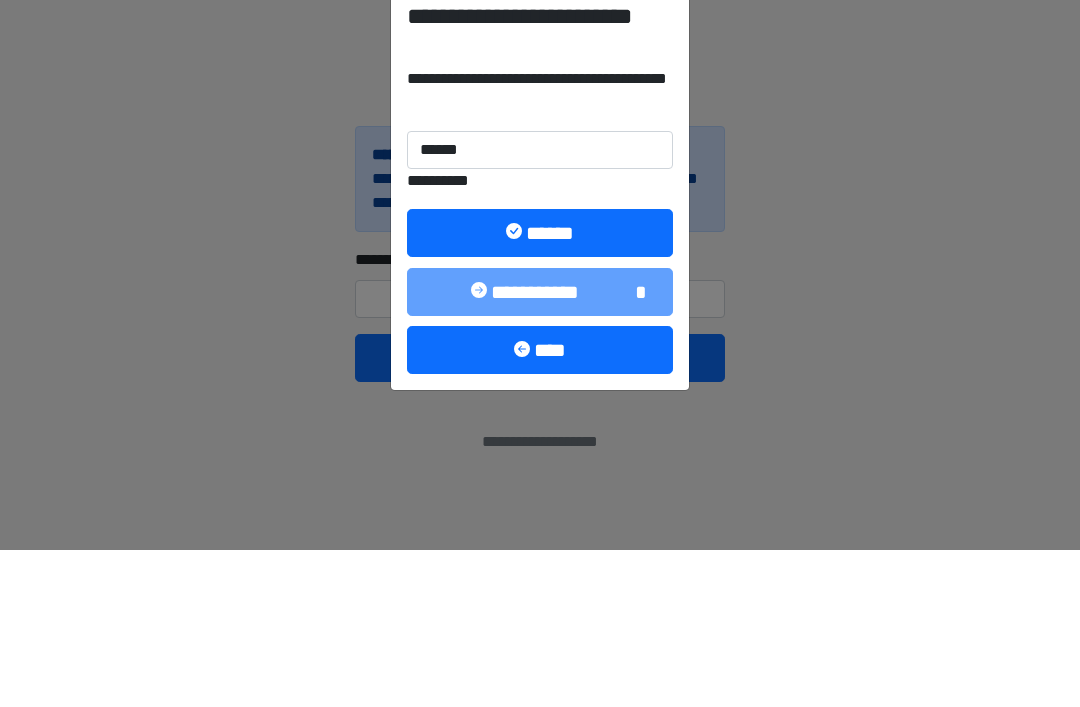 click on "******" at bounding box center (540, 390) 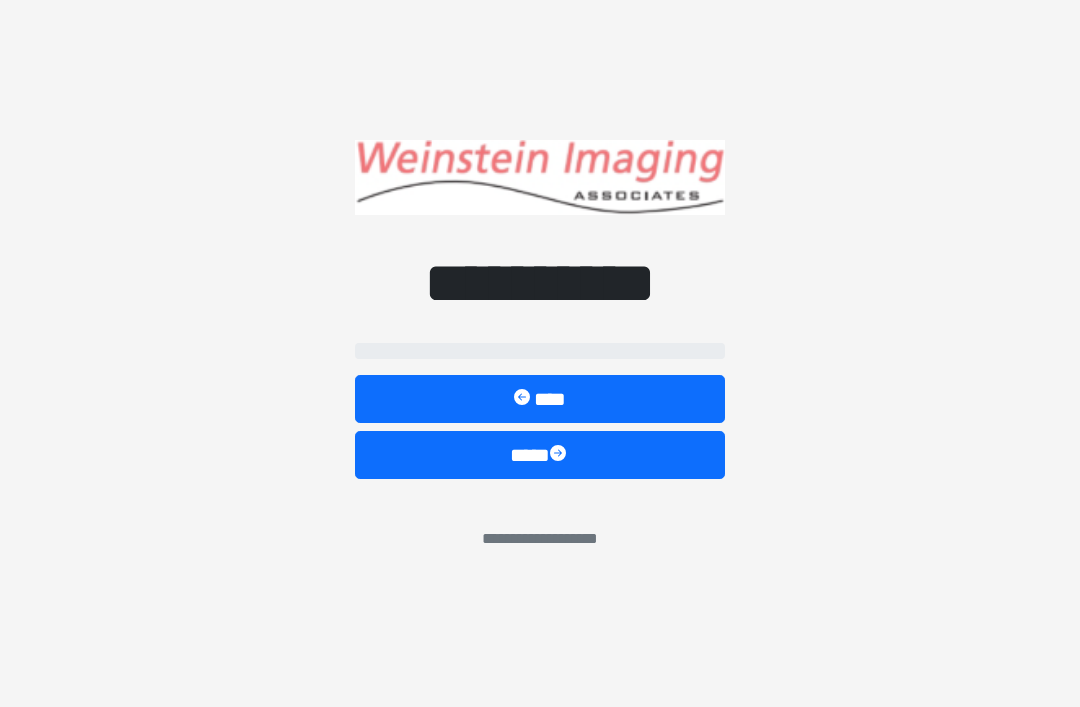 select on "*****" 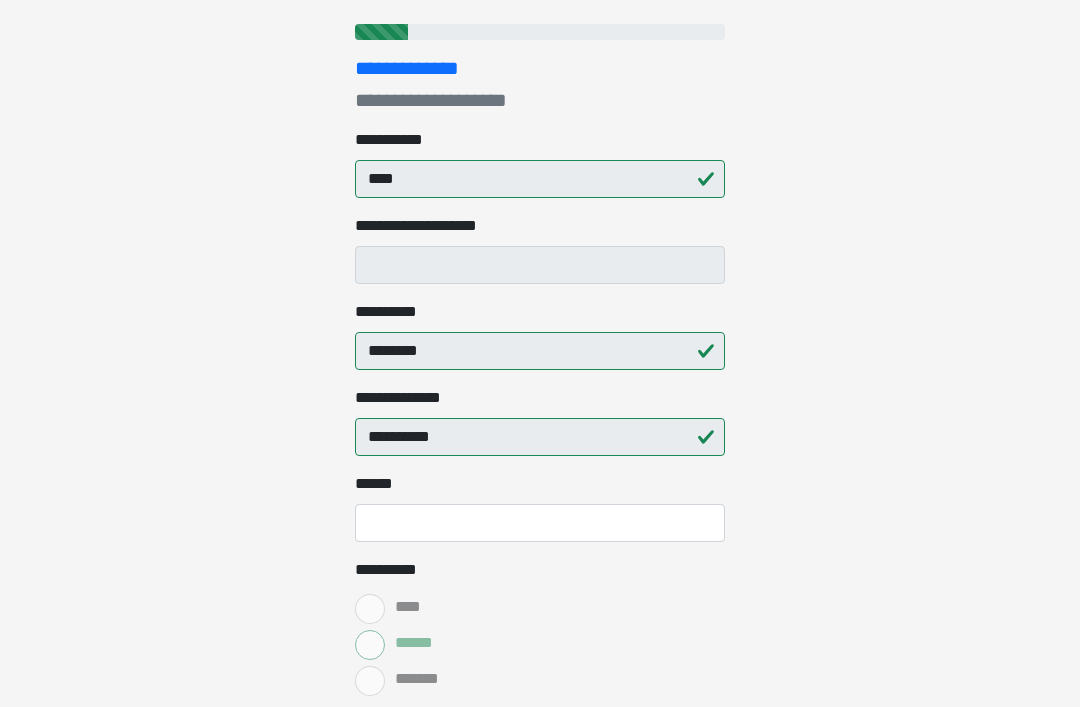 scroll, scrollTop: 231, scrollLeft: 0, axis: vertical 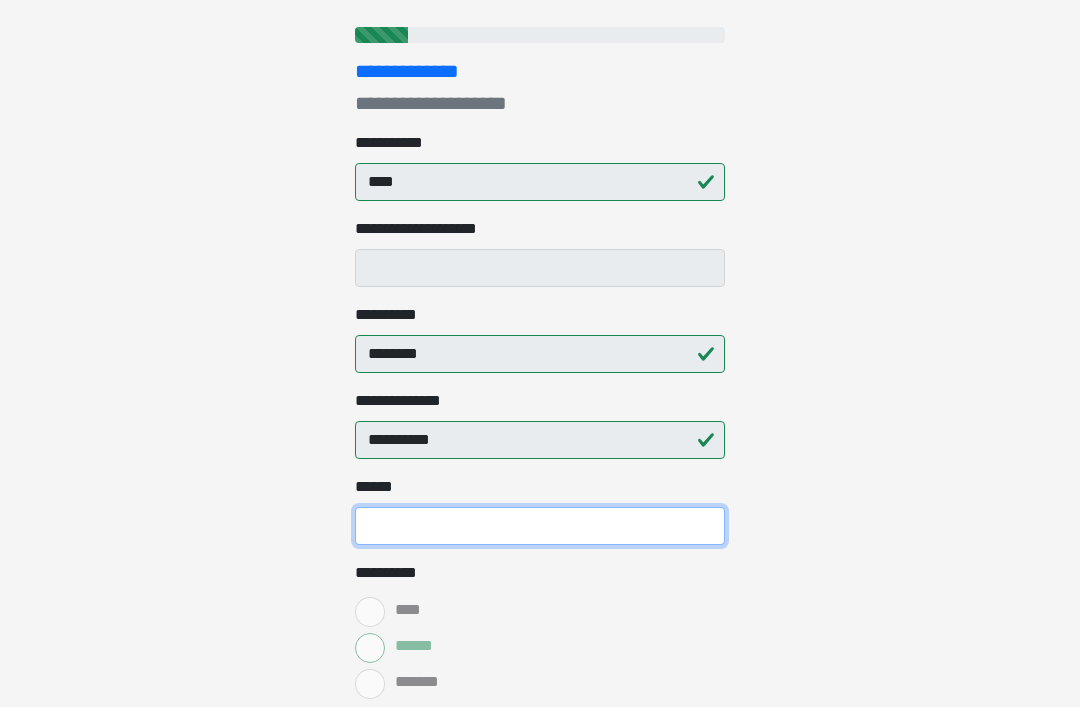 click on "**** *" at bounding box center (540, 526) 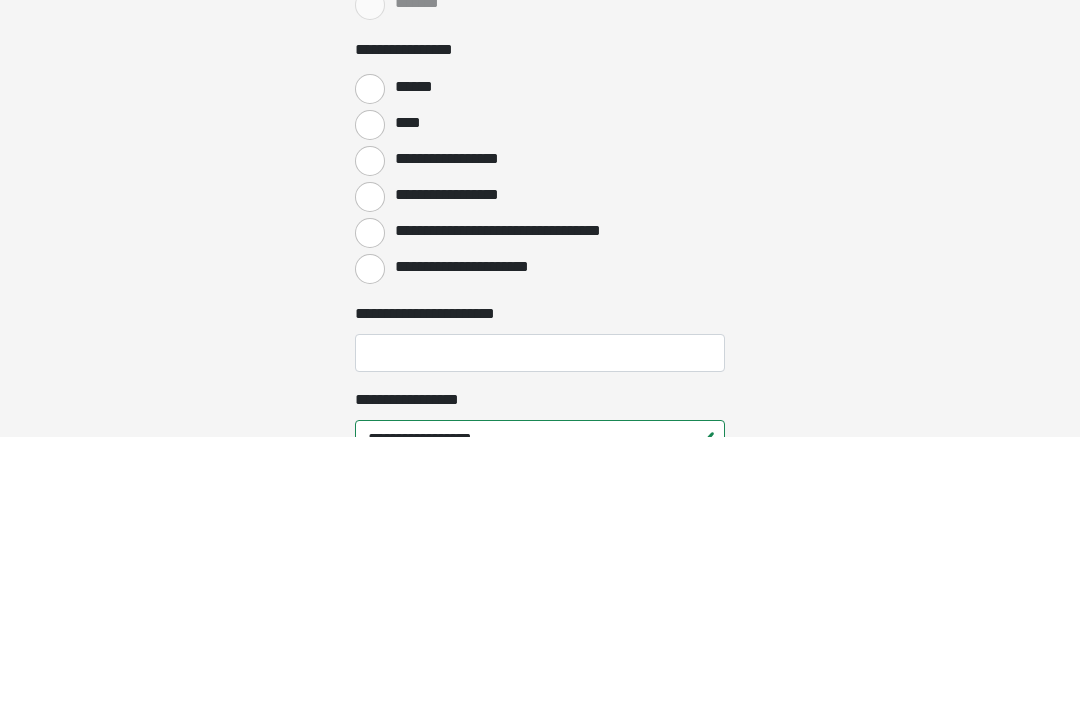 scroll, scrollTop: 640, scrollLeft: 0, axis: vertical 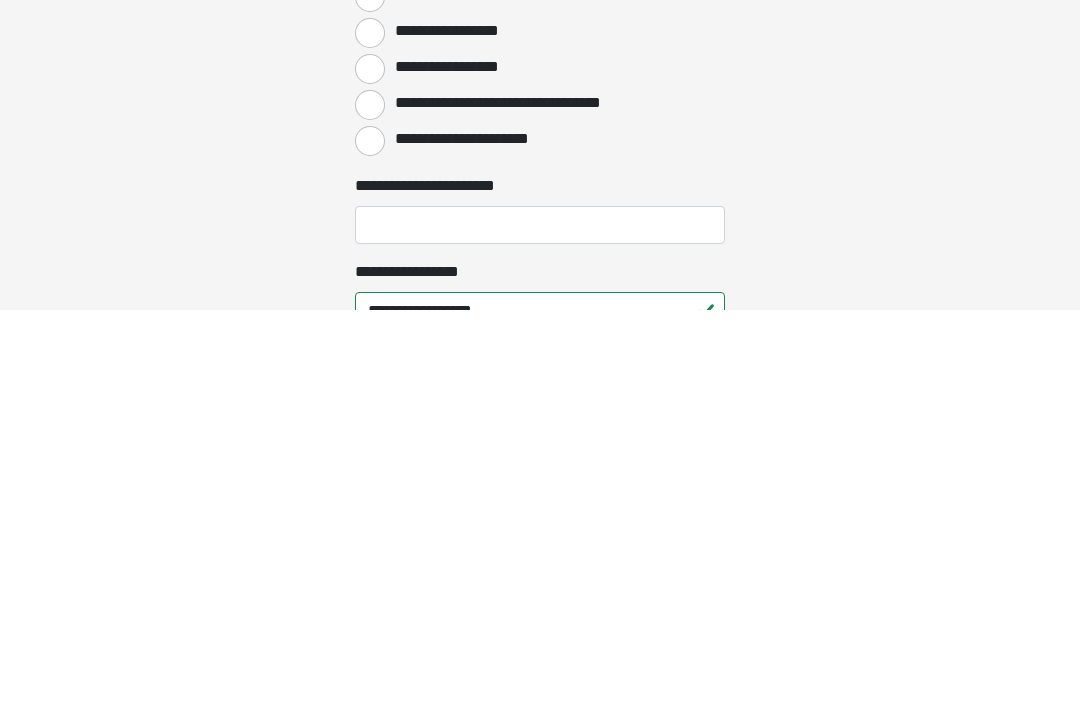 type on "**" 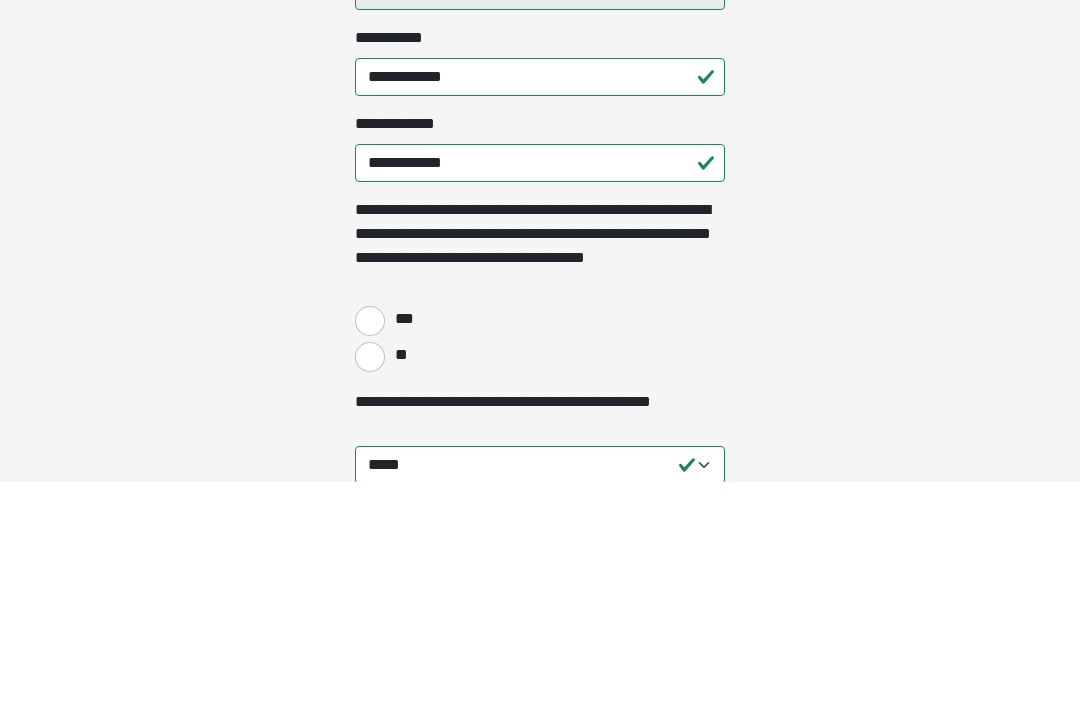 scroll, scrollTop: 1510, scrollLeft: 0, axis: vertical 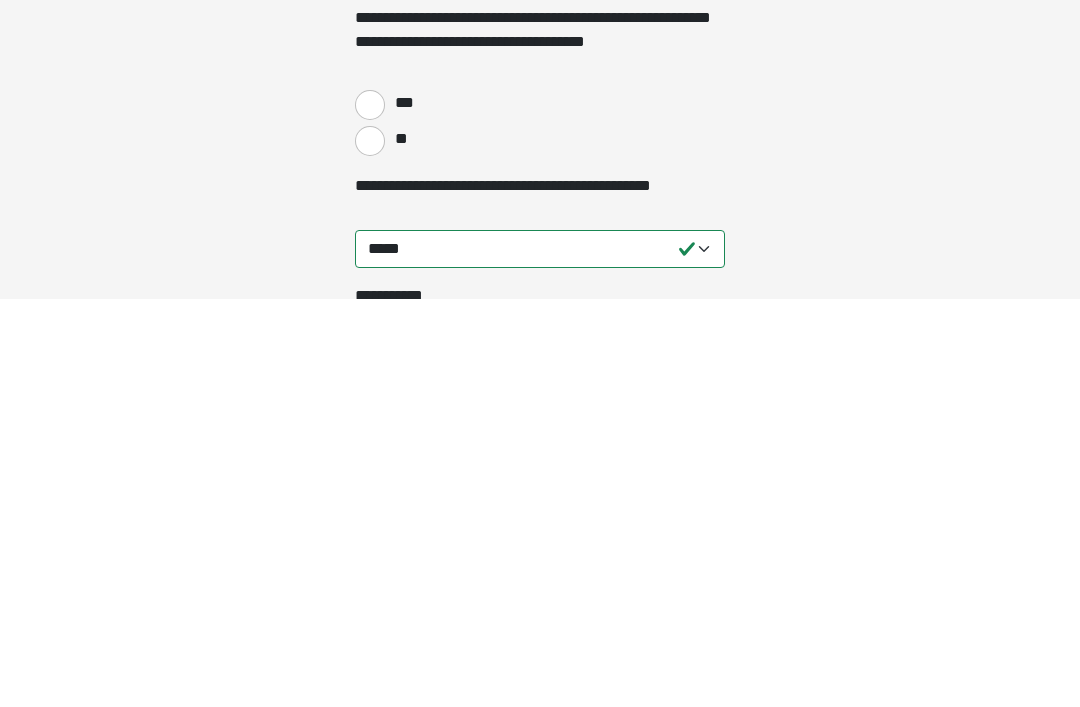 type on "*********" 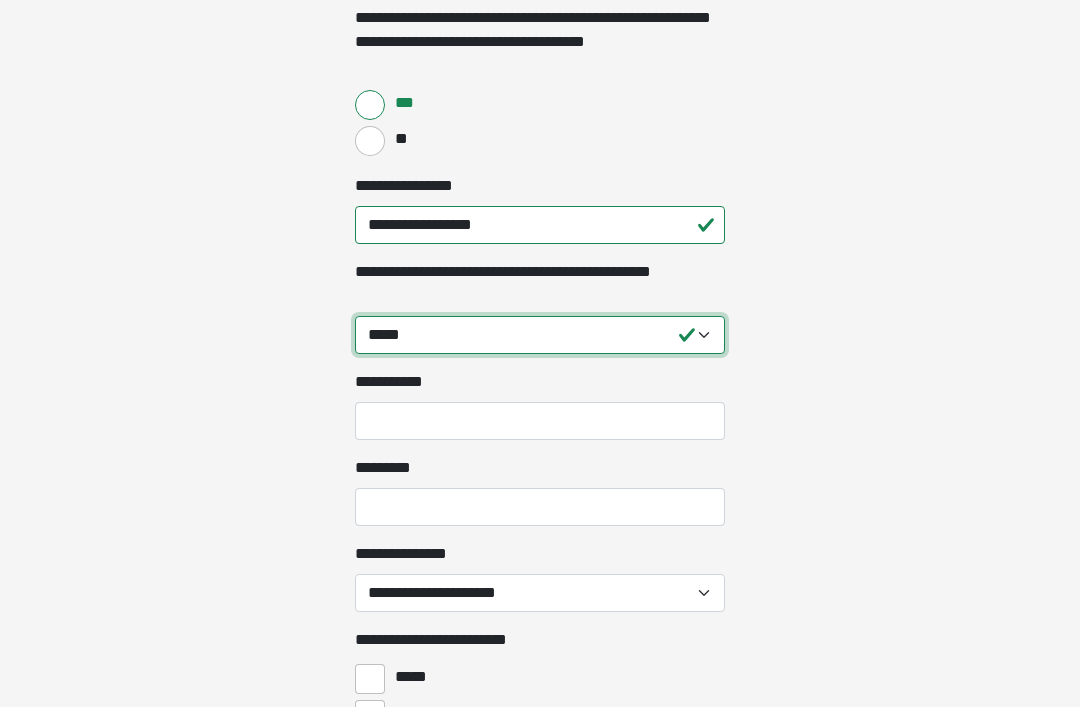 click on "**********" at bounding box center [540, 335] 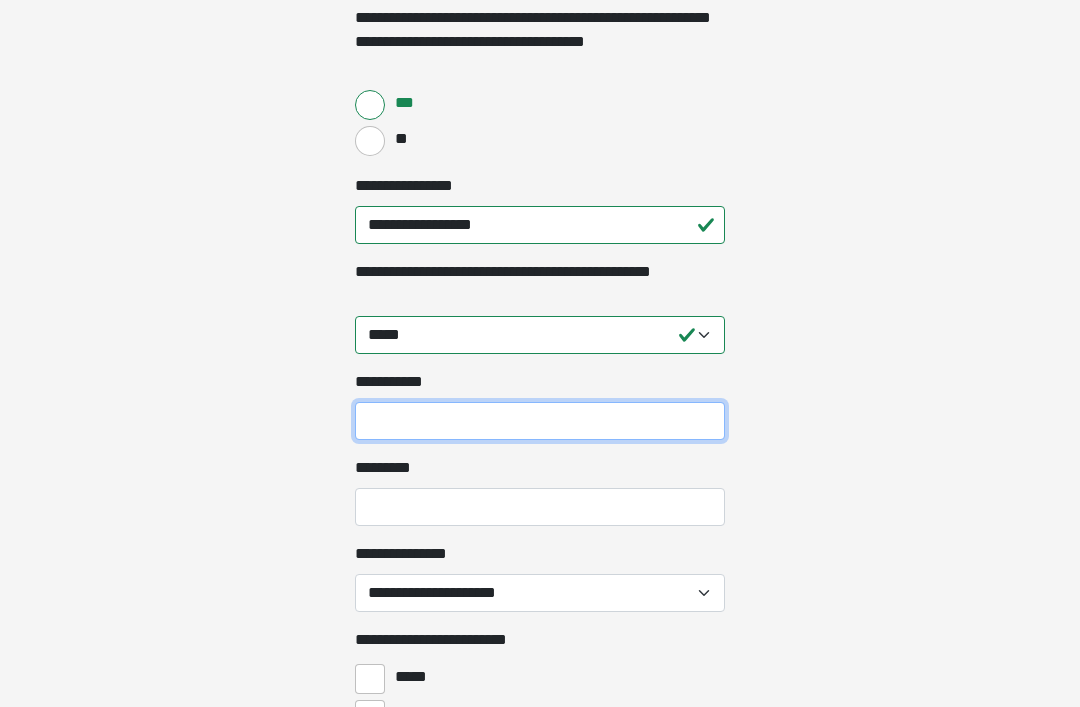 click on "**********" at bounding box center [540, 421] 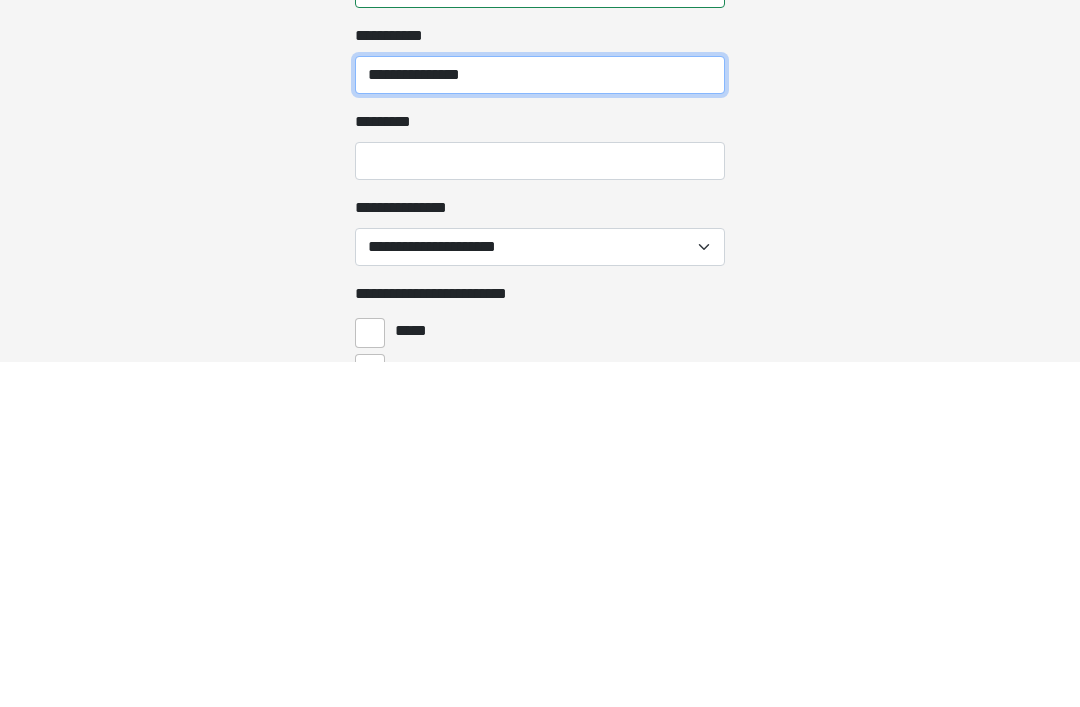 type on "**********" 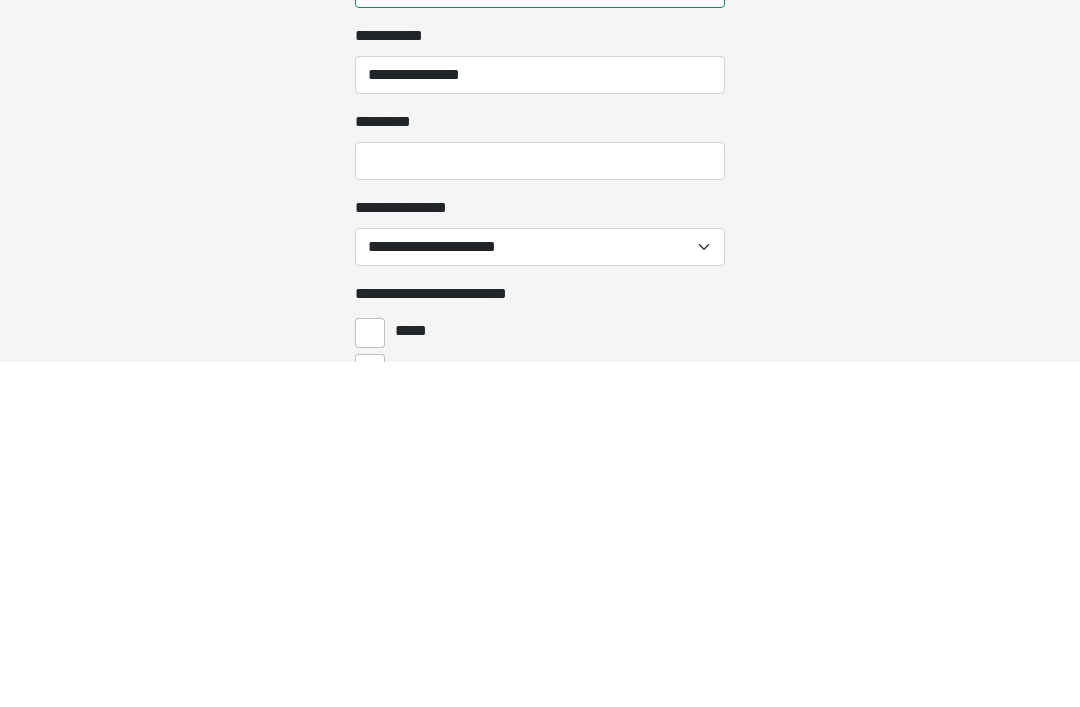 click on "**********" at bounding box center [540, 593] 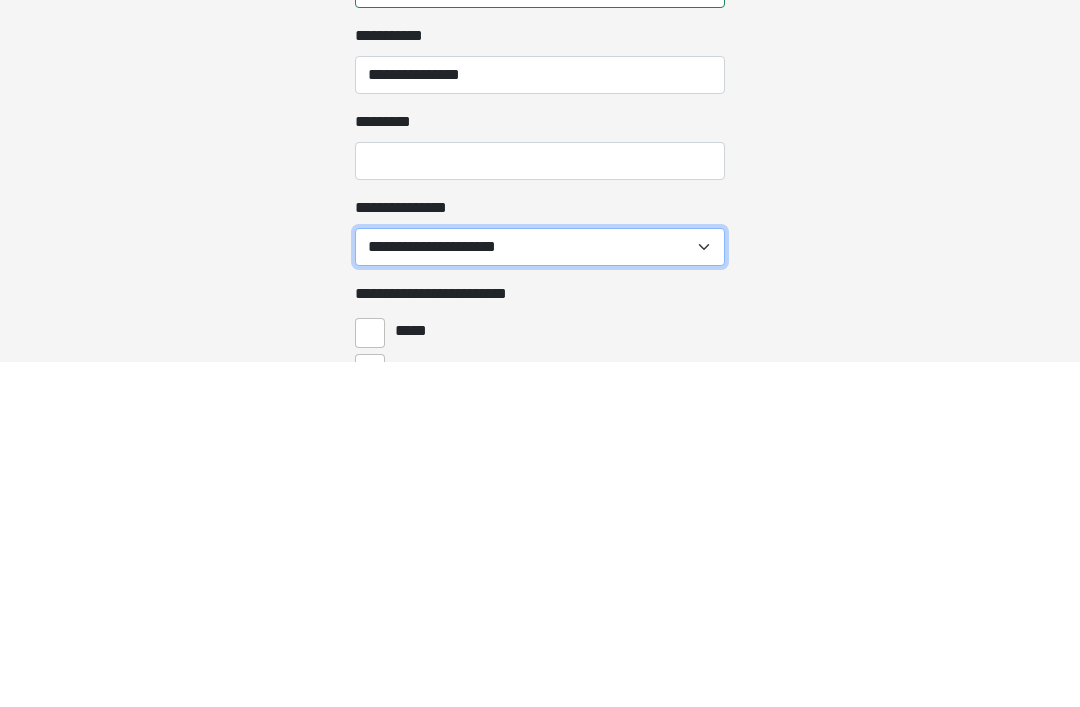 scroll, scrollTop: 2264, scrollLeft: 0, axis: vertical 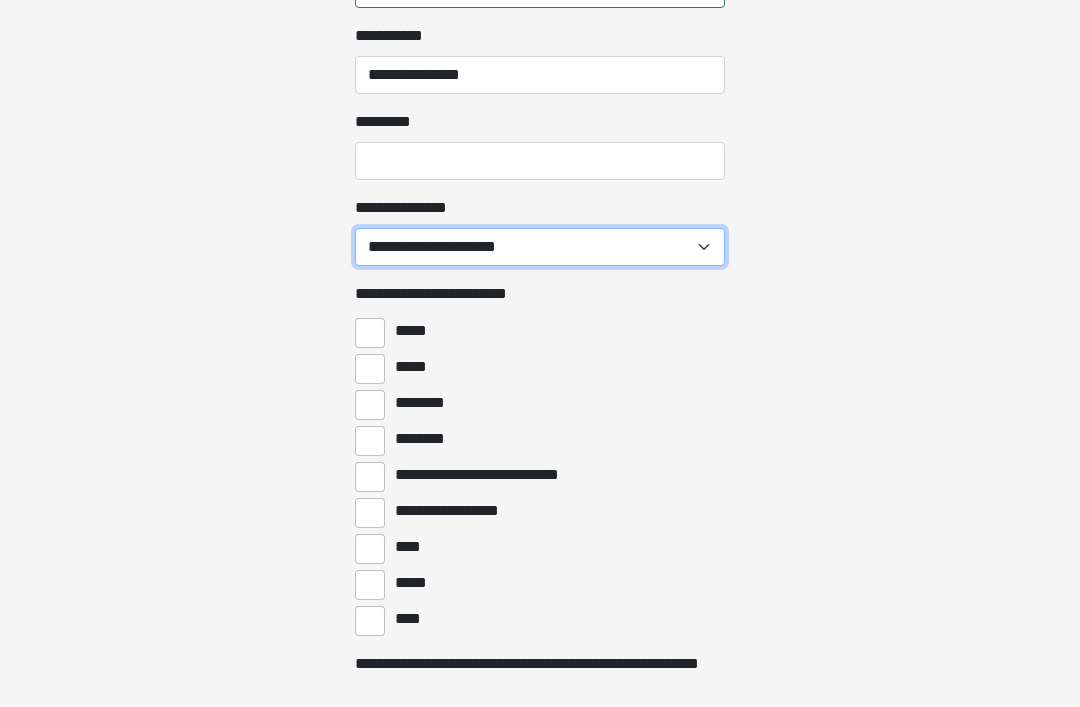 select on "*******" 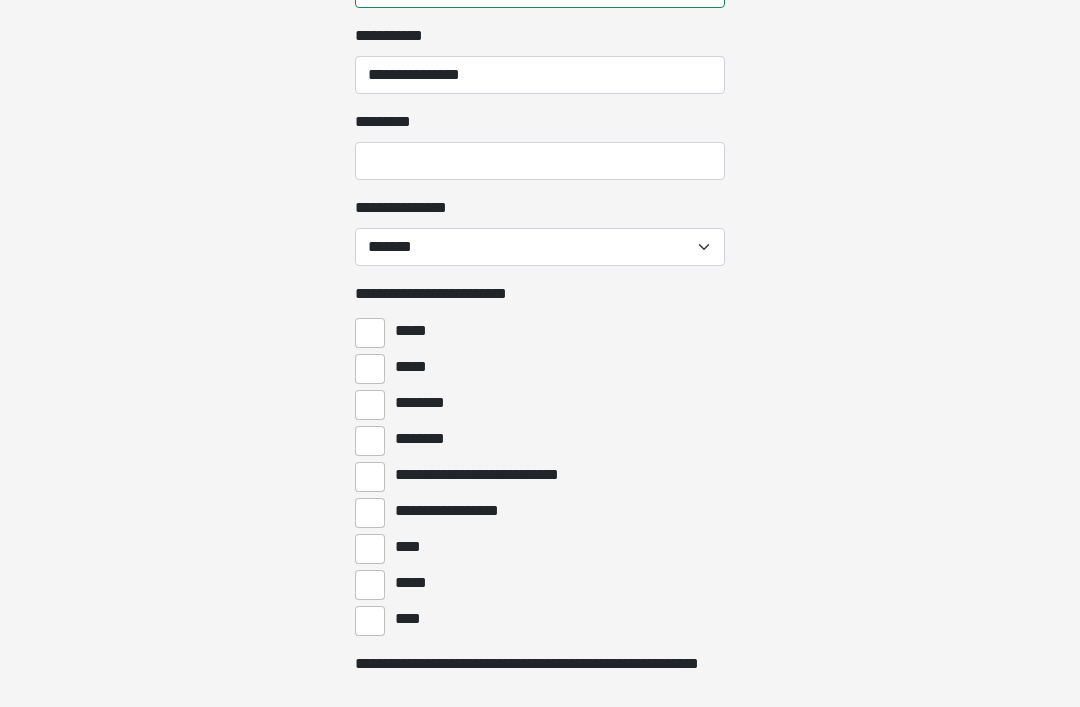click on "********" at bounding box center [370, 405] 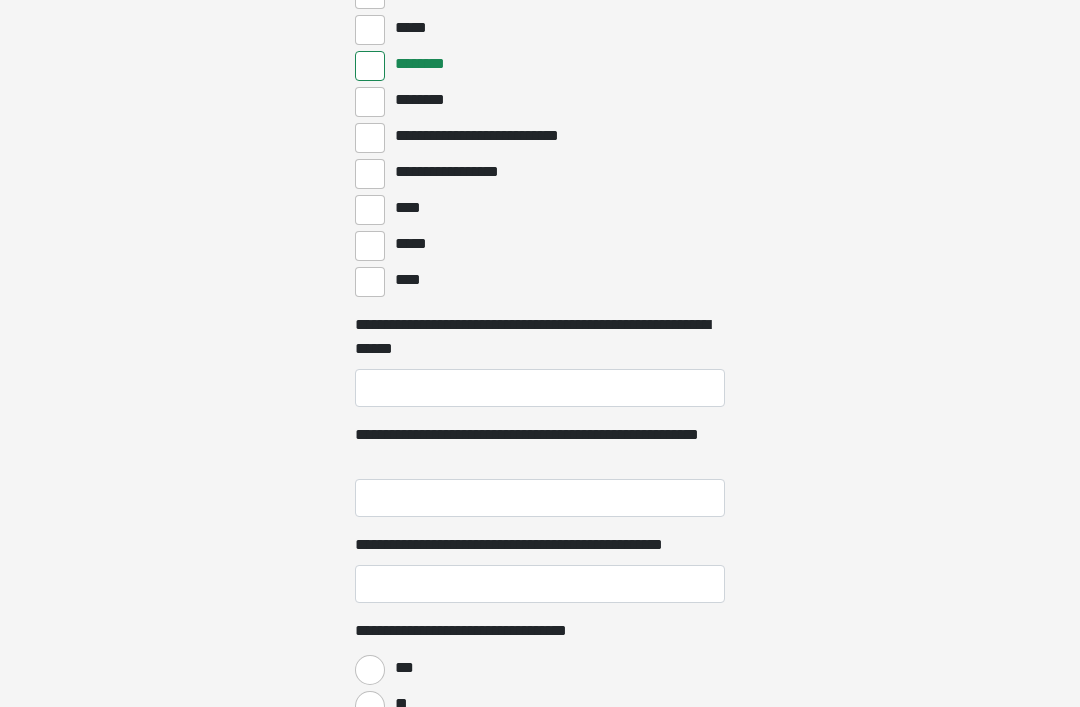 scroll, scrollTop: 2601, scrollLeft: 0, axis: vertical 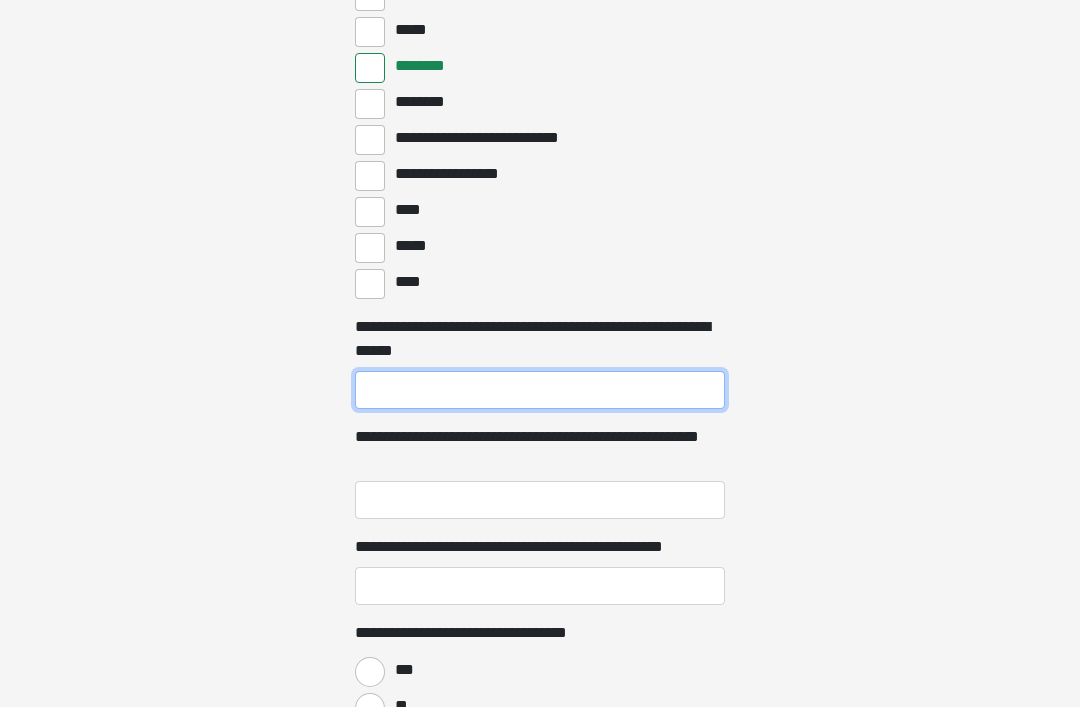 click on "**********" at bounding box center (540, 390) 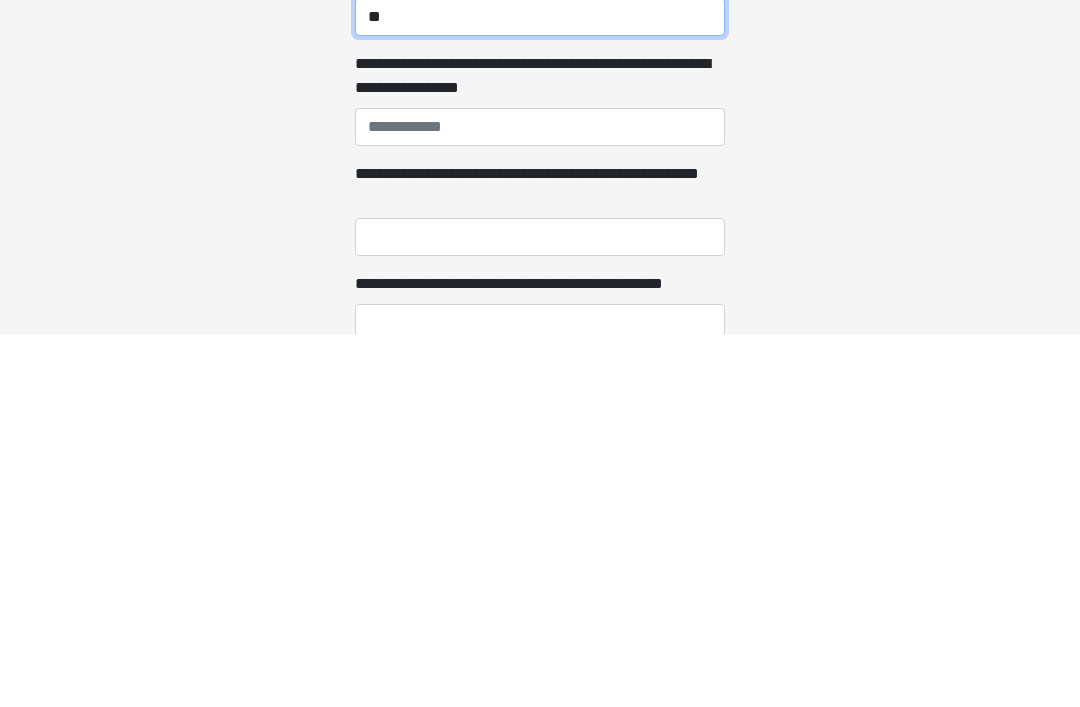 type on "**" 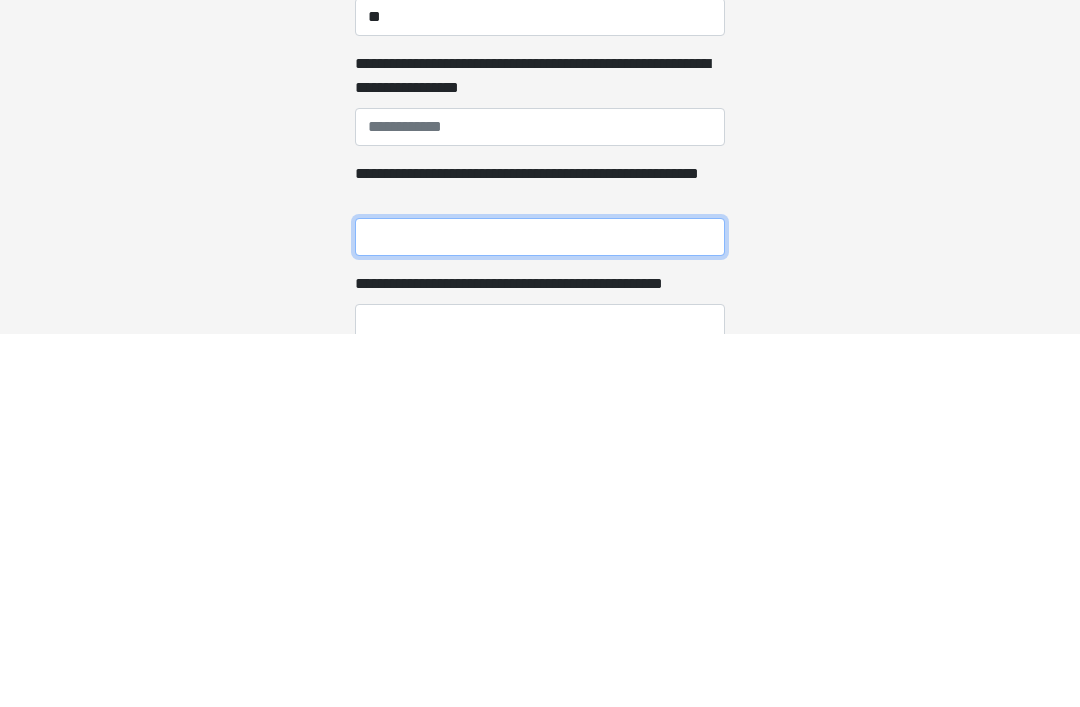 click on "**********" at bounding box center (540, 610) 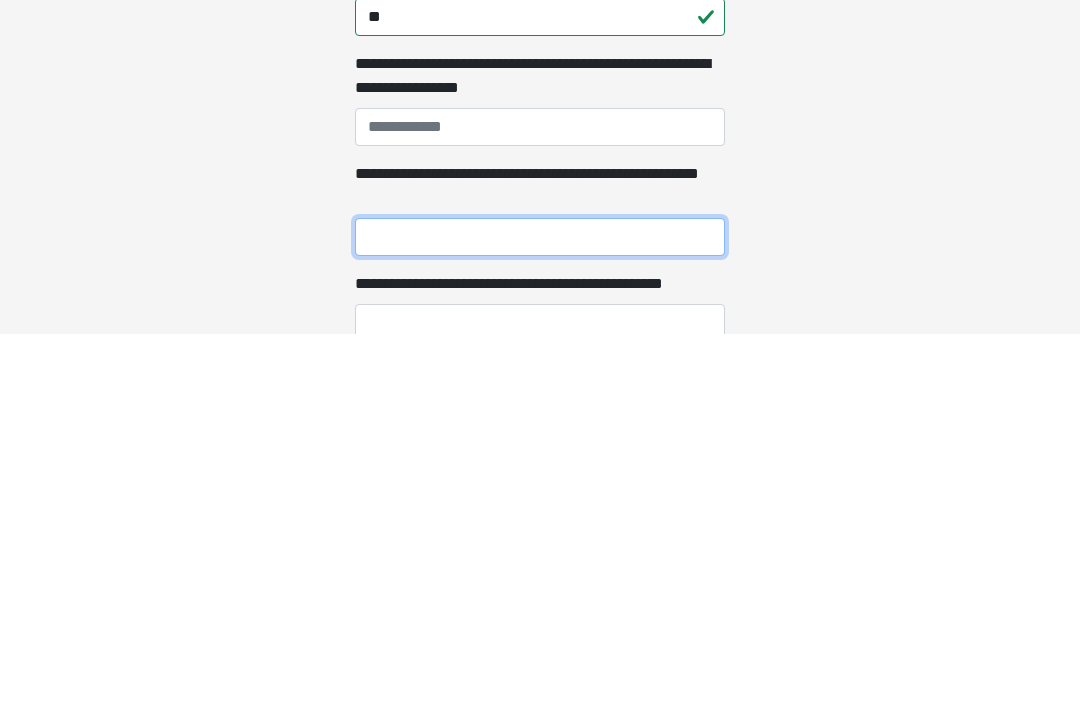 type on "*" 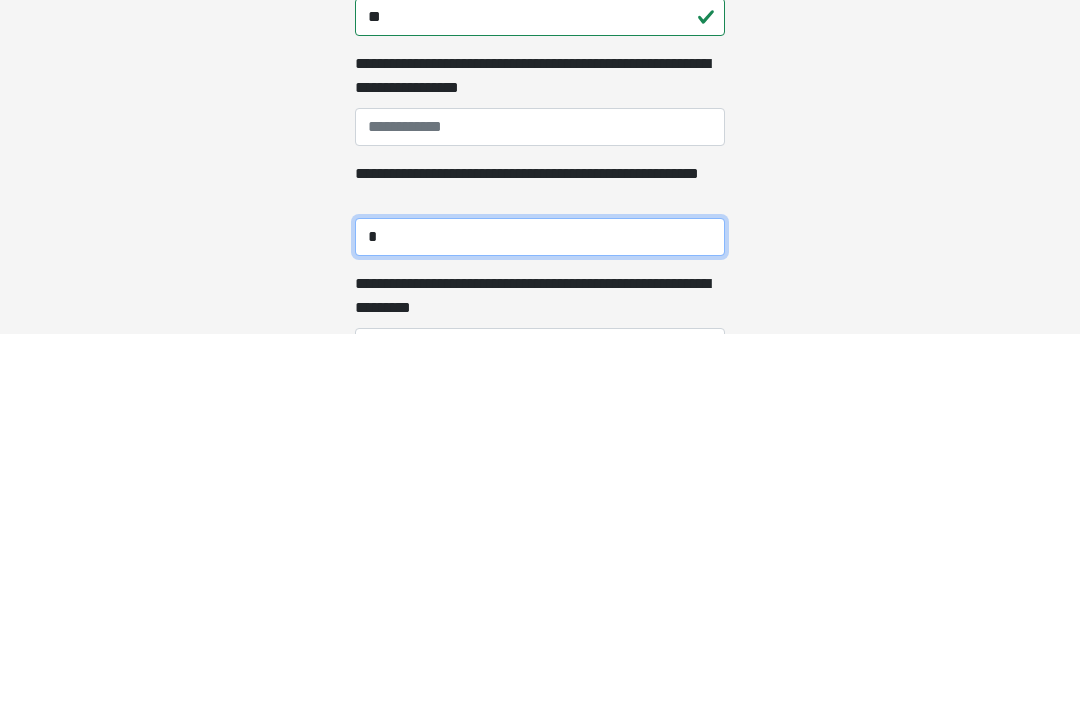 type 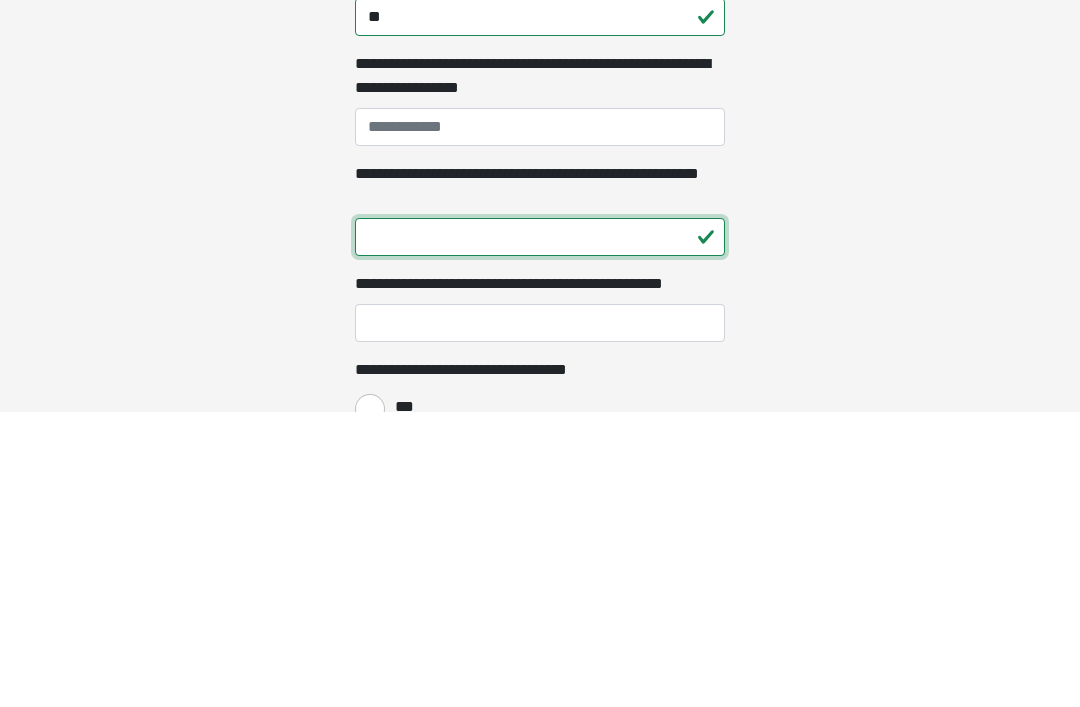 scroll, scrollTop: 2679, scrollLeft: 0, axis: vertical 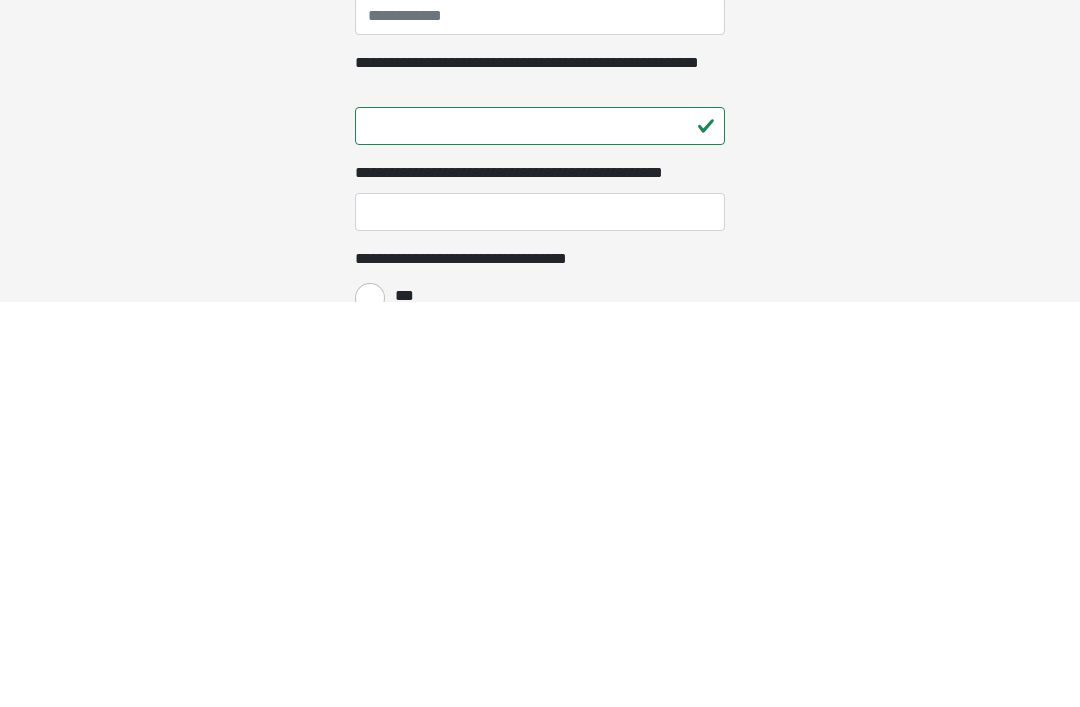 click on "***" at bounding box center (370, 704) 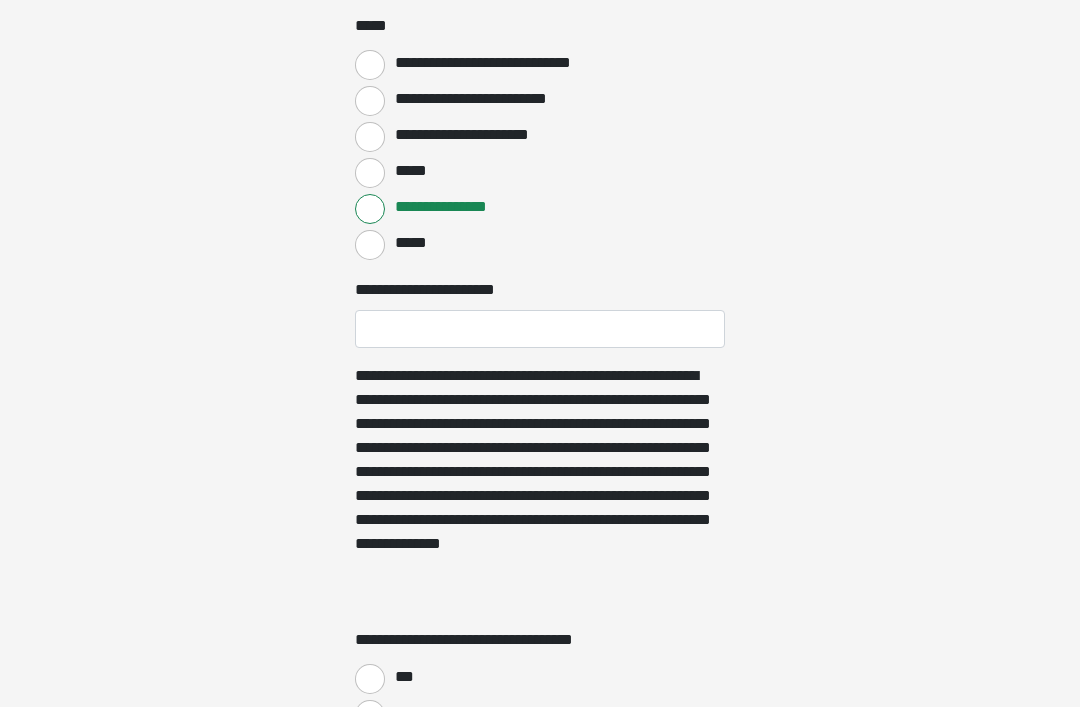 scroll, scrollTop: 3800, scrollLeft: 0, axis: vertical 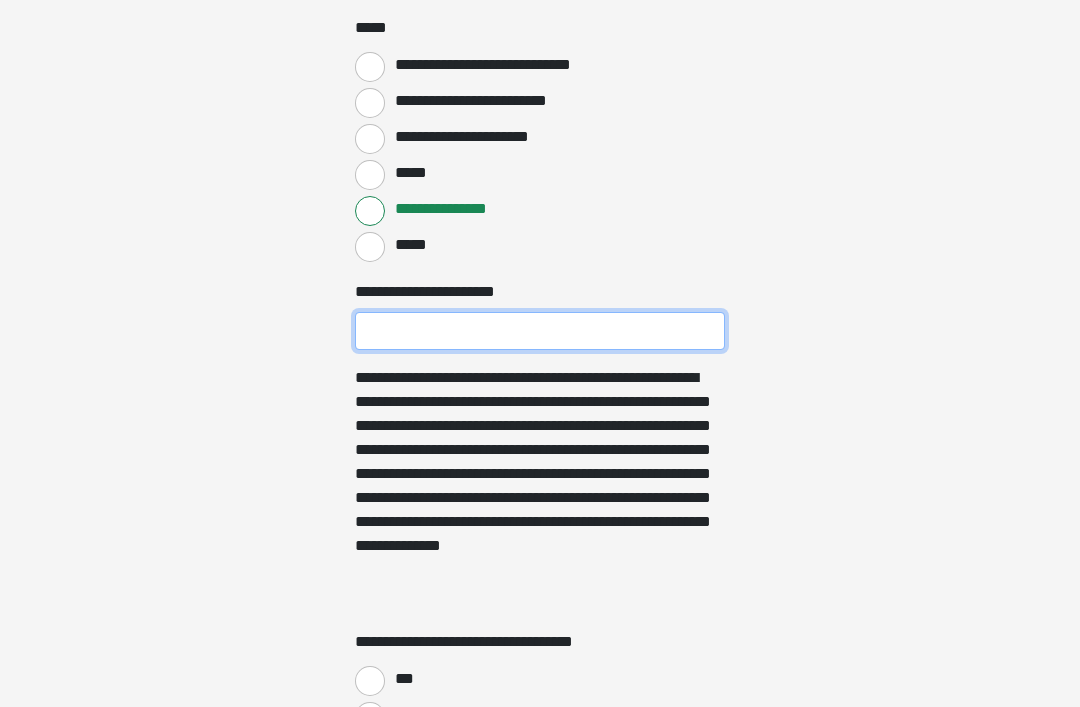 click on "**********" at bounding box center [540, 331] 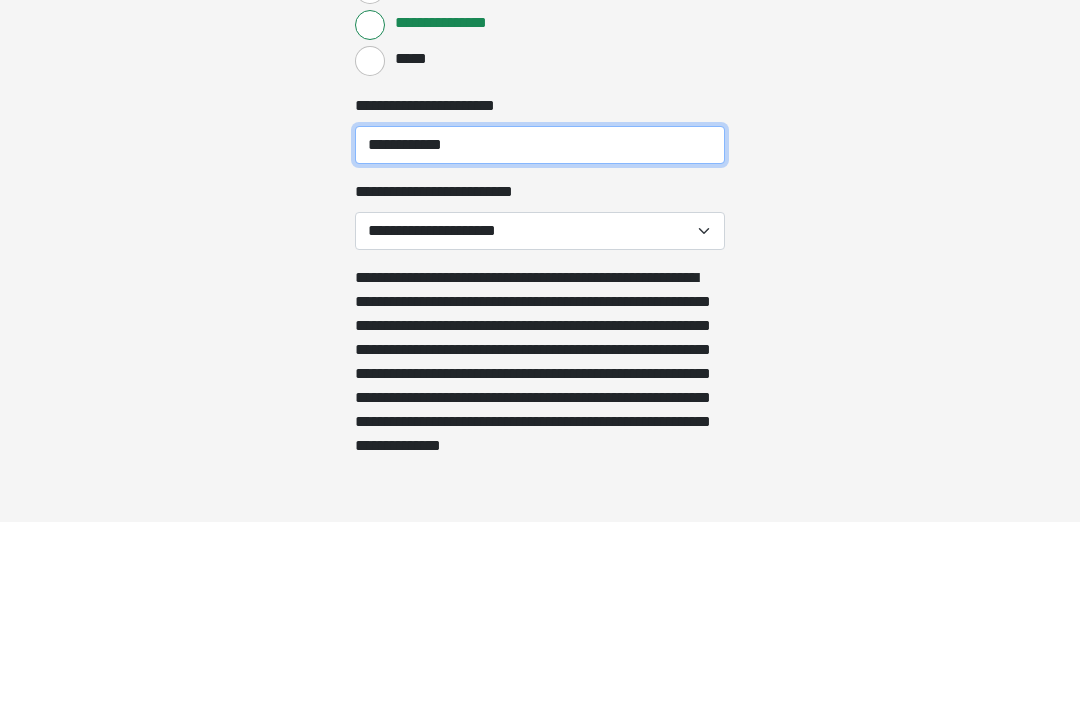 type on "**********" 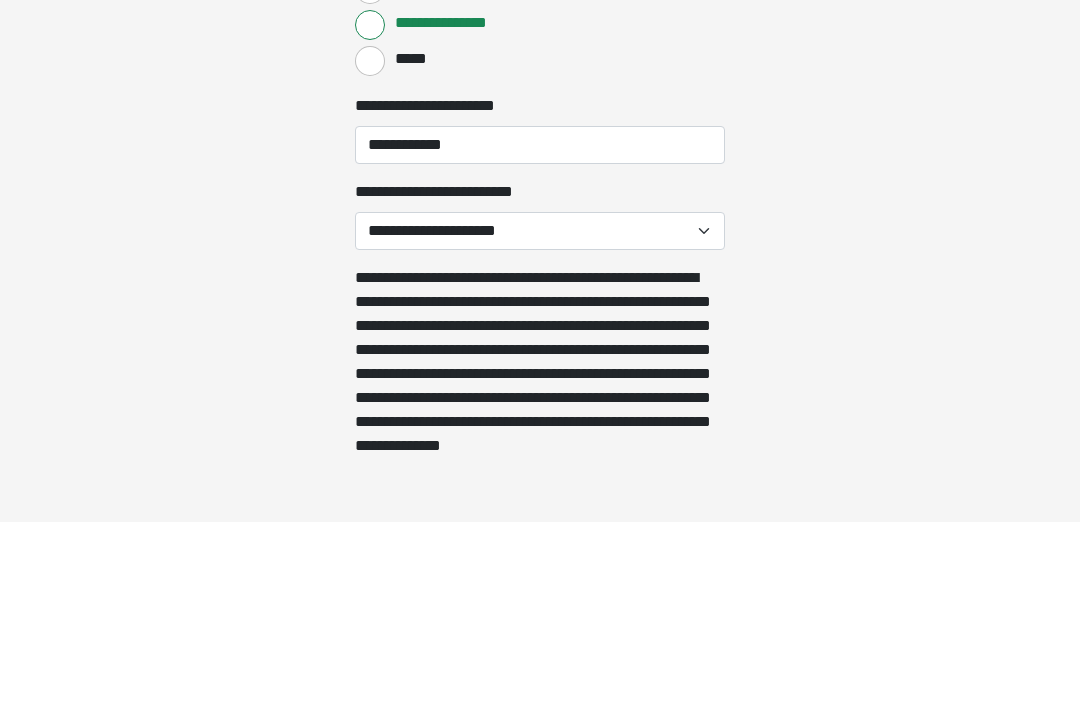click on "**********" at bounding box center [540, 417] 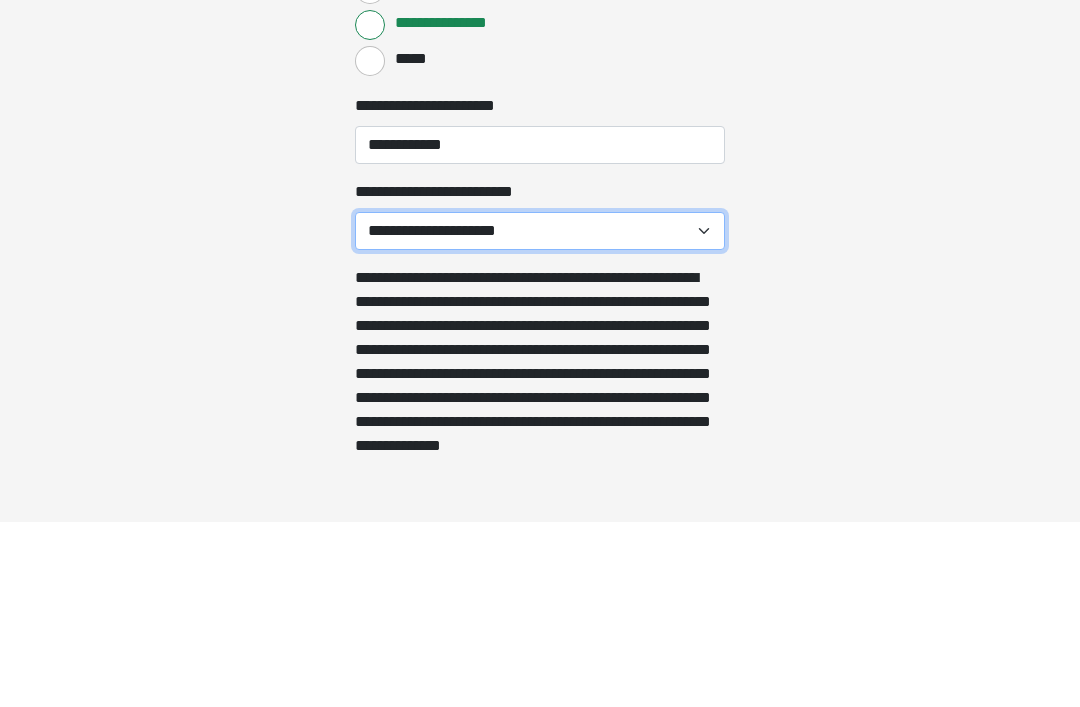scroll, scrollTop: 3986, scrollLeft: 0, axis: vertical 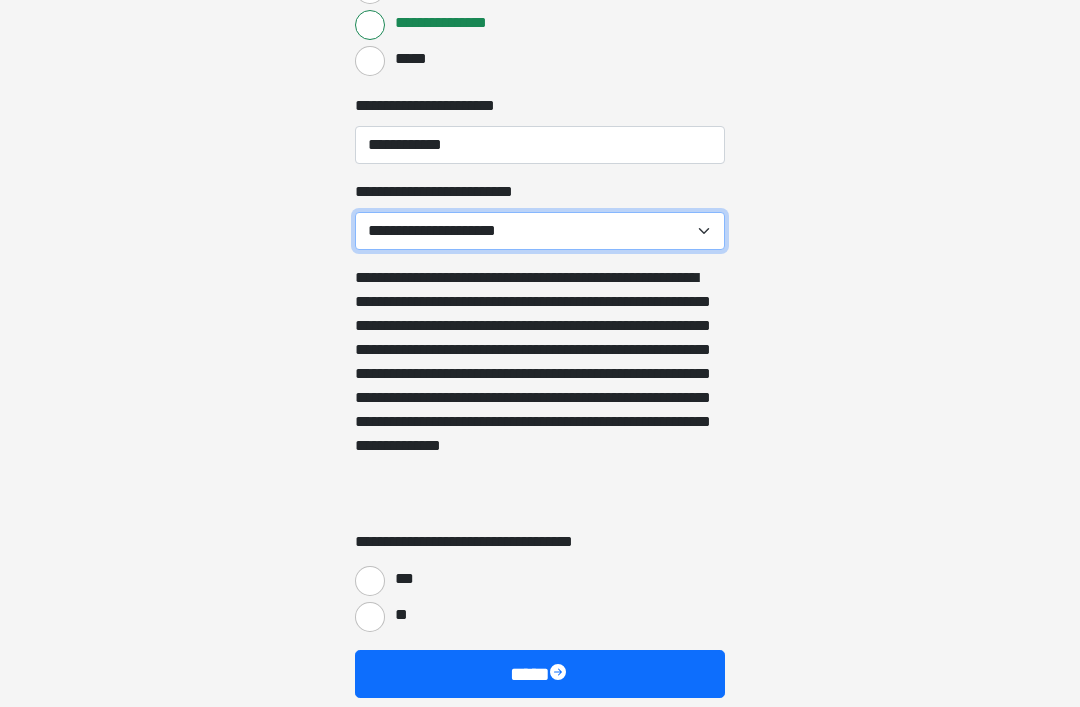 select on "*****" 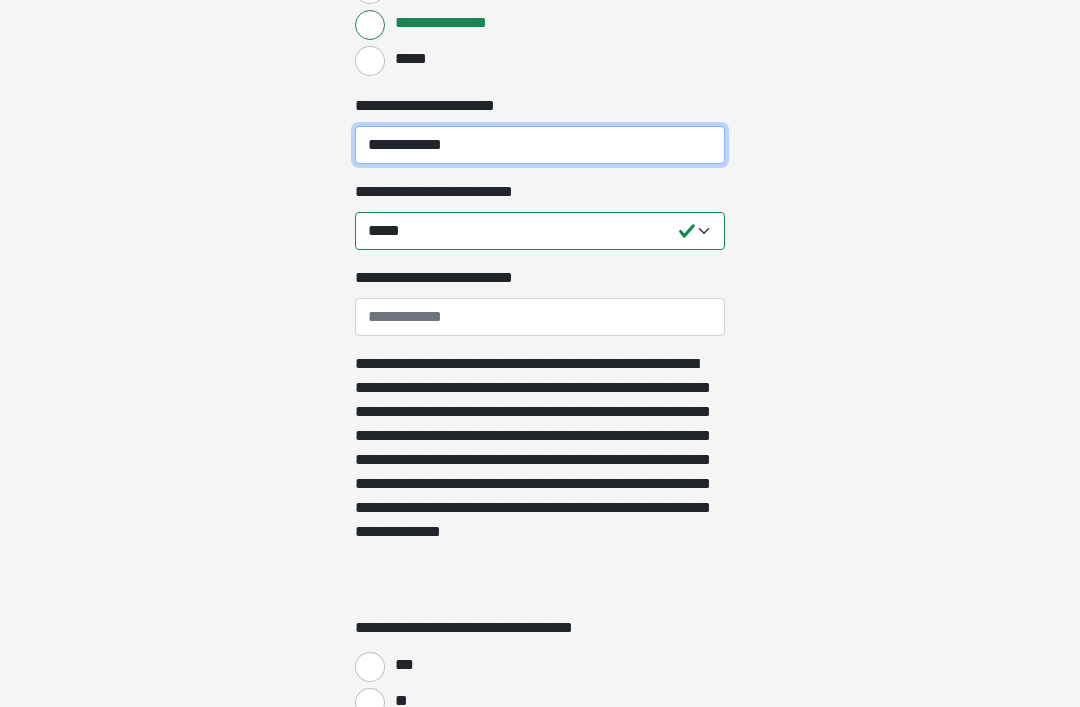 click on "**********" at bounding box center [540, 145] 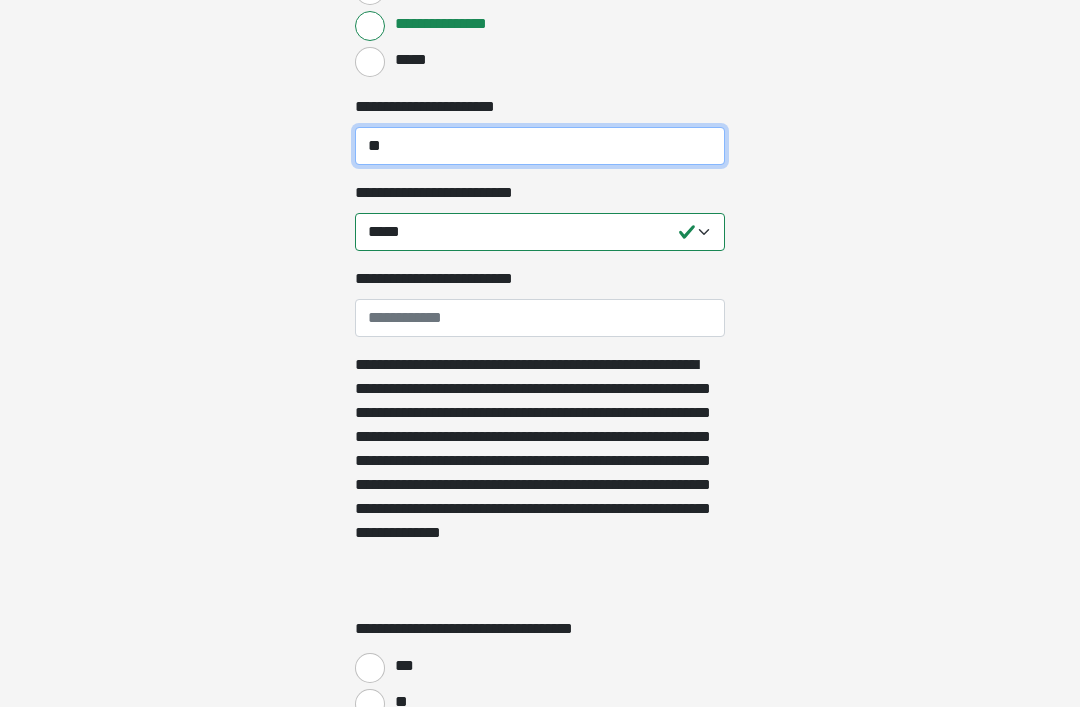 type on "*" 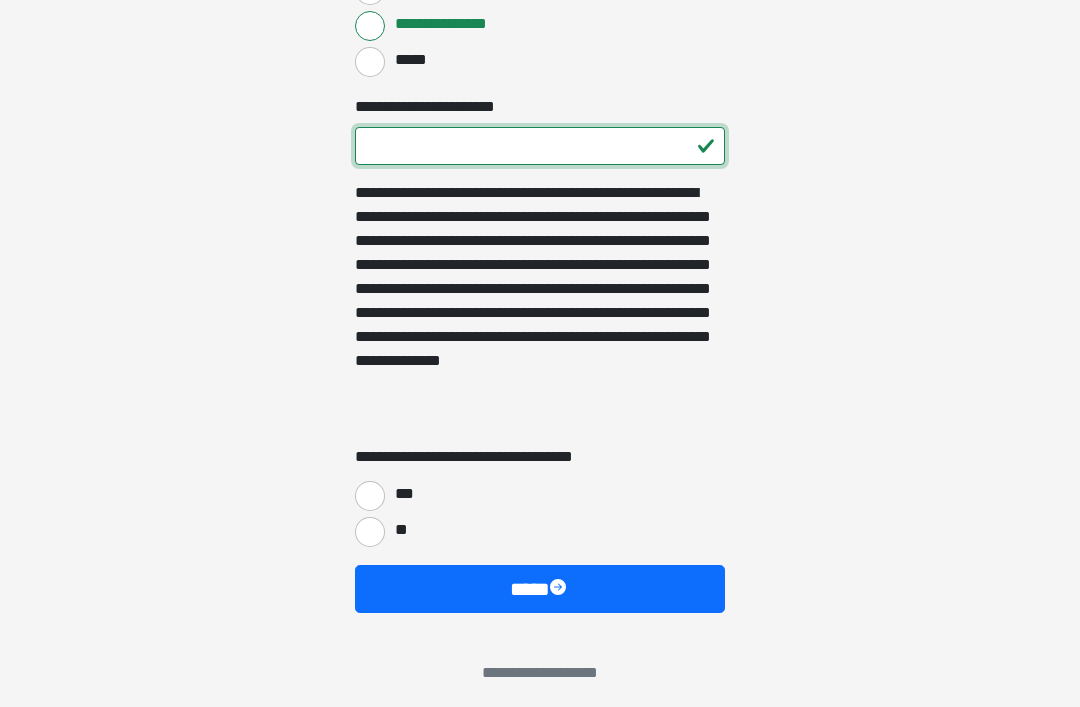 scroll, scrollTop: 3930, scrollLeft: 0, axis: vertical 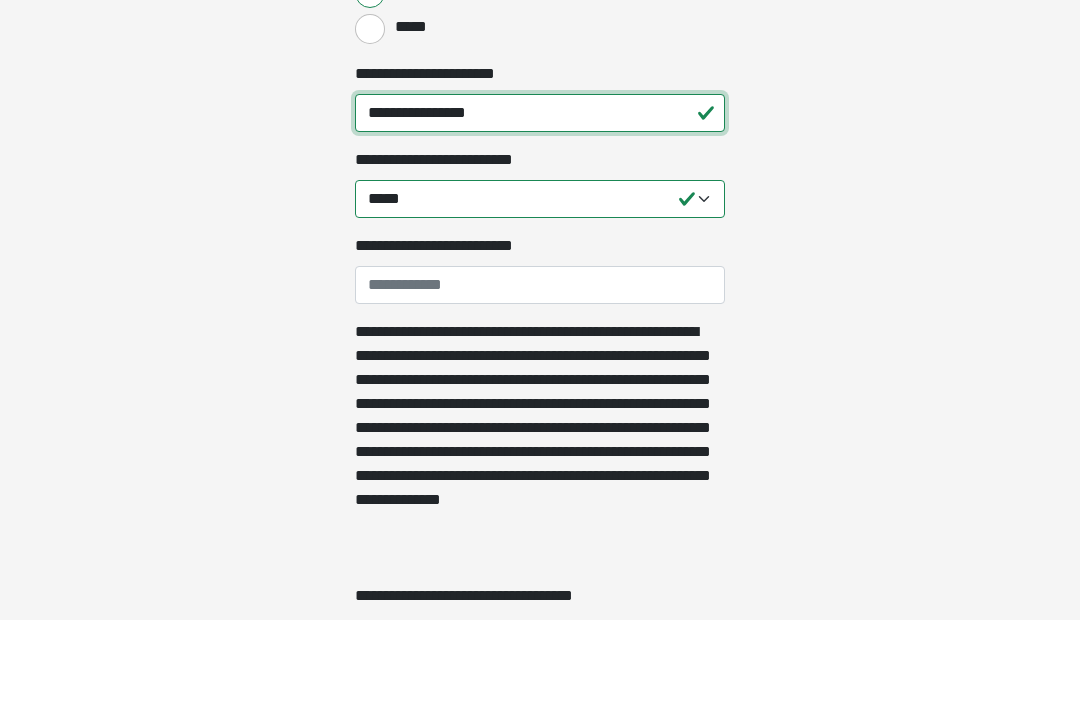 type on "**********" 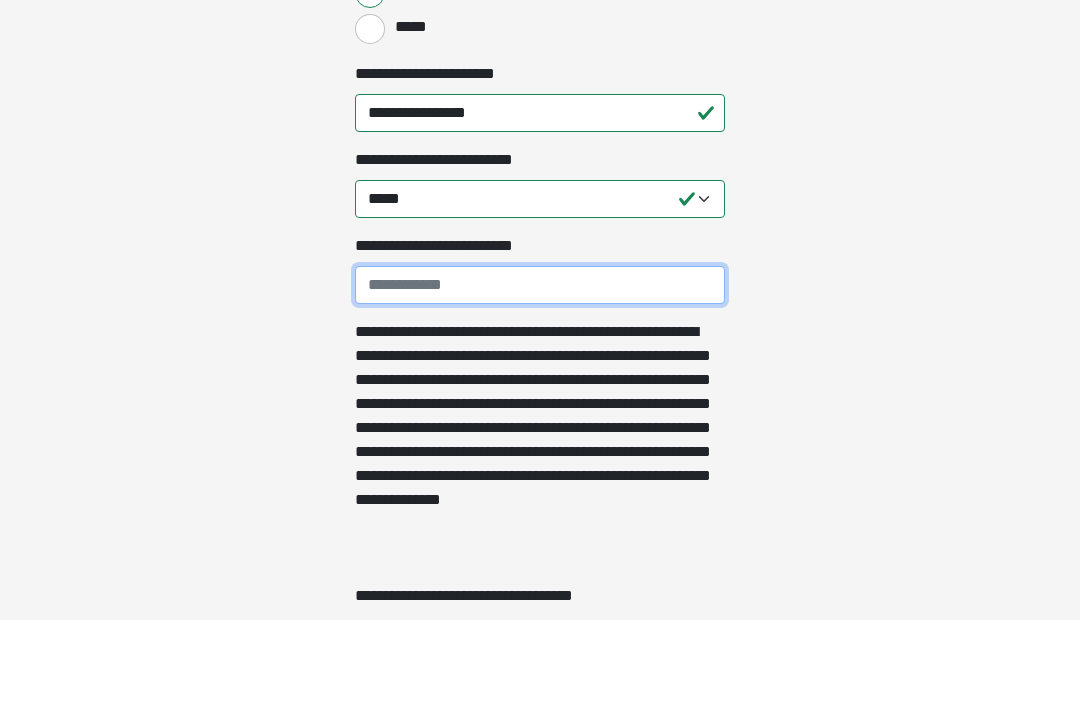 click on "**********" at bounding box center (540, 373) 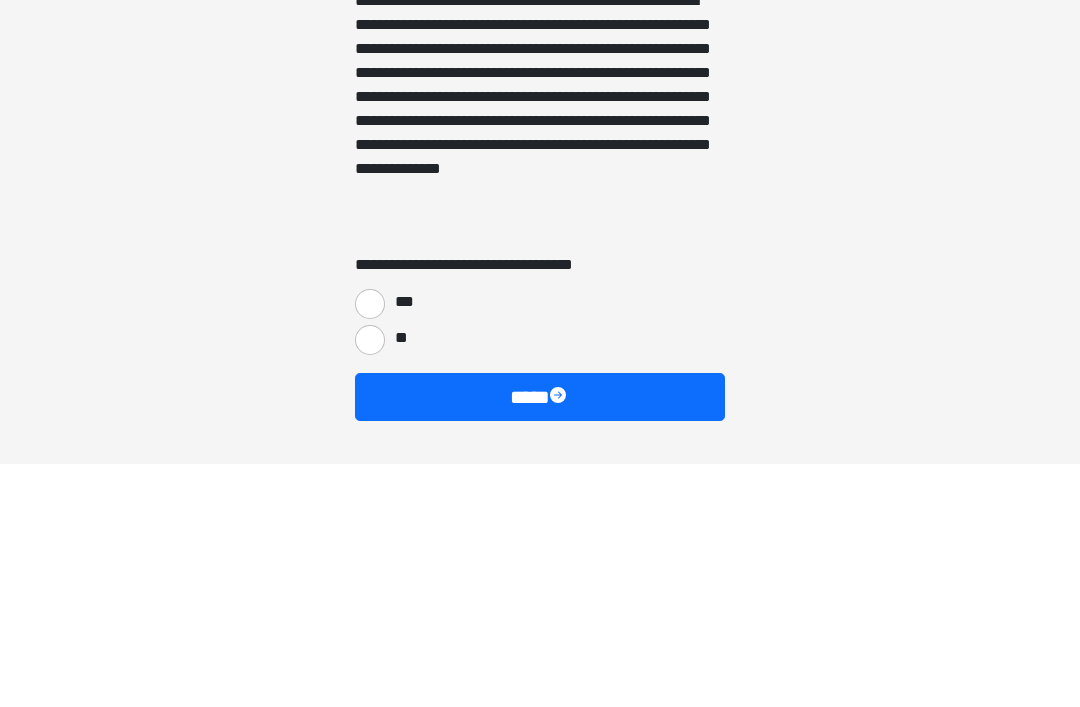 scroll, scrollTop: 4110, scrollLeft: 0, axis: vertical 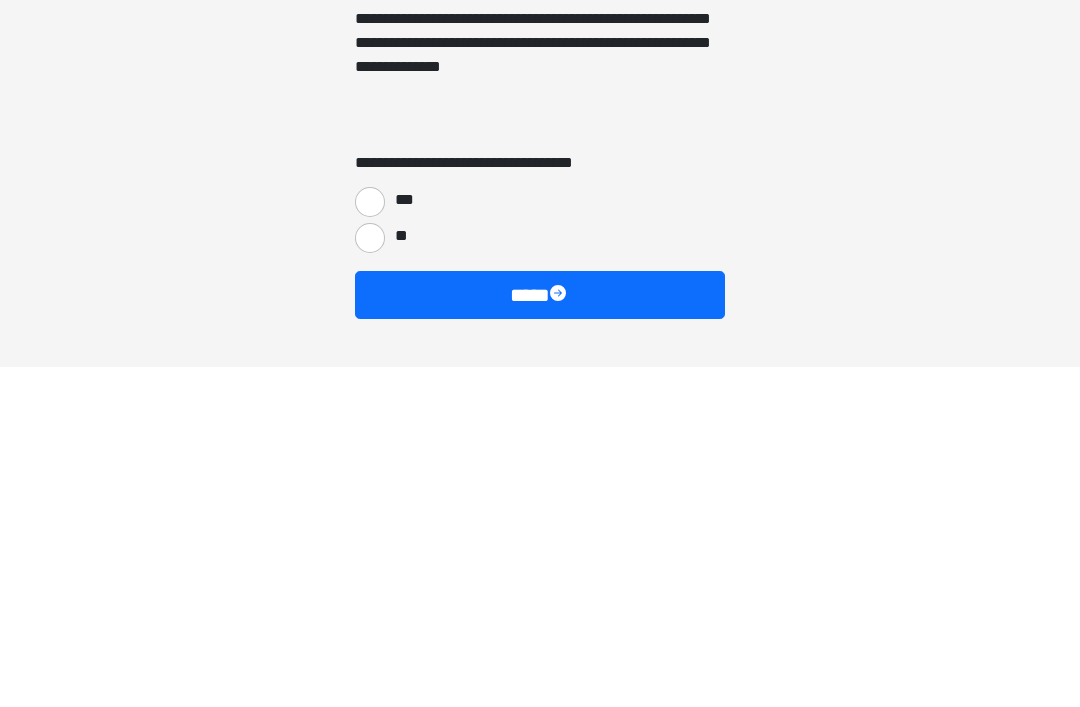 type on "**********" 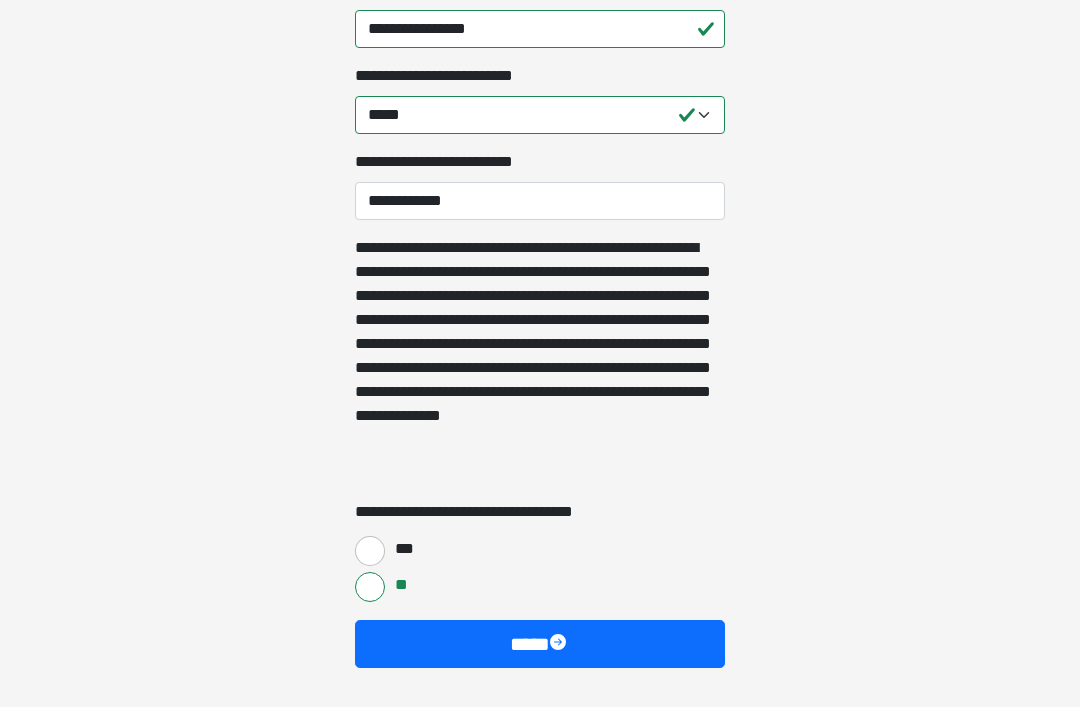 click at bounding box center [560, 644] 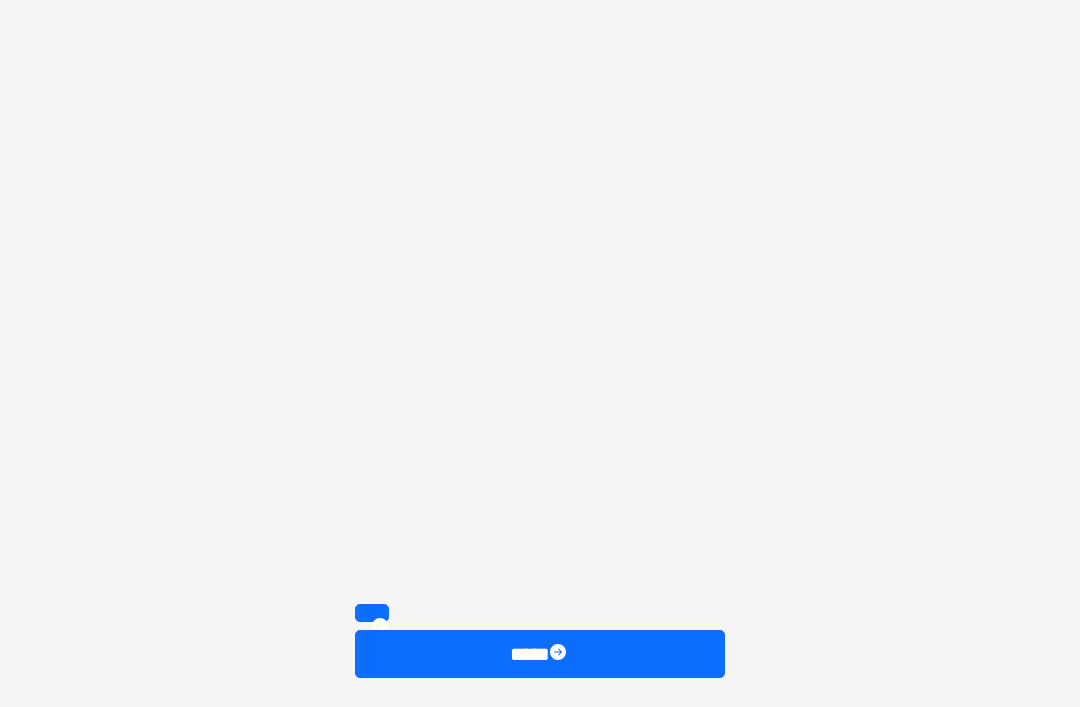 scroll, scrollTop: 3502, scrollLeft: 0, axis: vertical 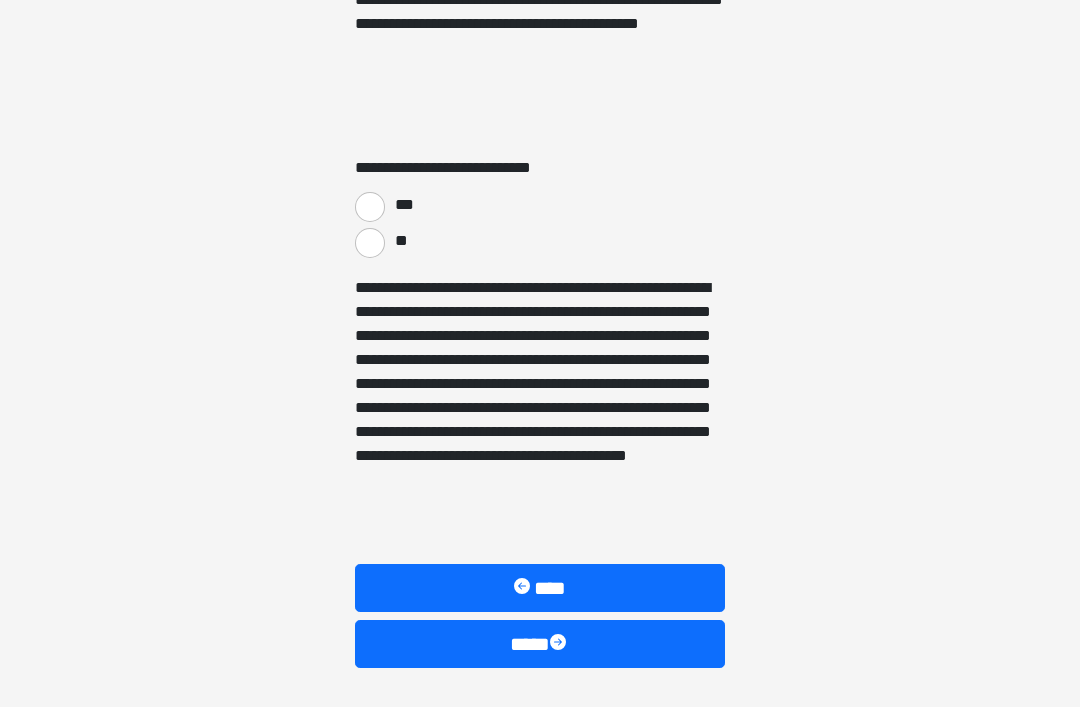 click at bounding box center (560, 644) 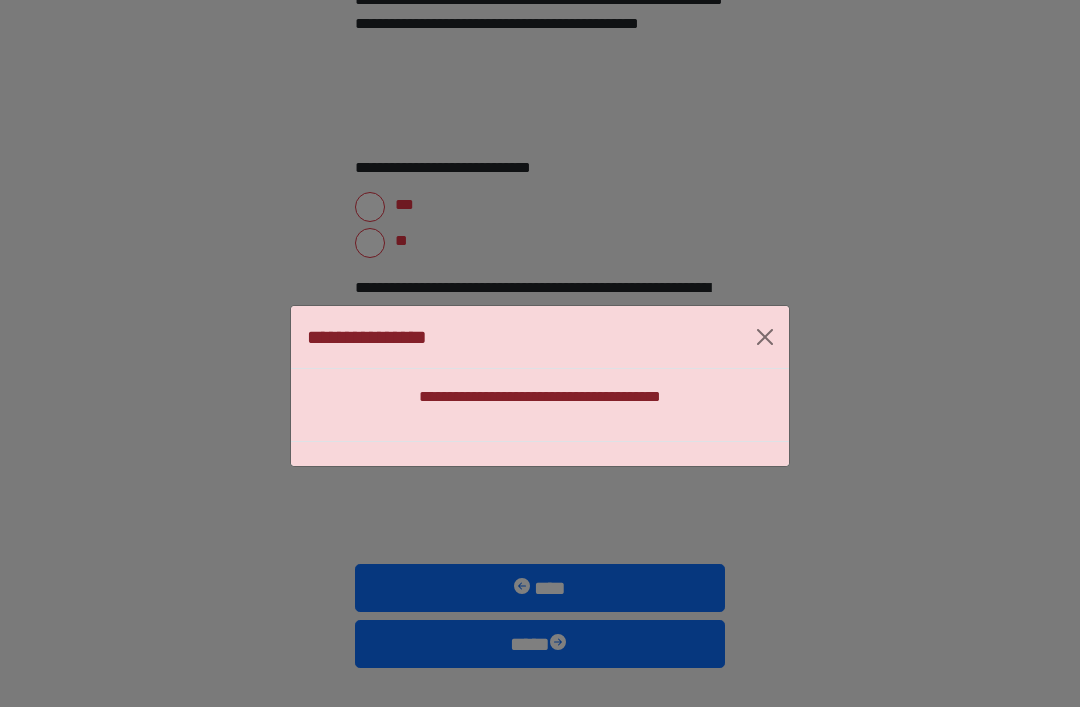 click at bounding box center (765, 337) 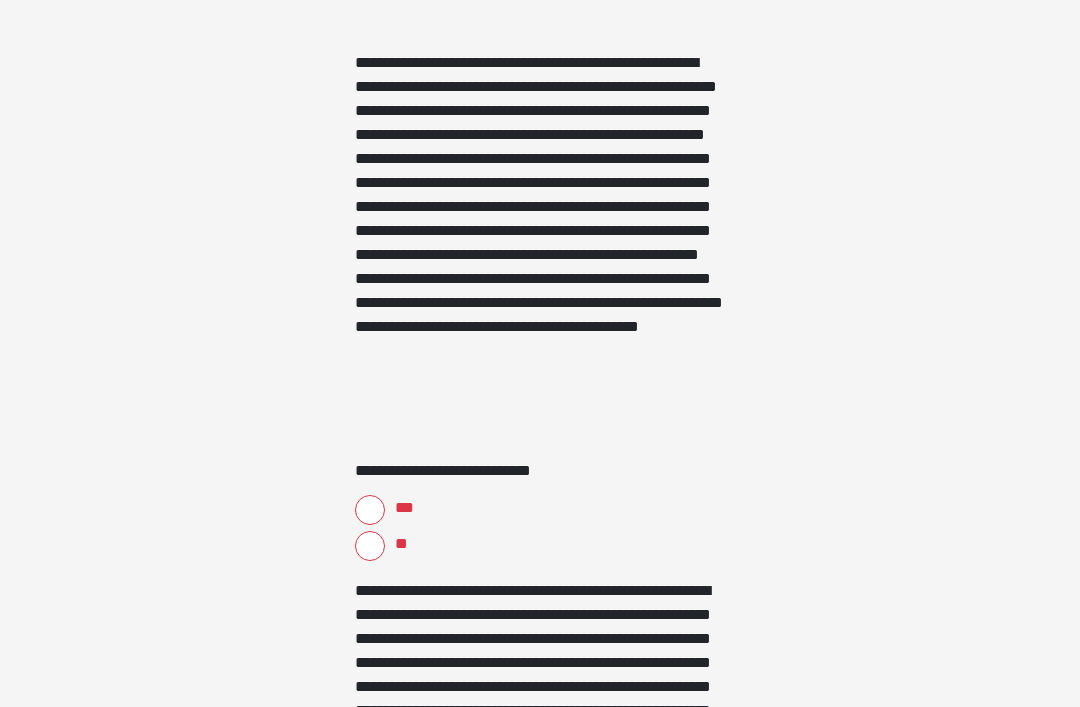 scroll, scrollTop: 3199, scrollLeft: 0, axis: vertical 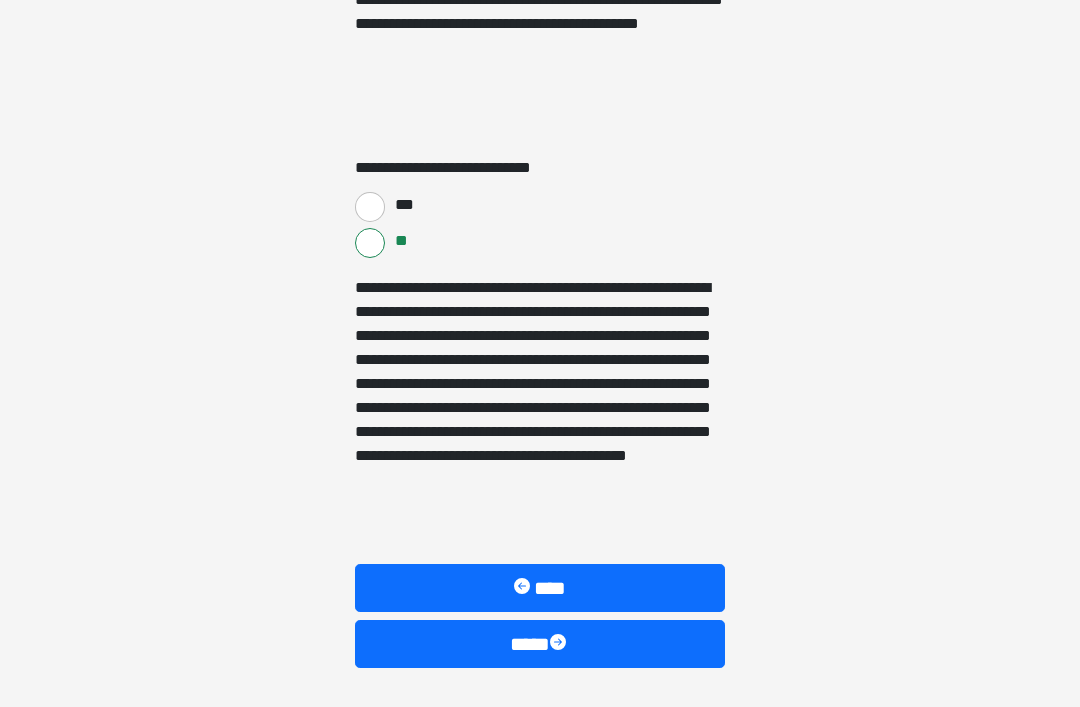 click at bounding box center (560, 644) 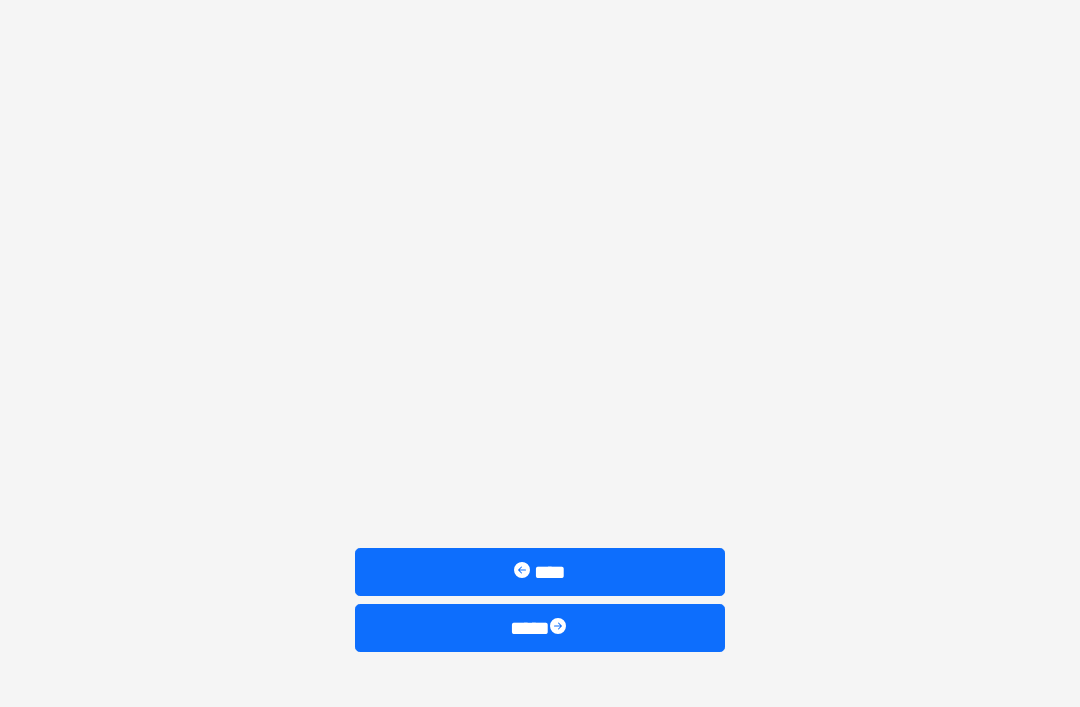 scroll, scrollTop: 2898, scrollLeft: 0, axis: vertical 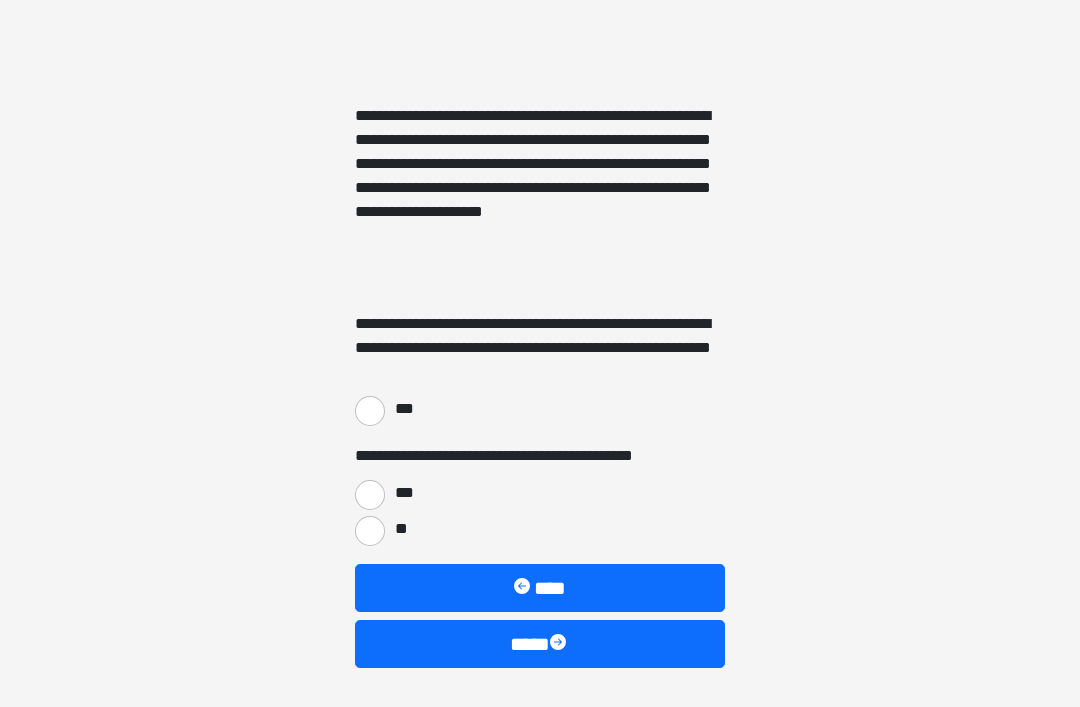 click on "****" at bounding box center (540, 644) 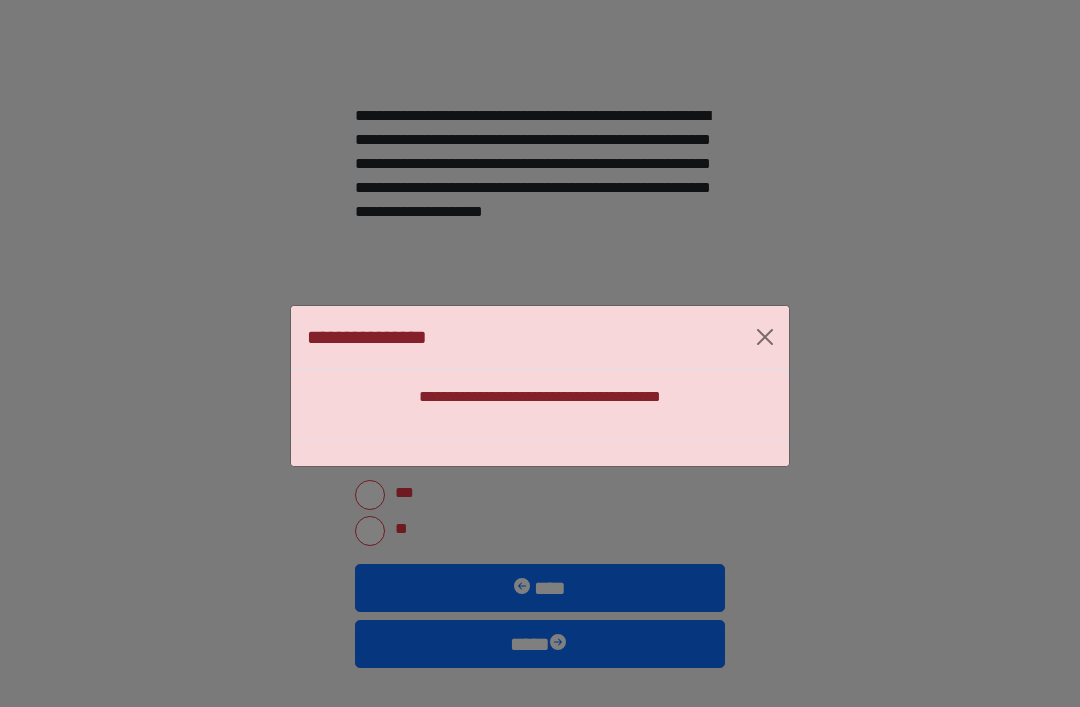click at bounding box center [765, 337] 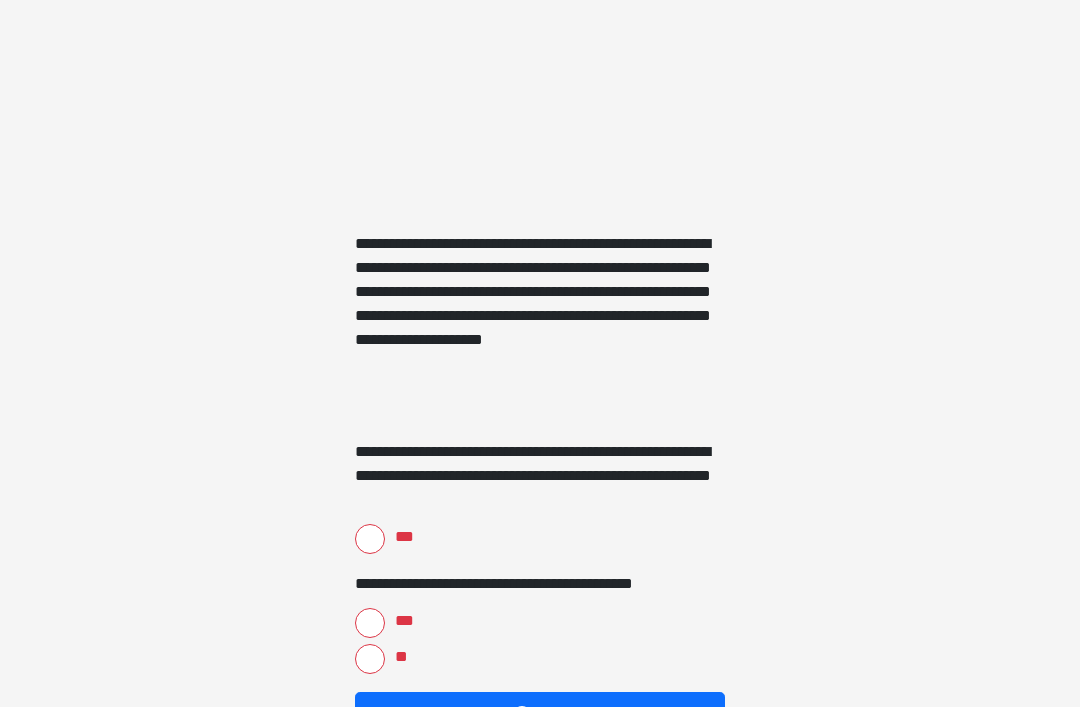 scroll, scrollTop: 2768, scrollLeft: 0, axis: vertical 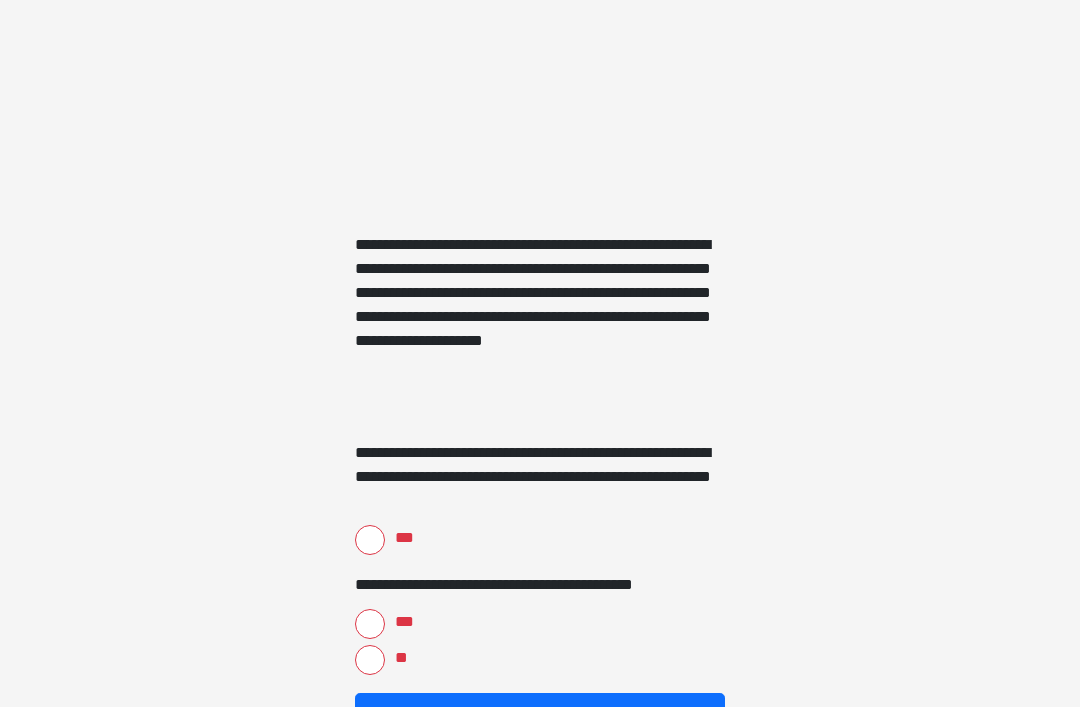 click on "***" at bounding box center (370, 541) 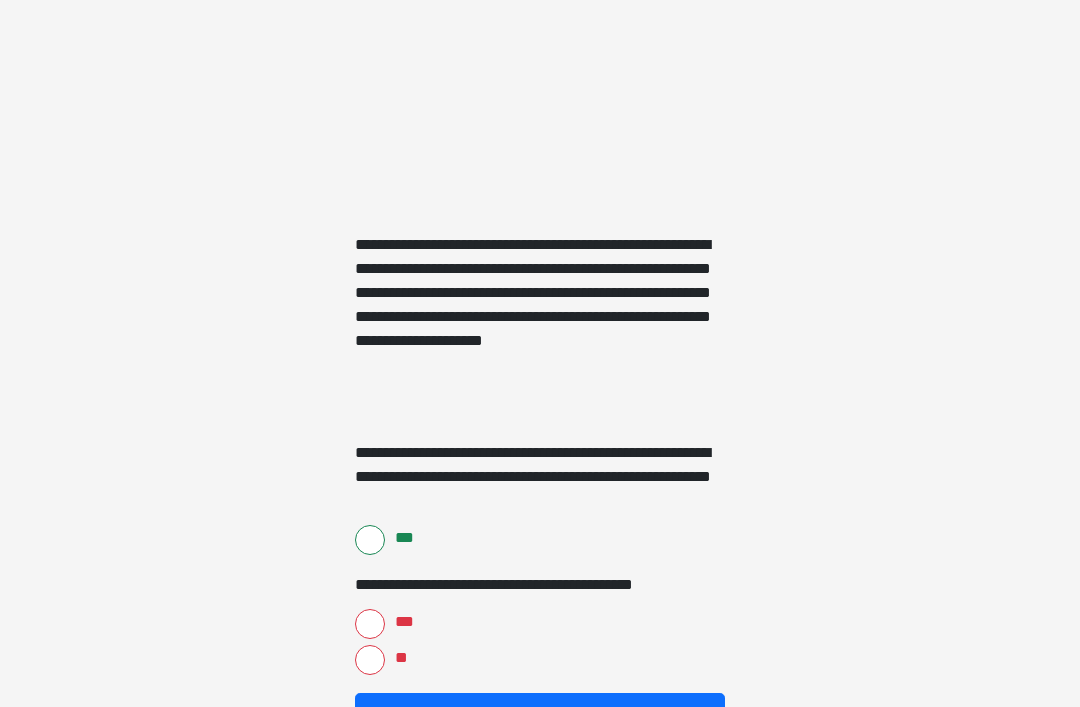 click on "***" at bounding box center (370, 624) 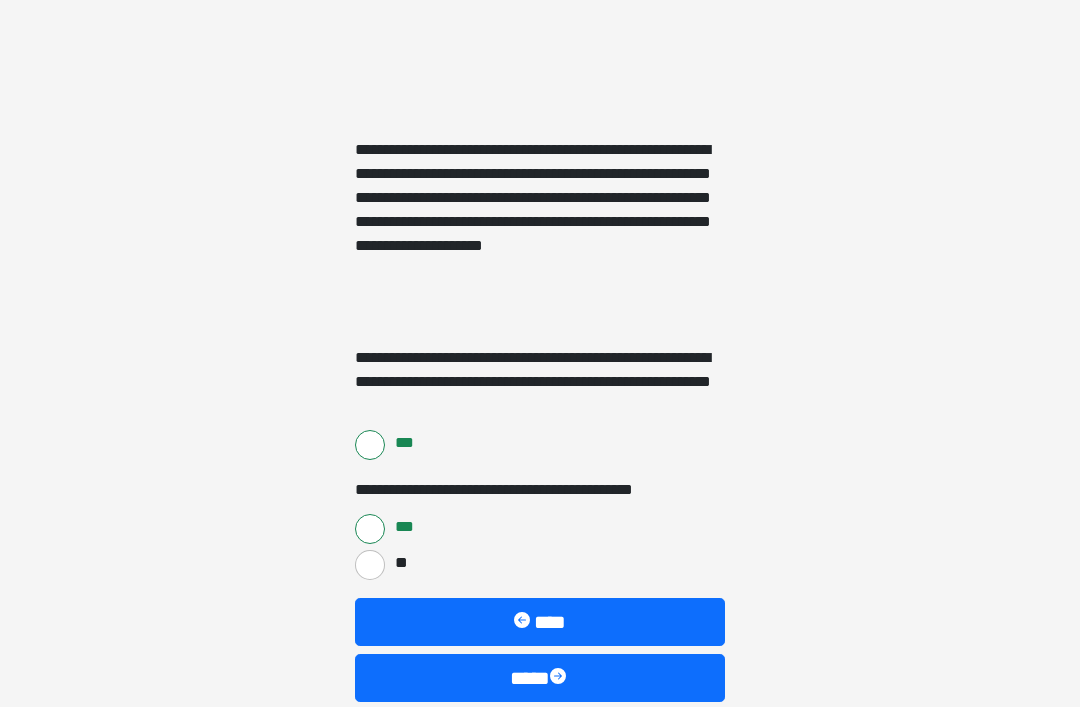 scroll, scrollTop: 2898, scrollLeft: 0, axis: vertical 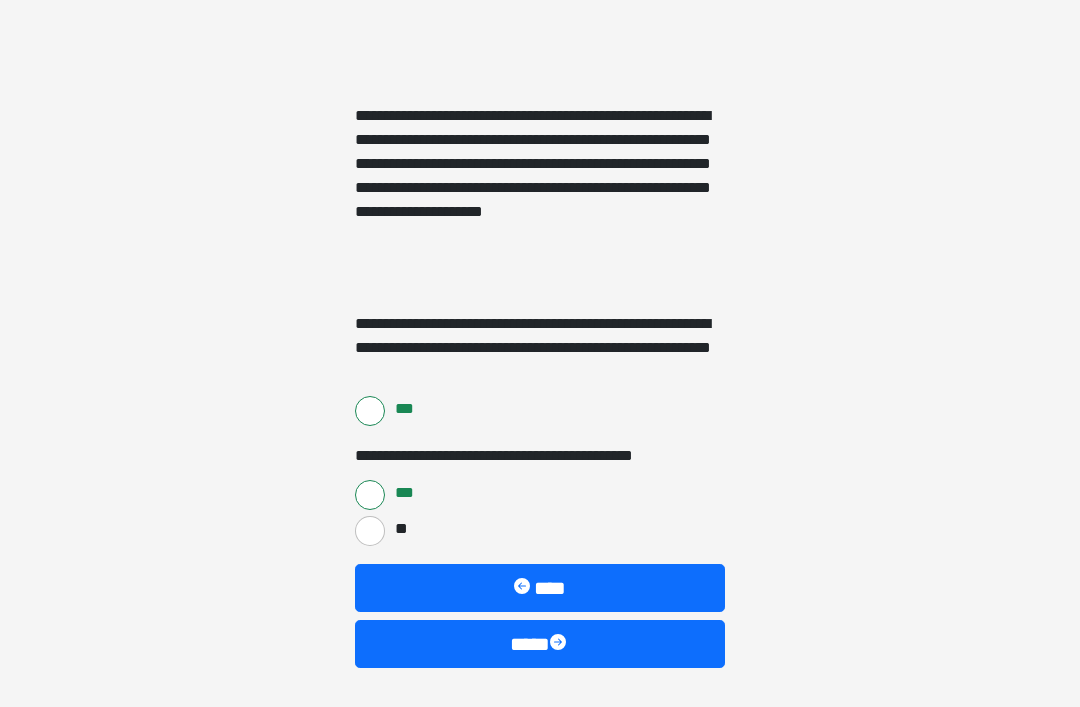 click on "****" at bounding box center (540, 644) 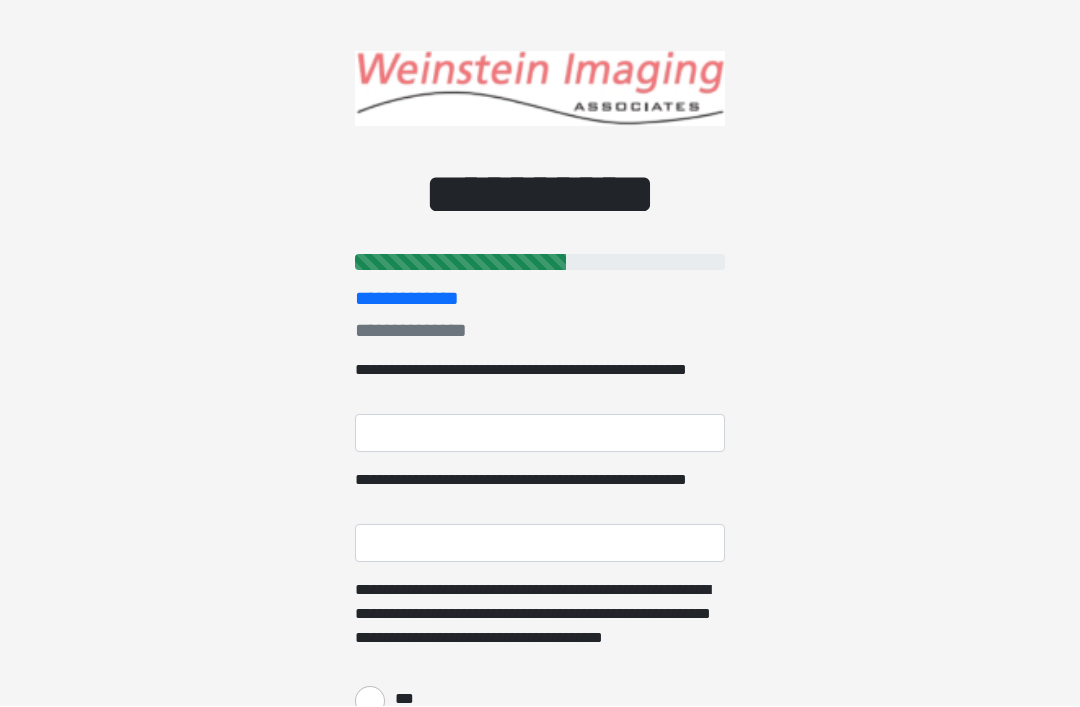 scroll, scrollTop: 3, scrollLeft: 0, axis: vertical 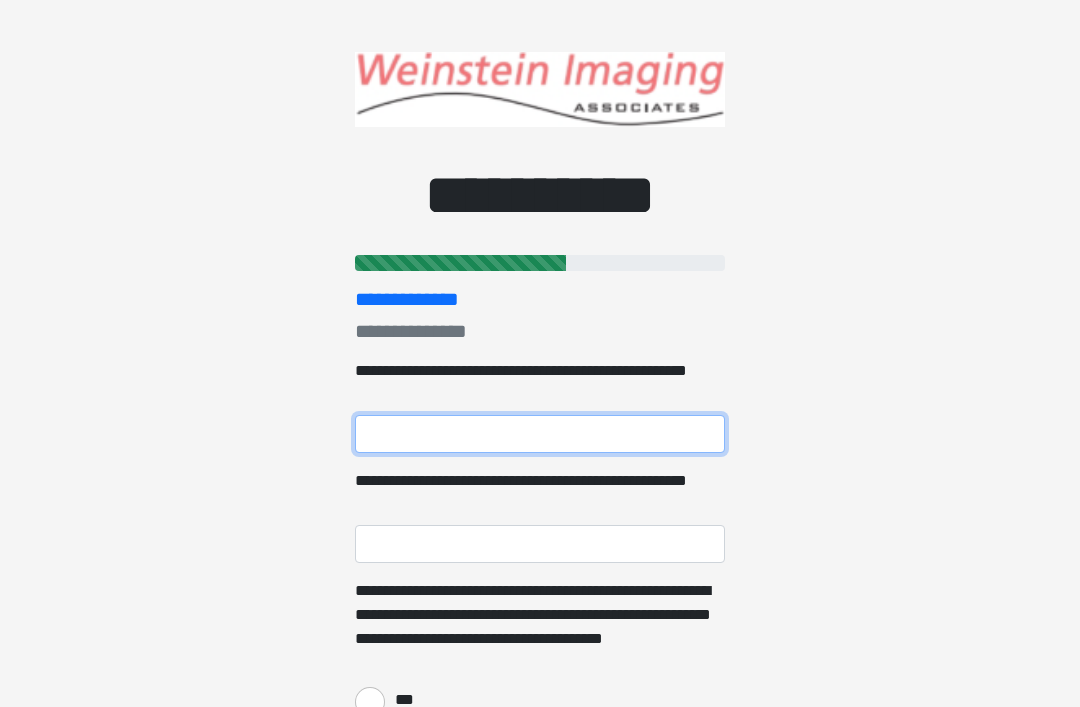 click on "**********" at bounding box center [540, 434] 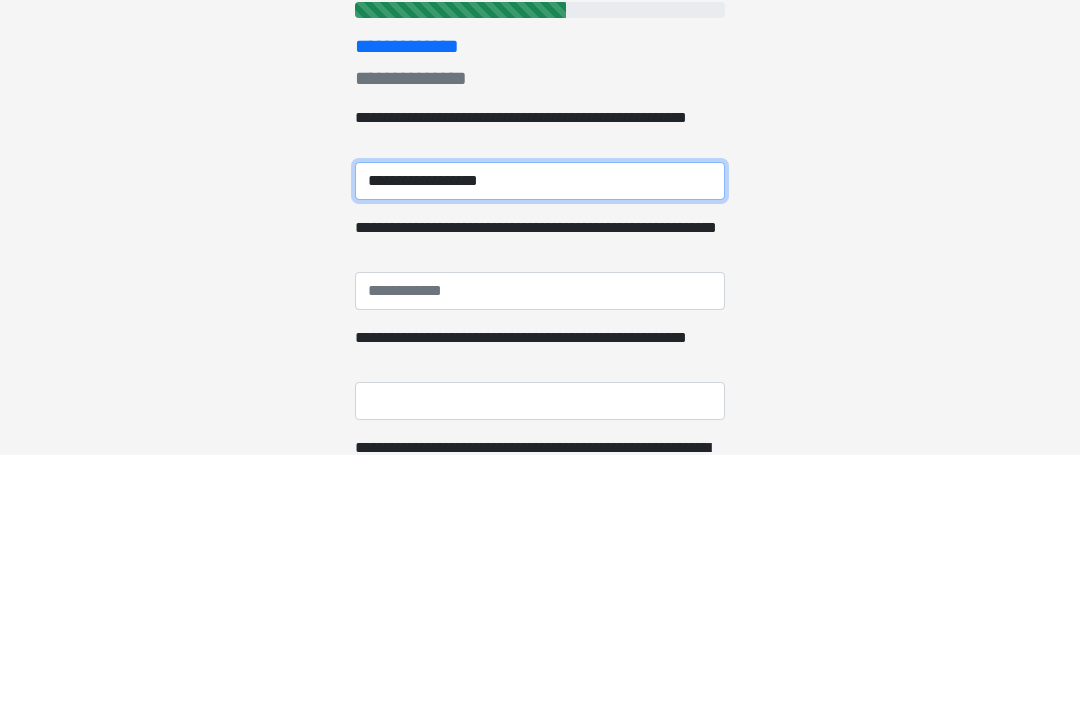 type on "**********" 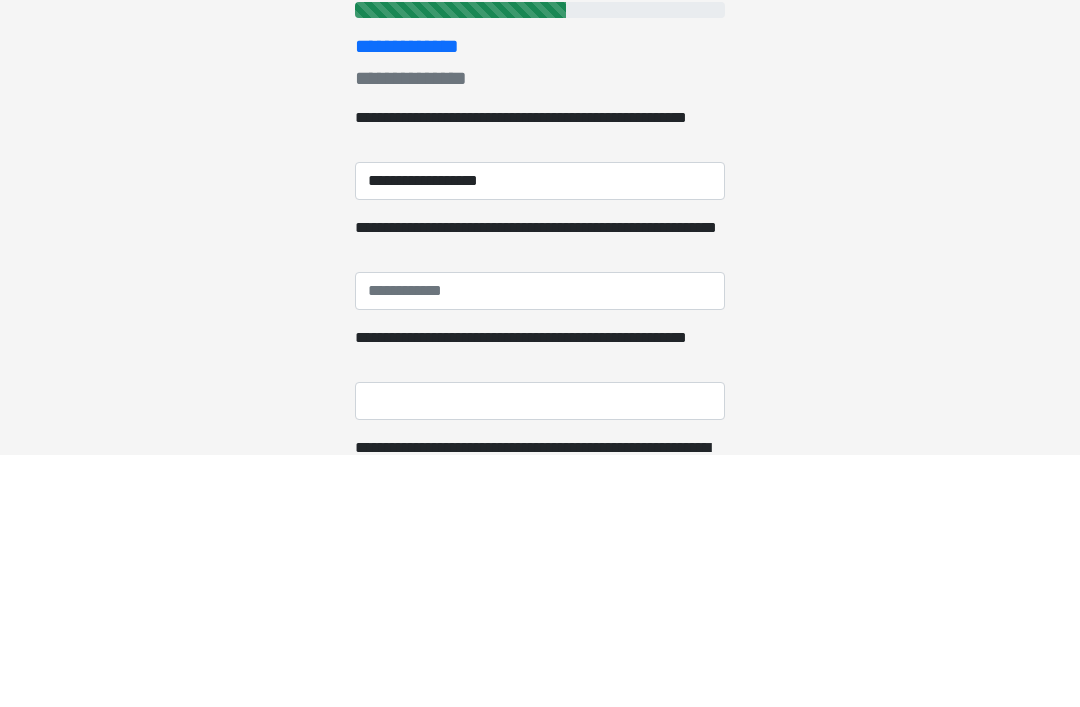 click on "**********" at bounding box center (540, 544) 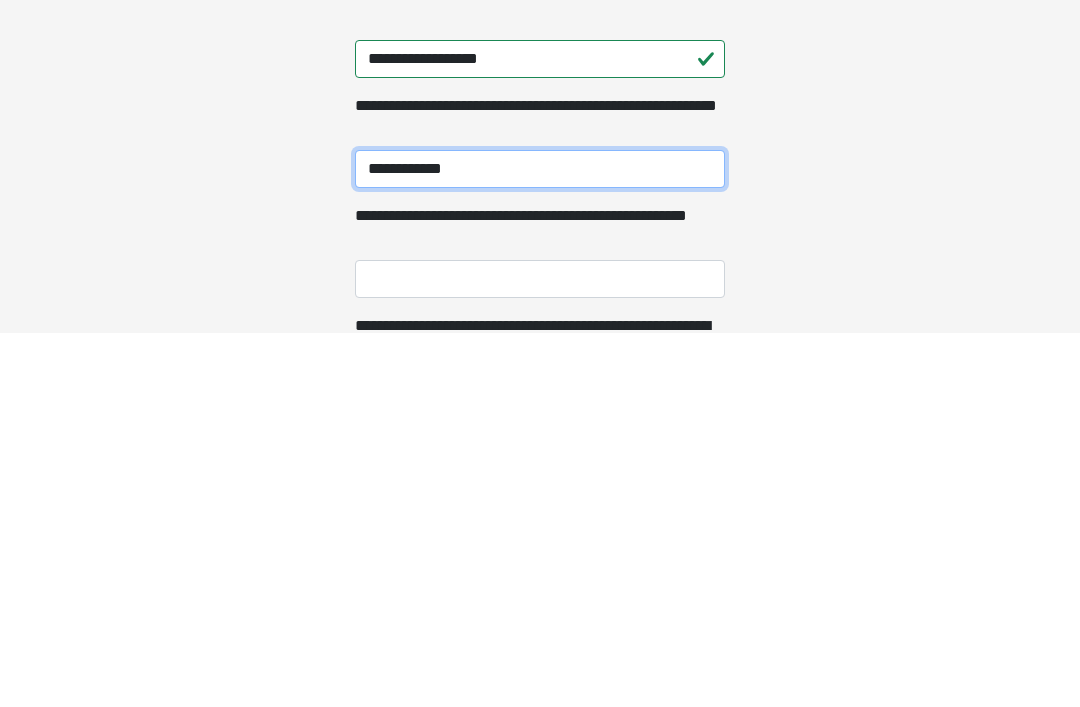 type on "**********" 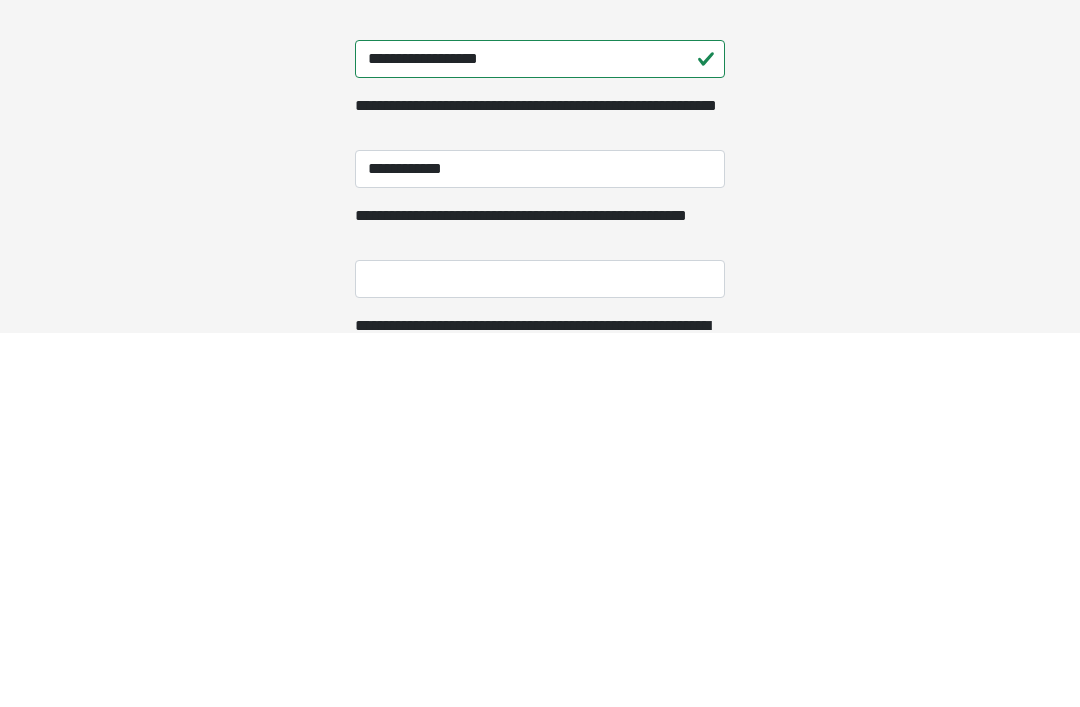 click on "**********" at bounding box center (540, 654) 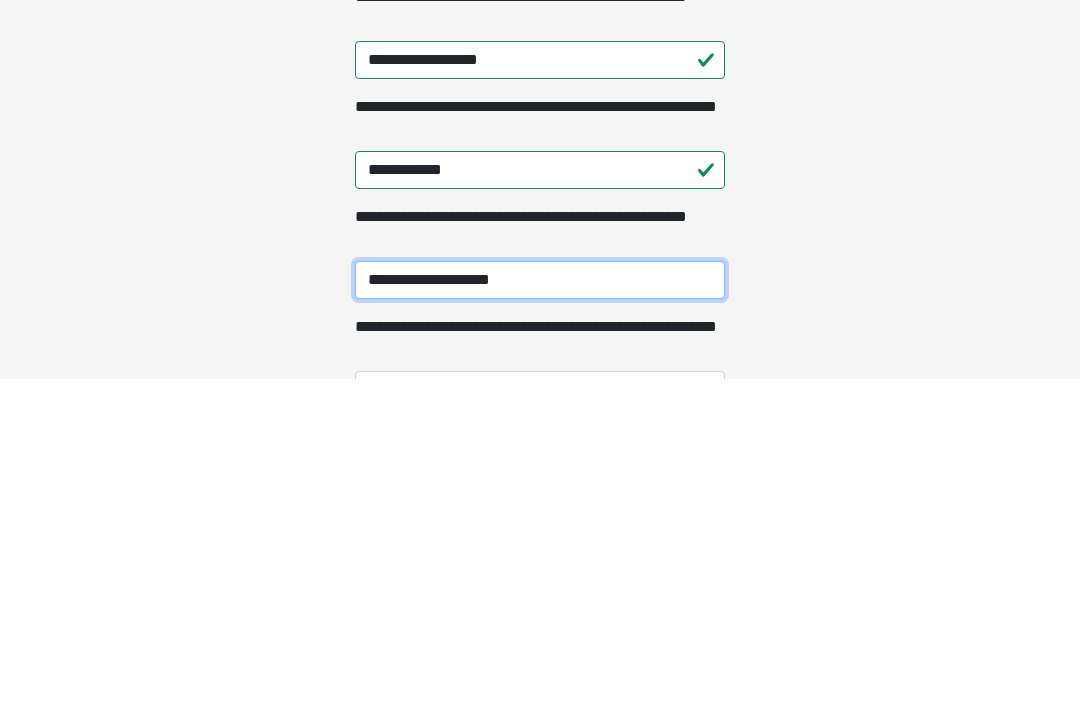 scroll, scrollTop: 50, scrollLeft: 0, axis: vertical 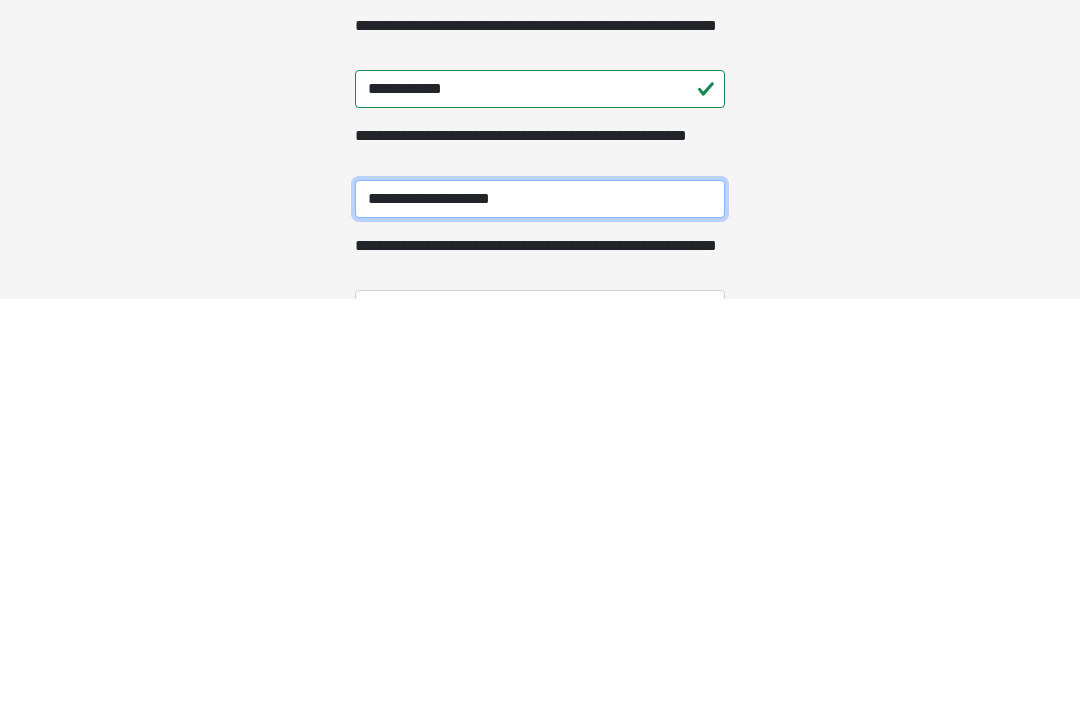 type on "**********" 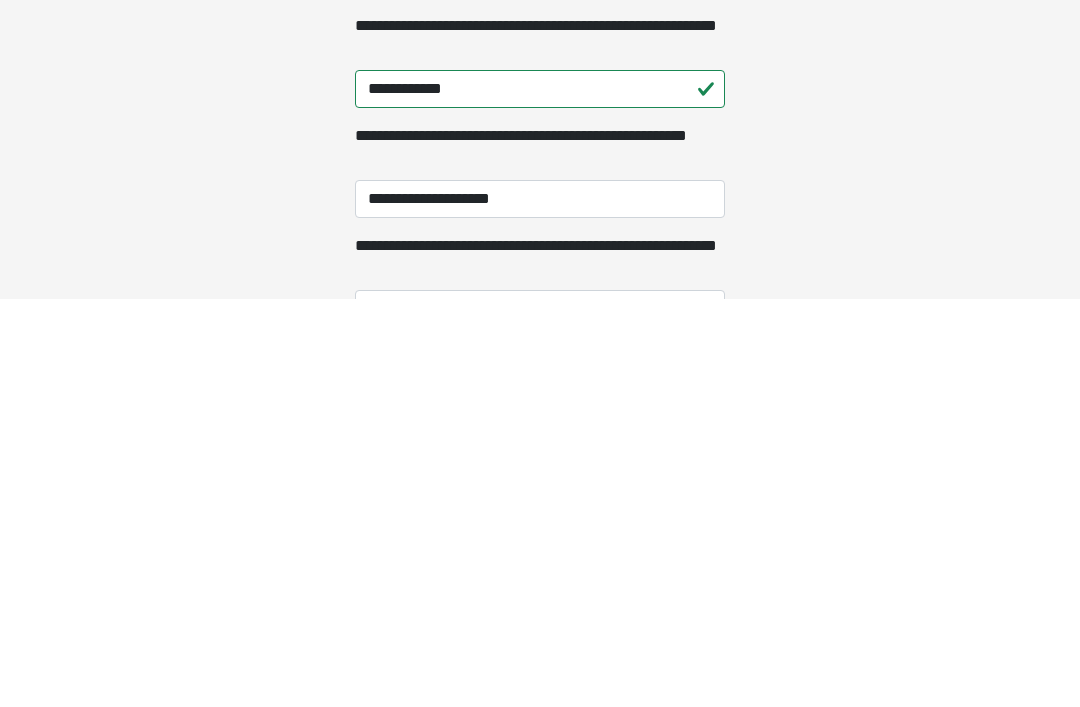click on "**********" at bounding box center [540, 717] 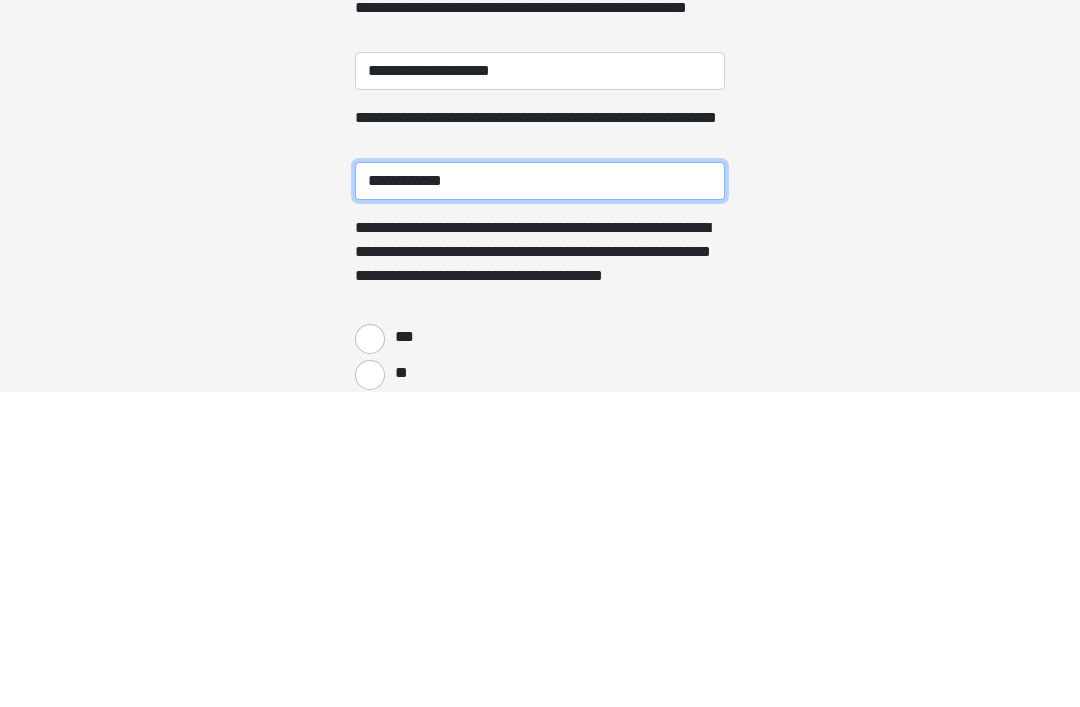 scroll, scrollTop: 281, scrollLeft: 0, axis: vertical 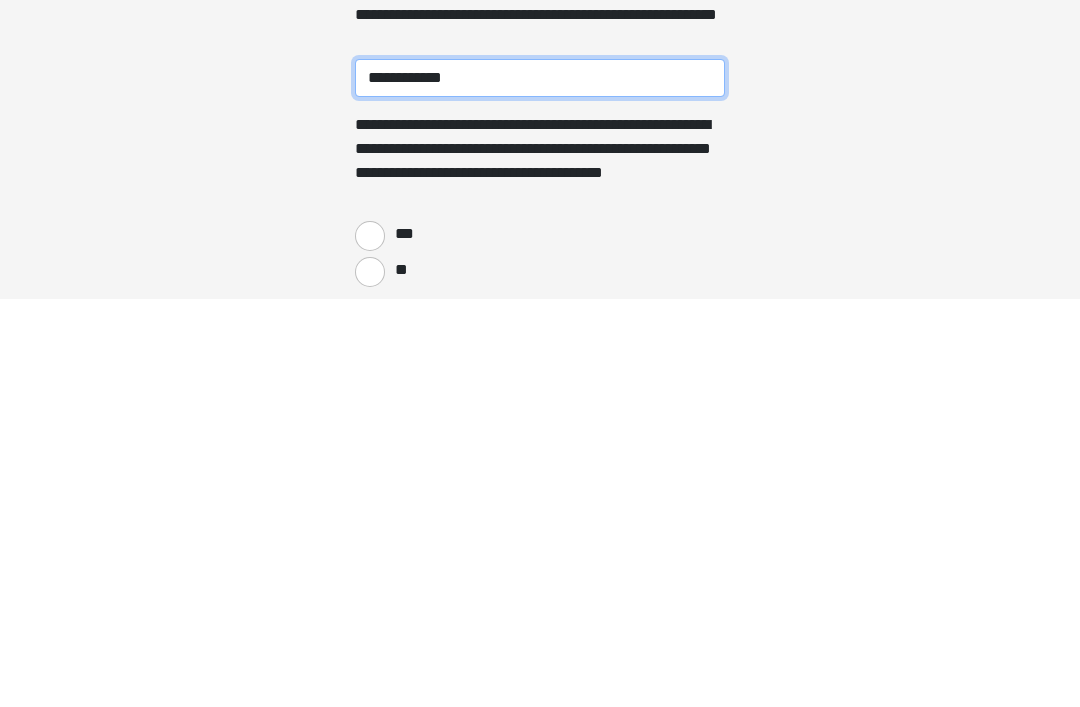 type on "**********" 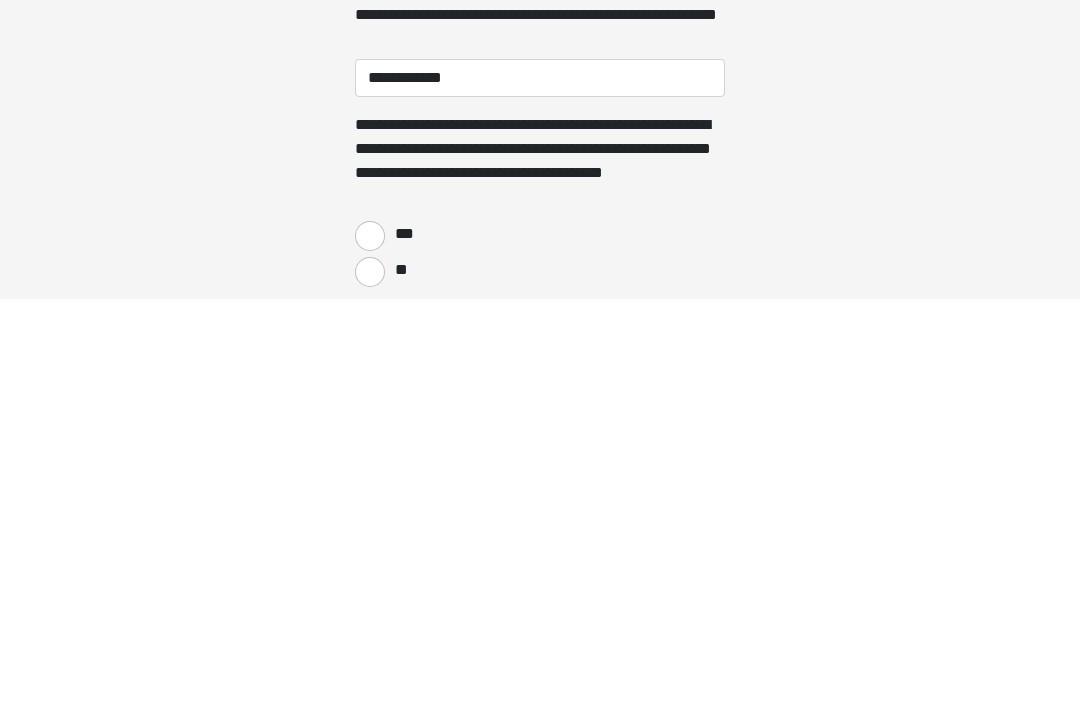 click on "***" at bounding box center [370, 644] 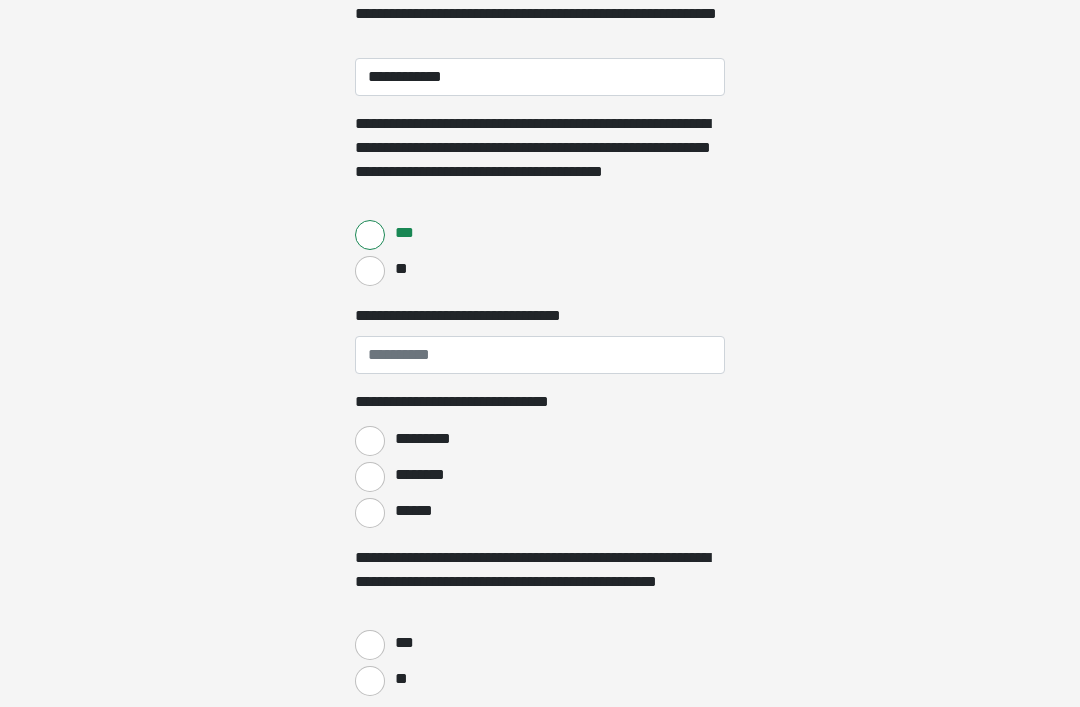 click on "*********" at bounding box center (370, 441) 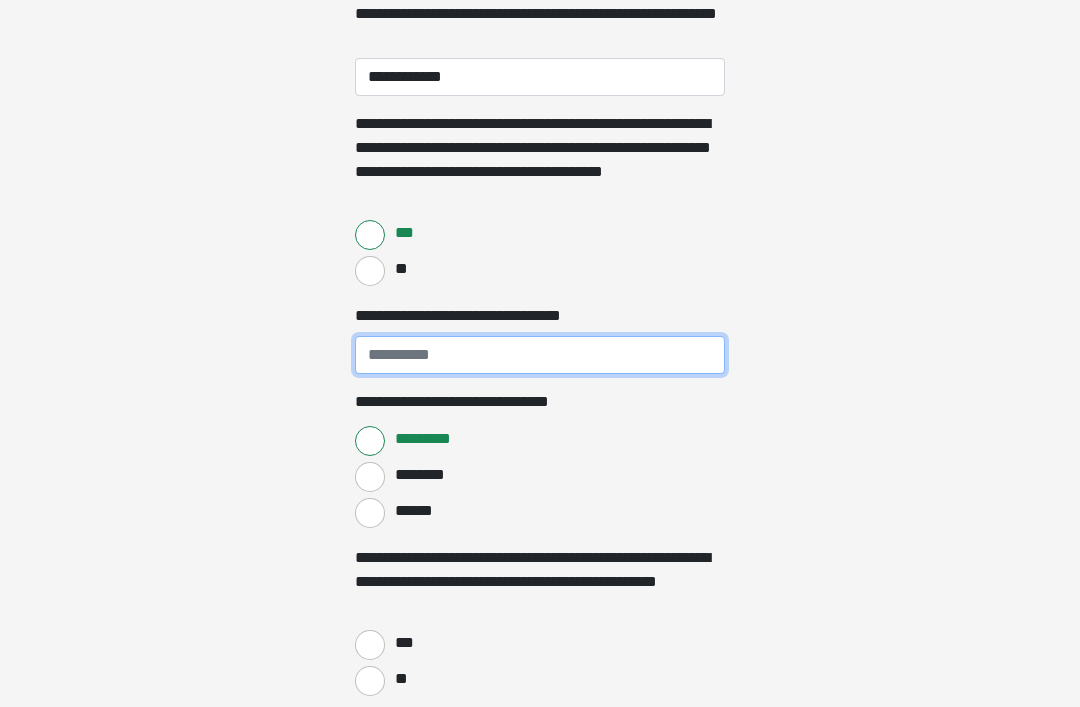 click on "**********" at bounding box center [540, 355] 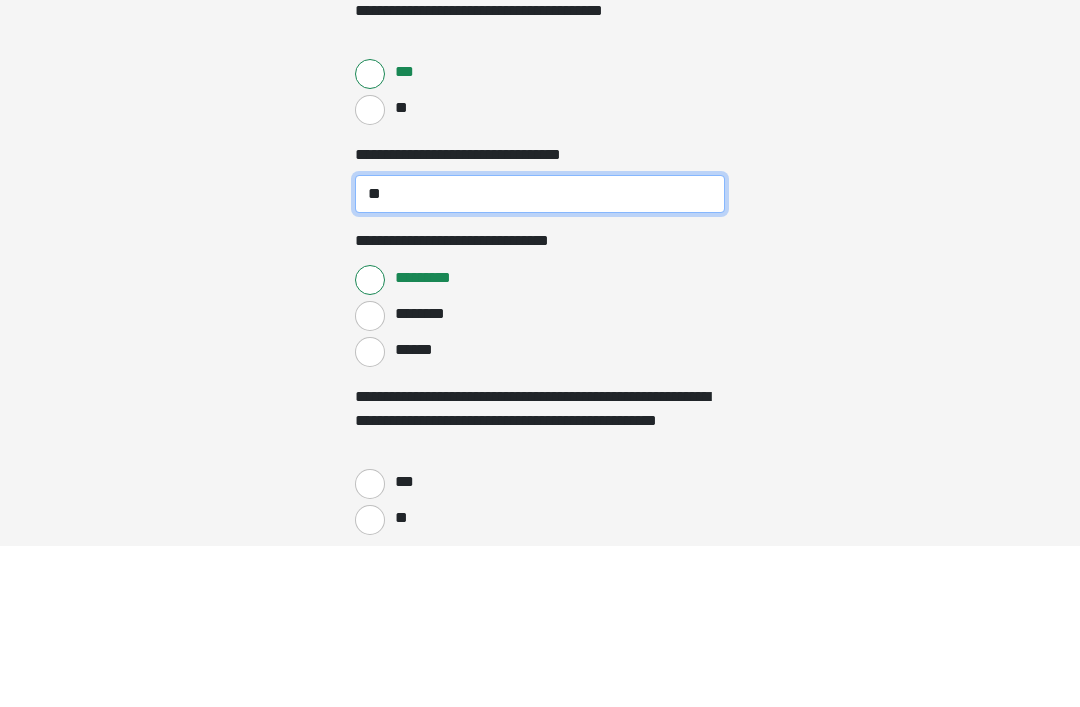 type on "*" 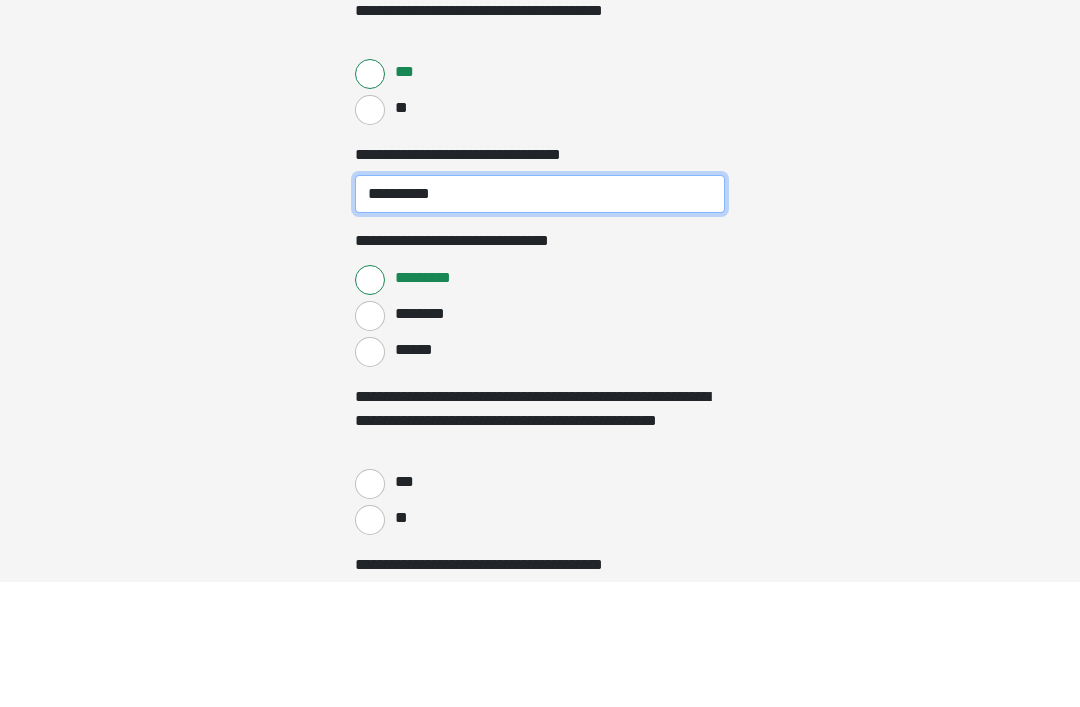 scroll, scrollTop: 726, scrollLeft: 0, axis: vertical 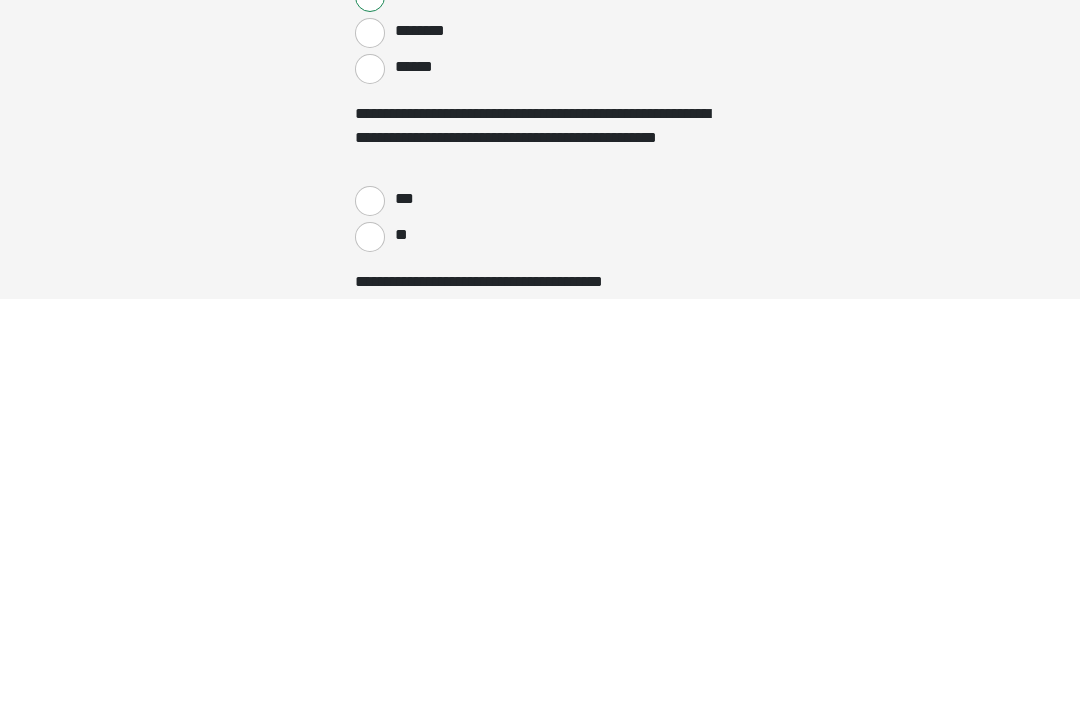 type on "**********" 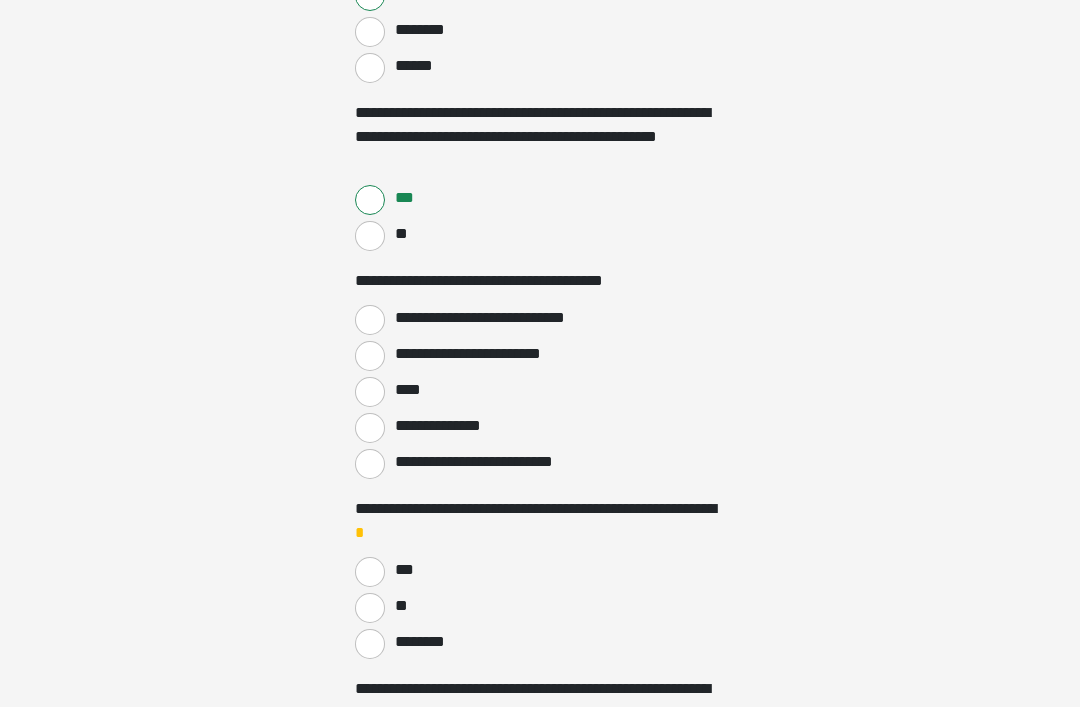 click on "**********" at bounding box center [370, 320] 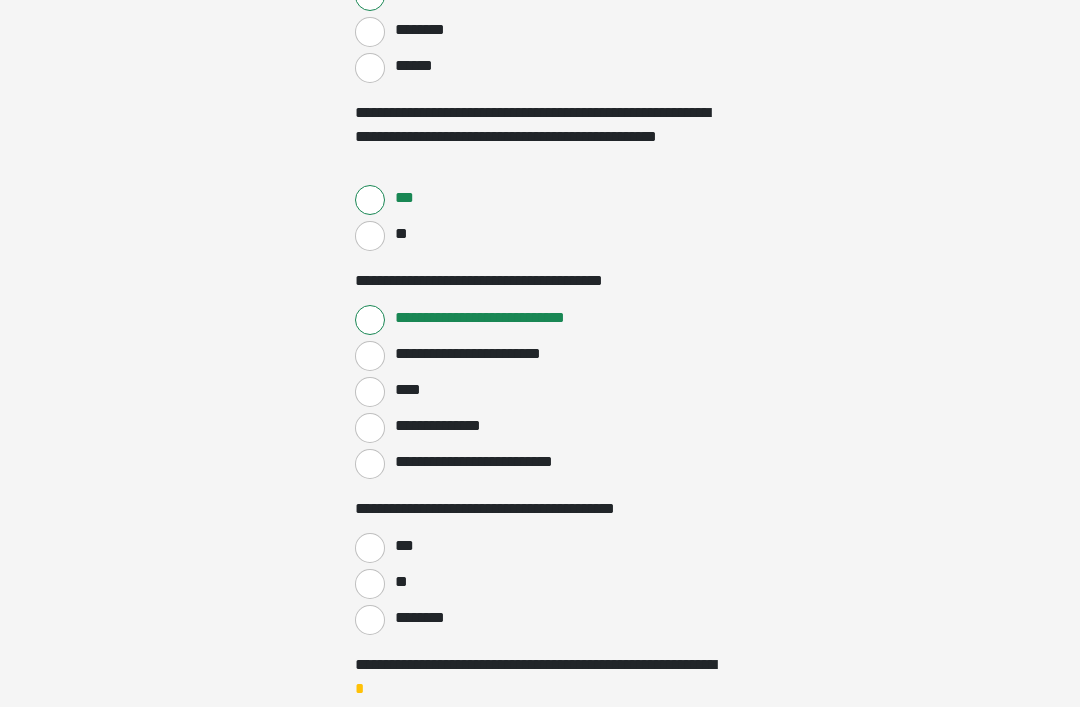 click on "***" at bounding box center (370, 548) 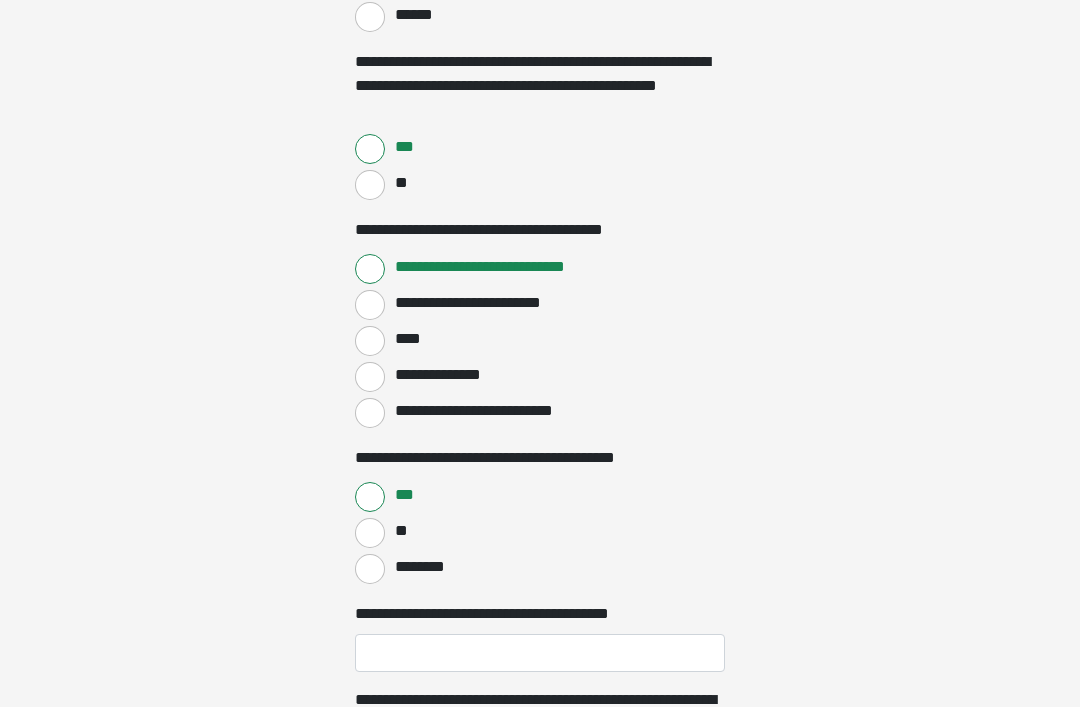 scroll, scrollTop: 1234, scrollLeft: 0, axis: vertical 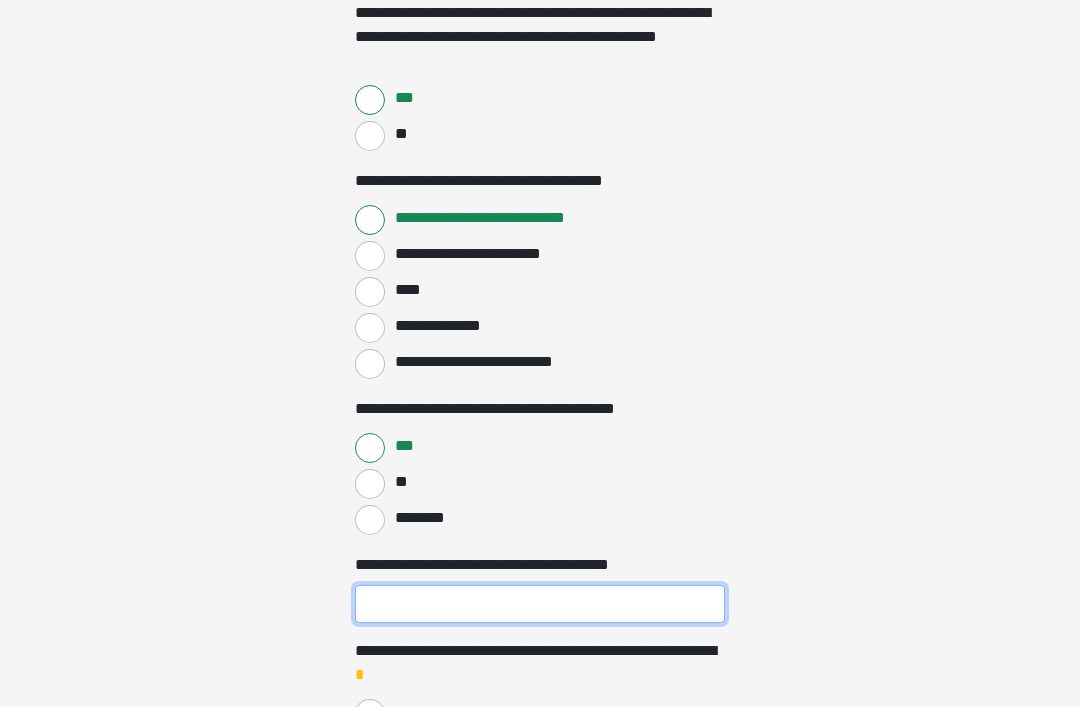 click on "**********" at bounding box center (540, 605) 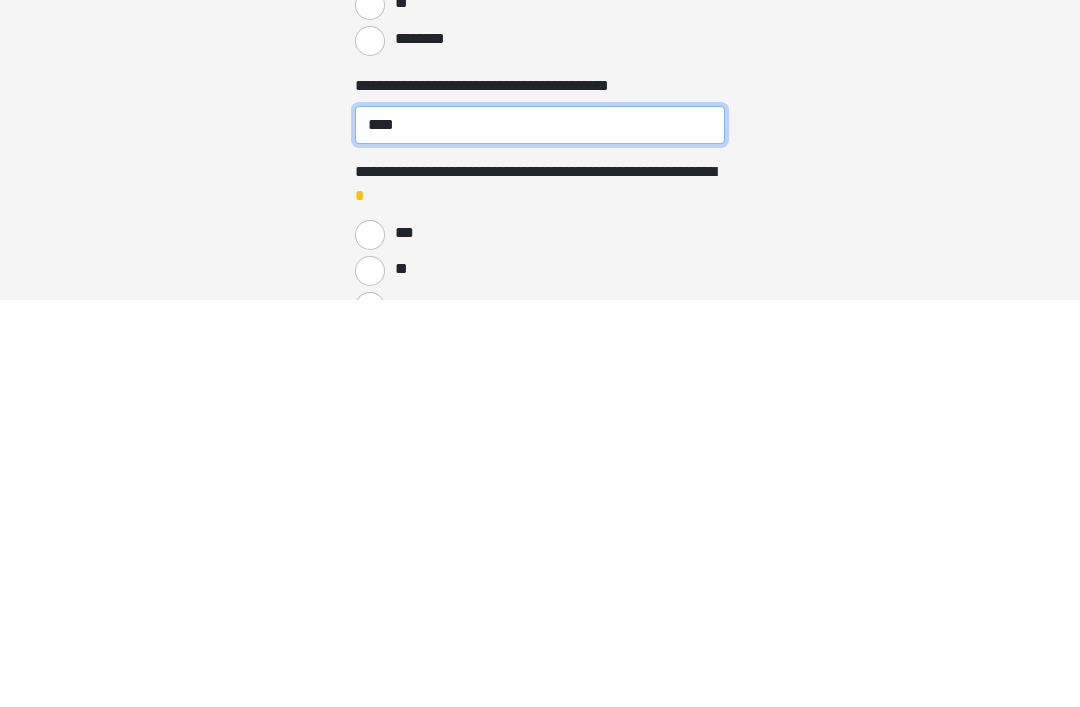 type on "****" 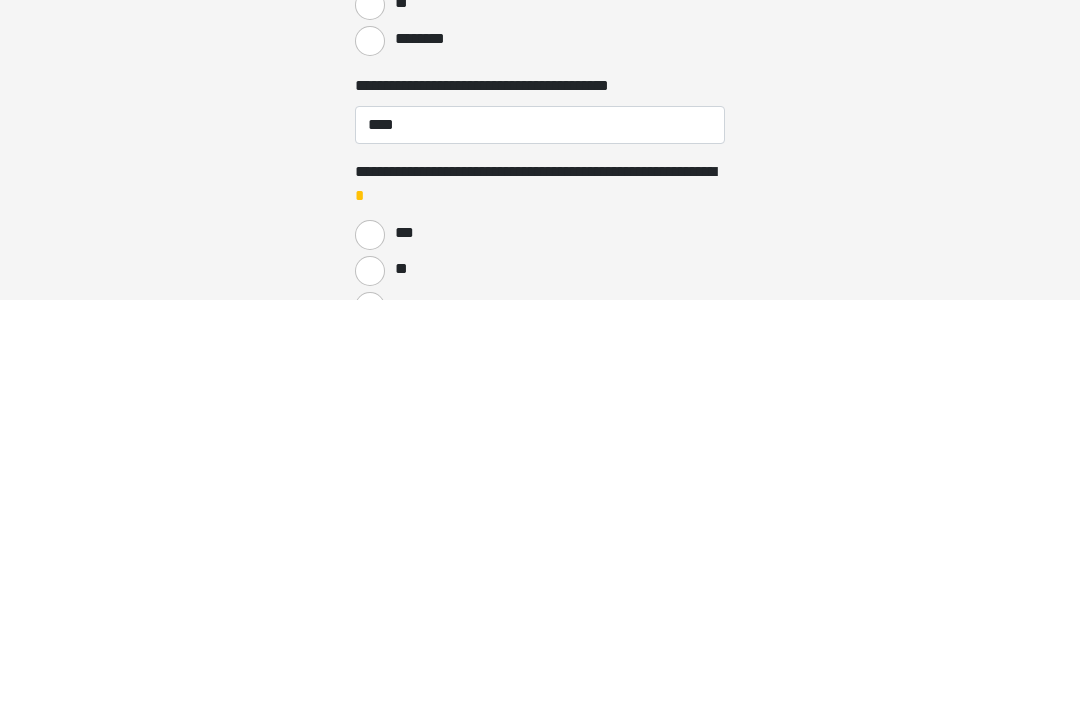 click on "********" at bounding box center (370, 715) 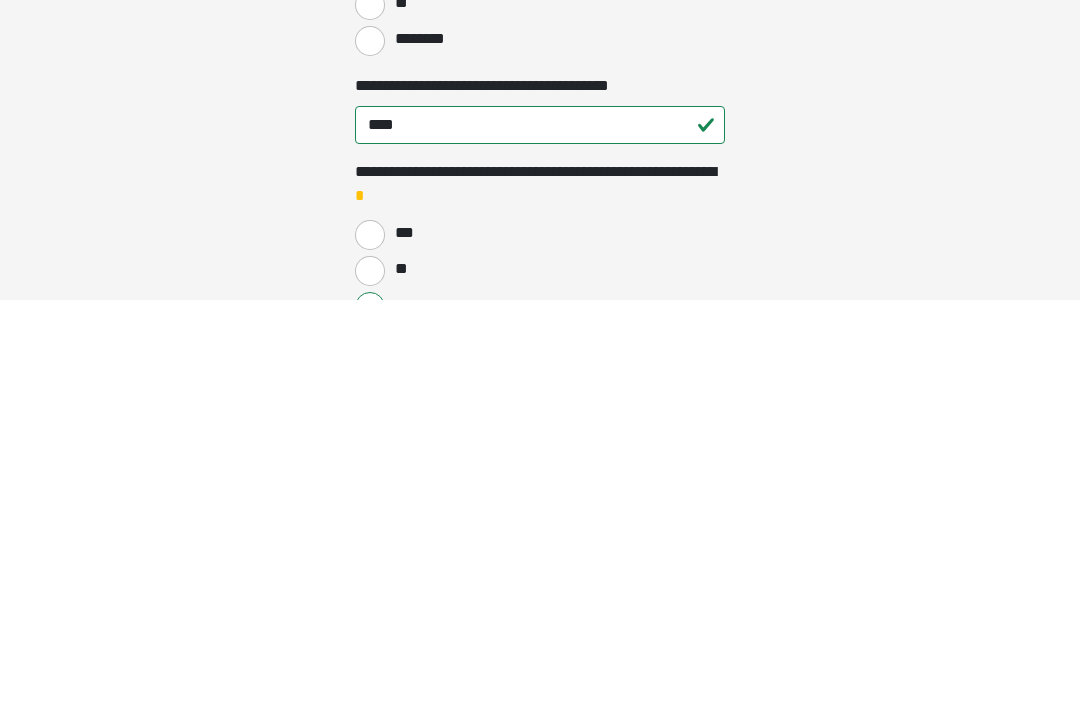 scroll, scrollTop: 1714, scrollLeft: 0, axis: vertical 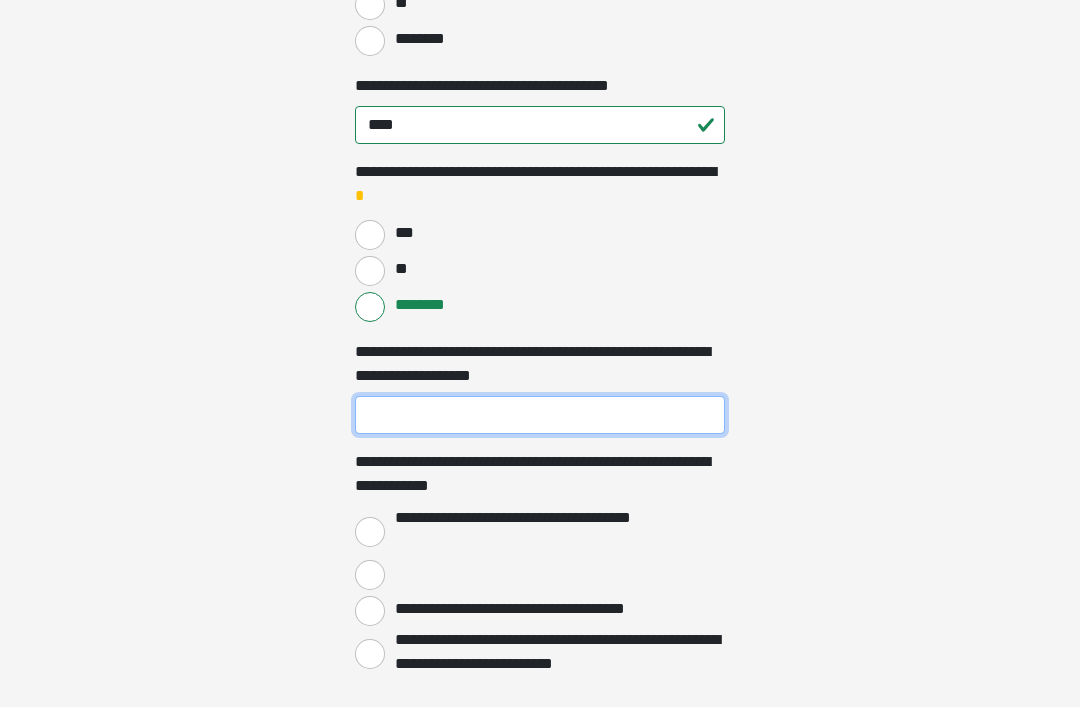 click on "**********" at bounding box center [540, 415] 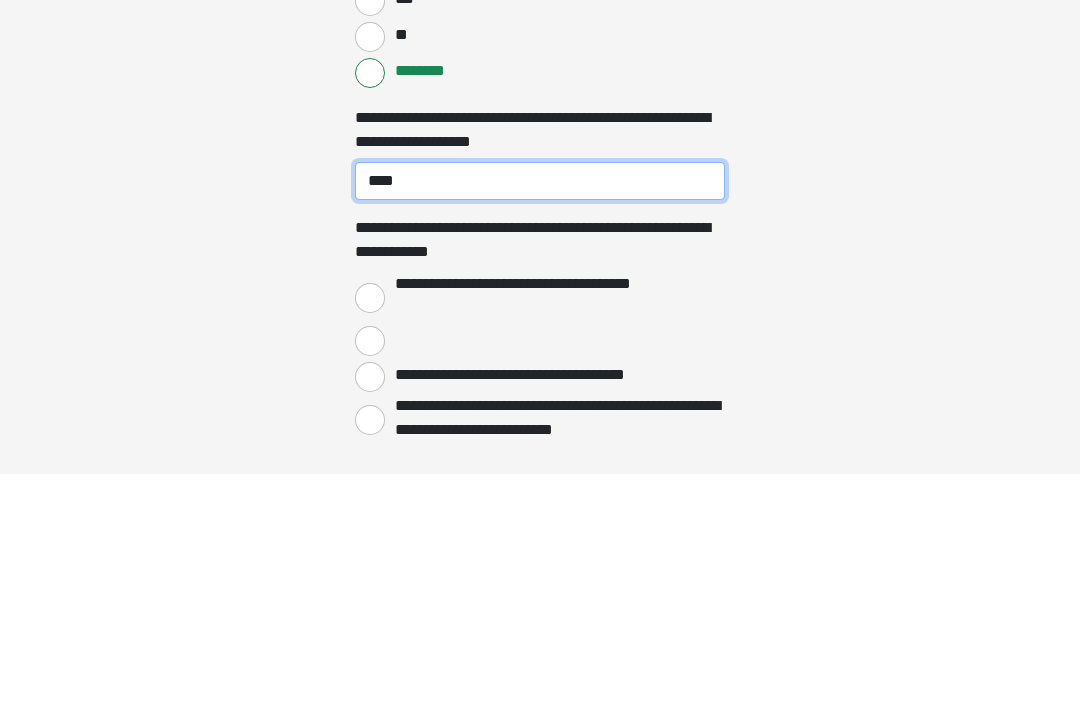 type on "****" 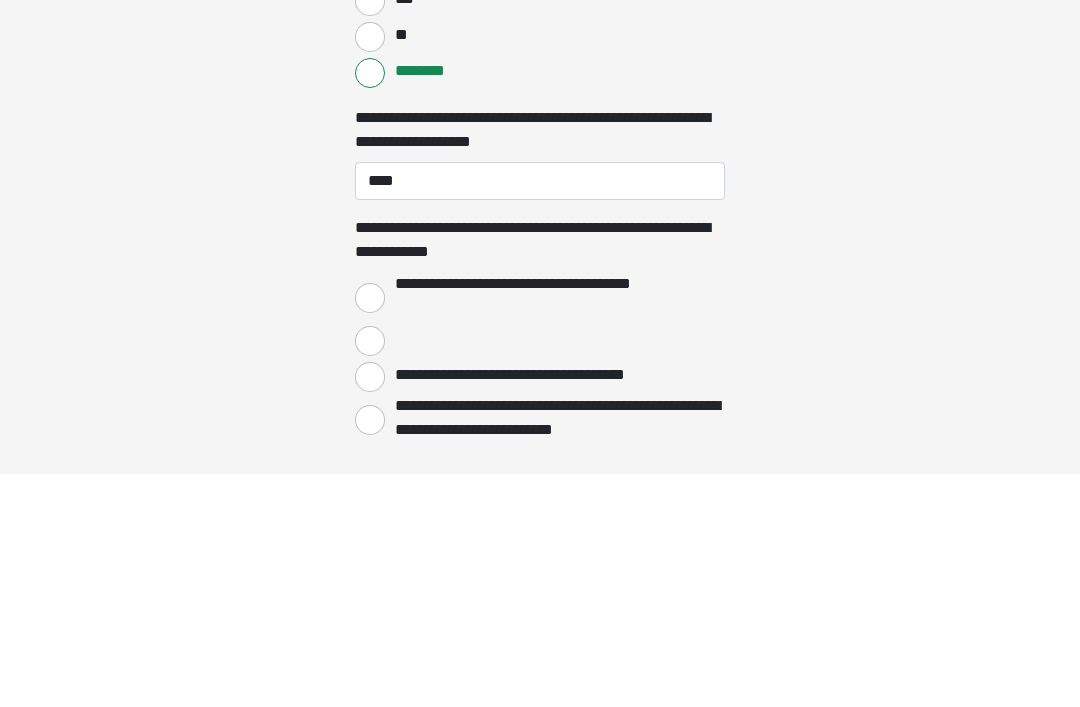 click on "**********" at bounding box center (370, 532) 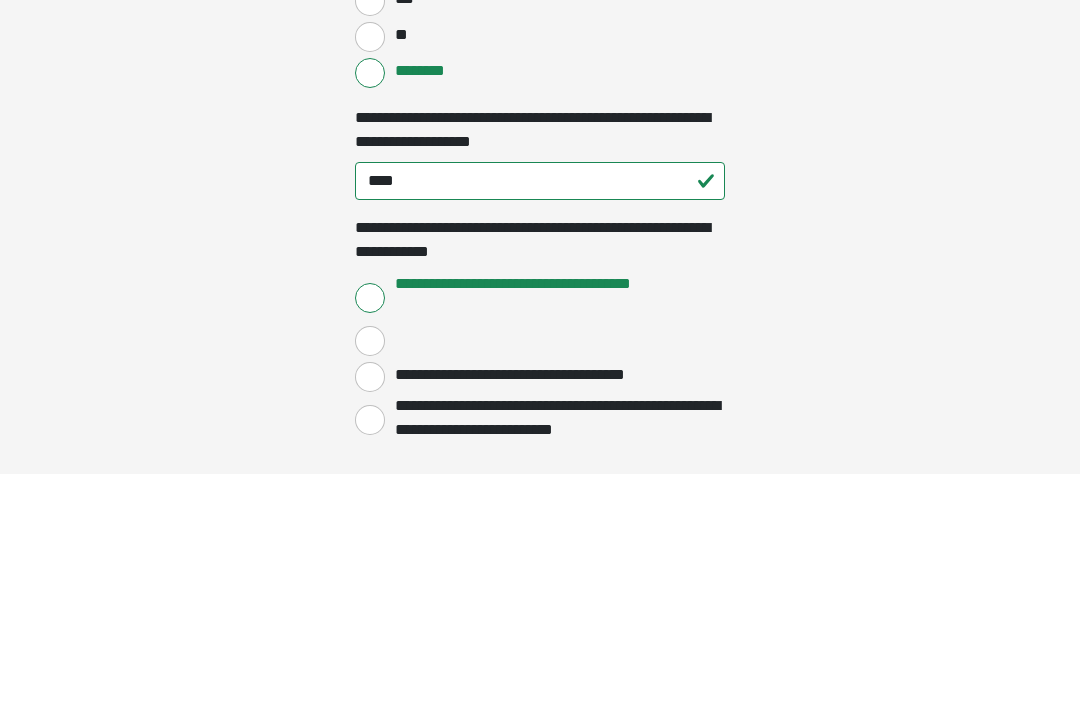 scroll, scrollTop: 1948, scrollLeft: 0, axis: vertical 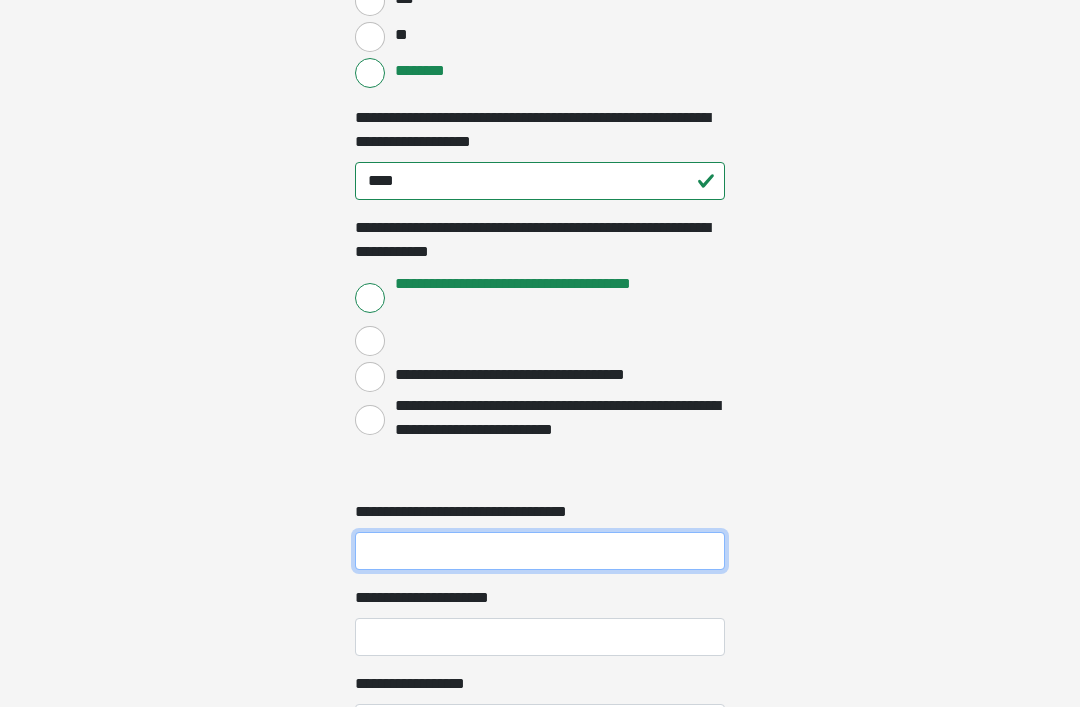 click on "**********" at bounding box center (540, 551) 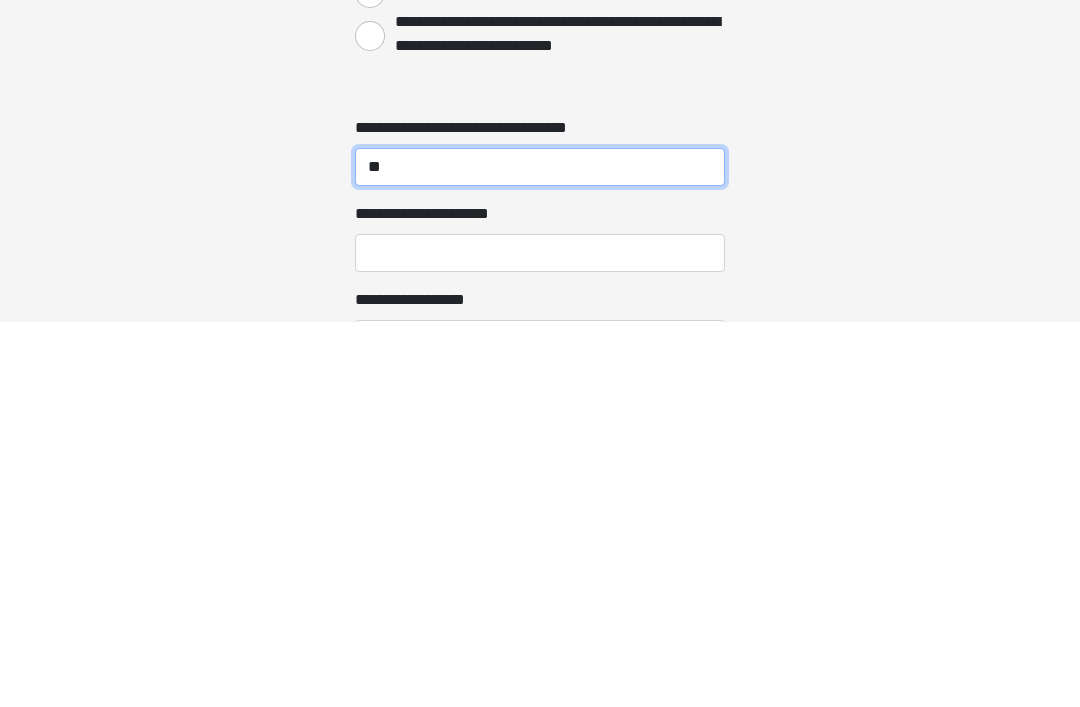 type on "**" 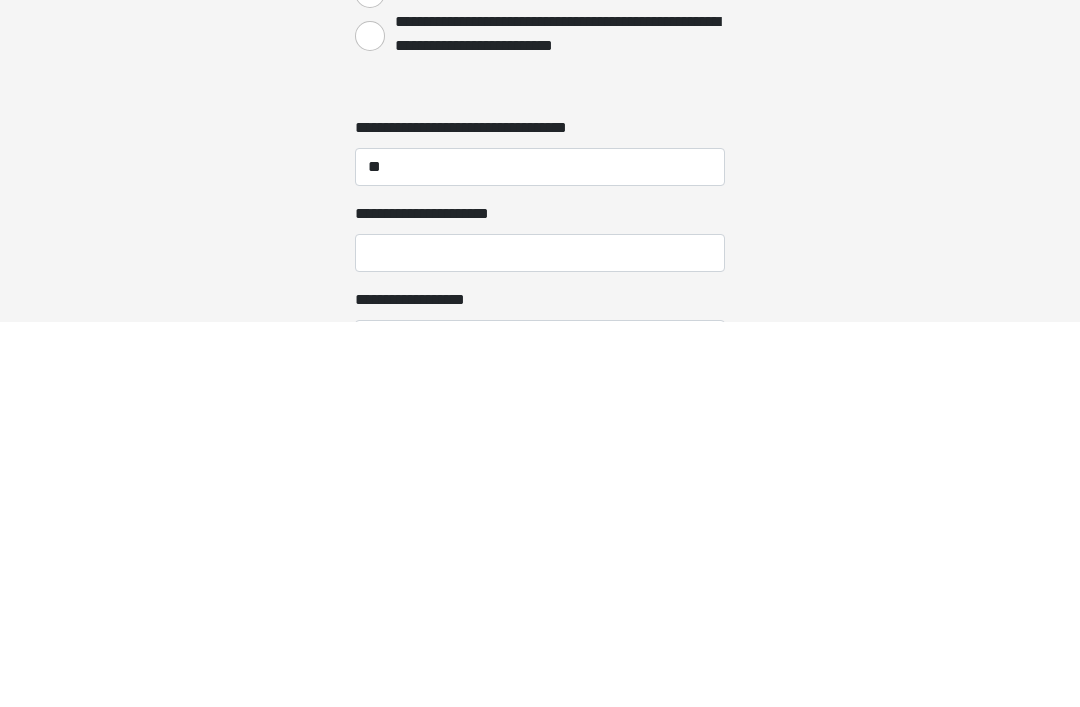 click on "**********" at bounding box center (540, 638) 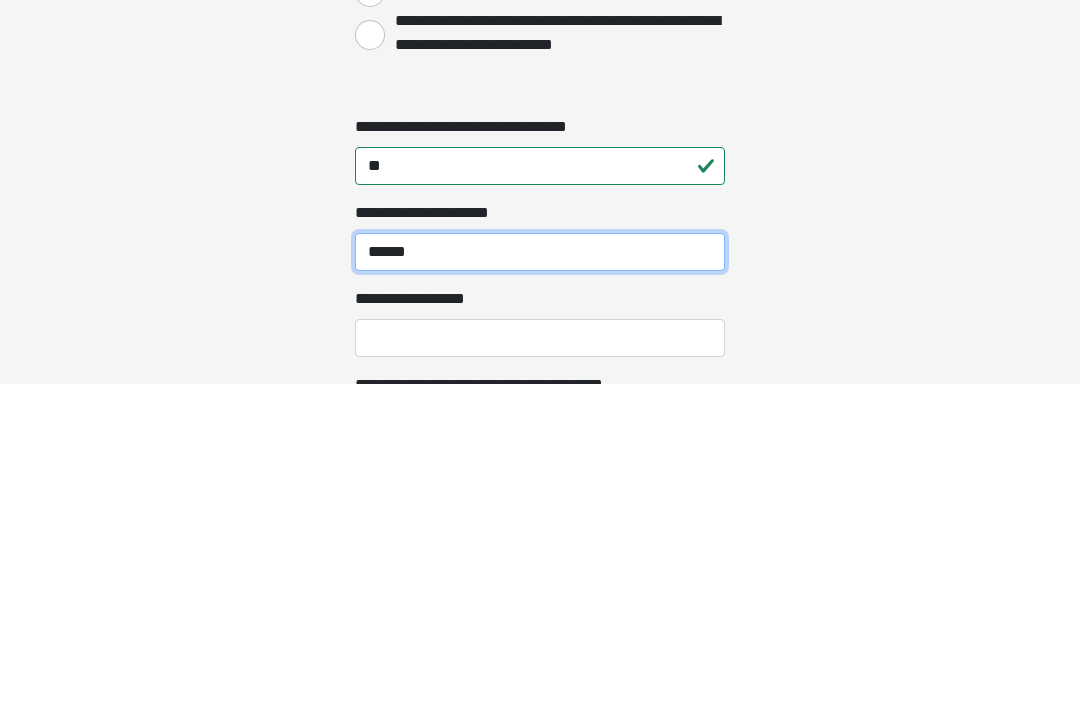 scroll, scrollTop: 2021, scrollLeft: 0, axis: vertical 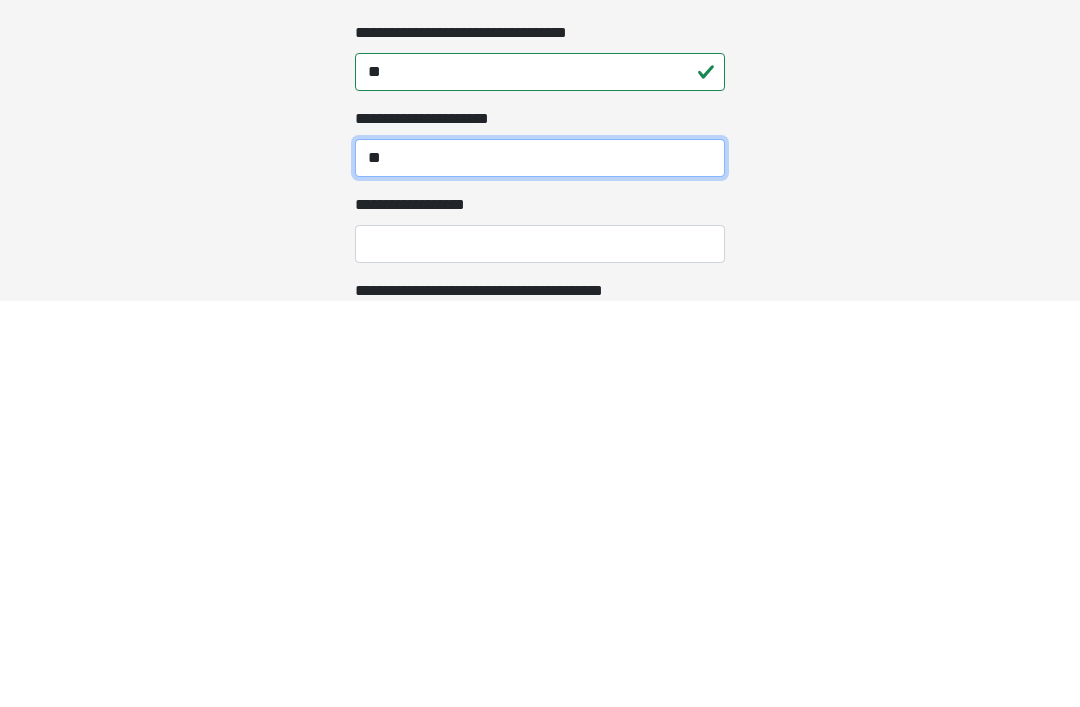 type on "*" 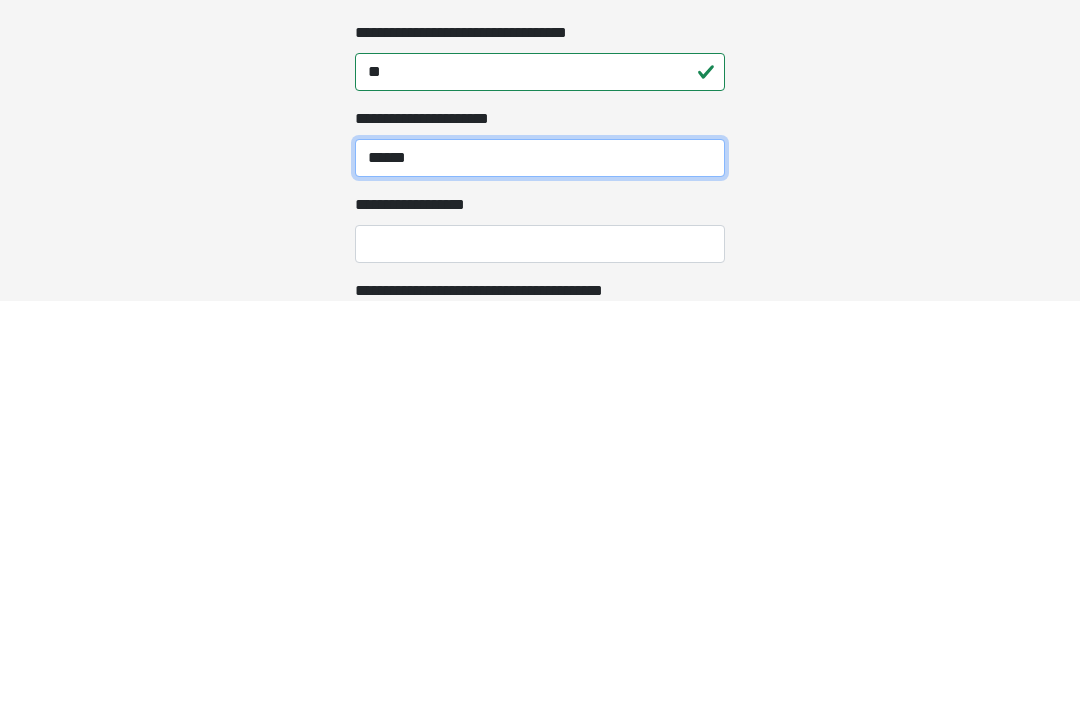 type on "******" 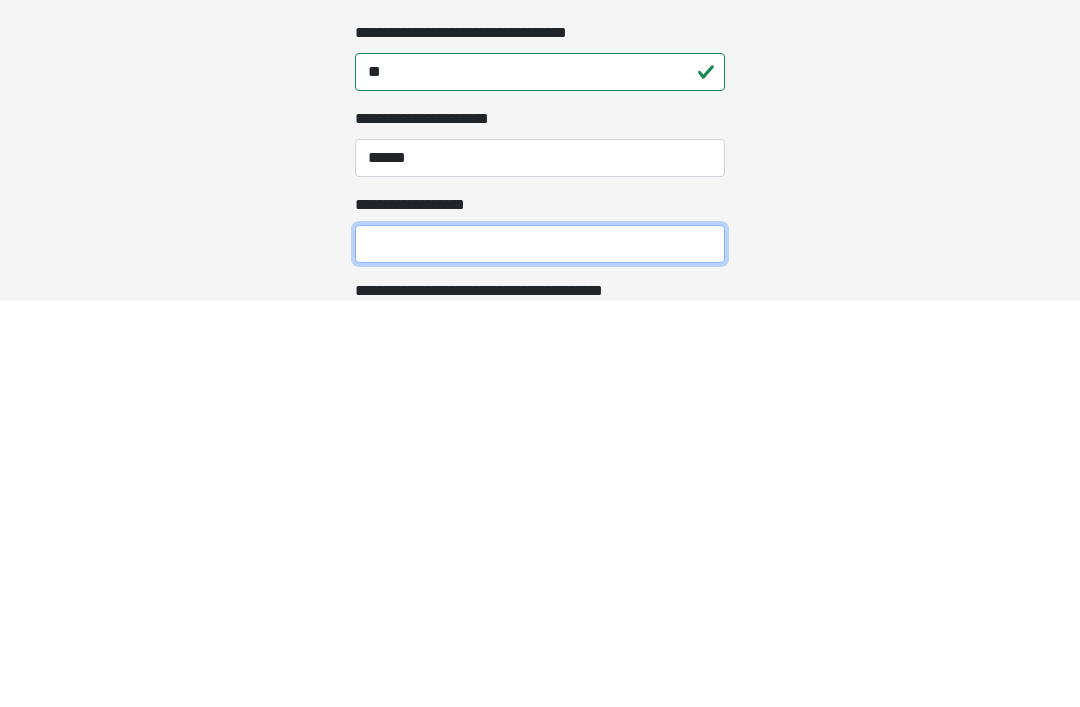 click on "**********" at bounding box center (540, 650) 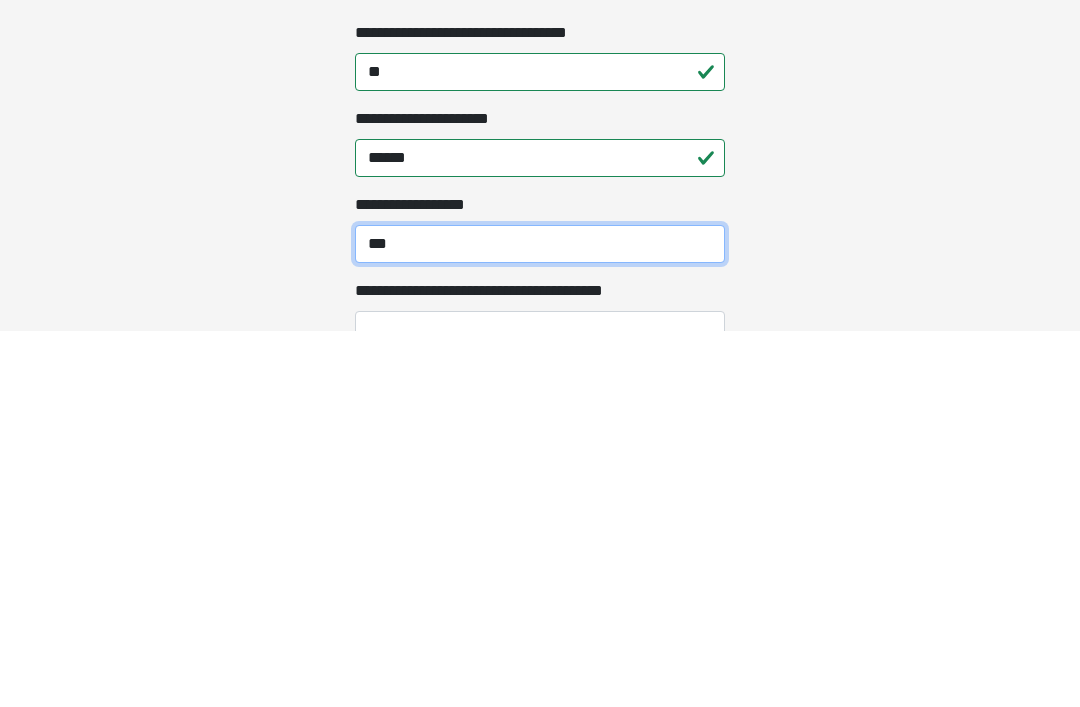 scroll, scrollTop: 2052, scrollLeft: 0, axis: vertical 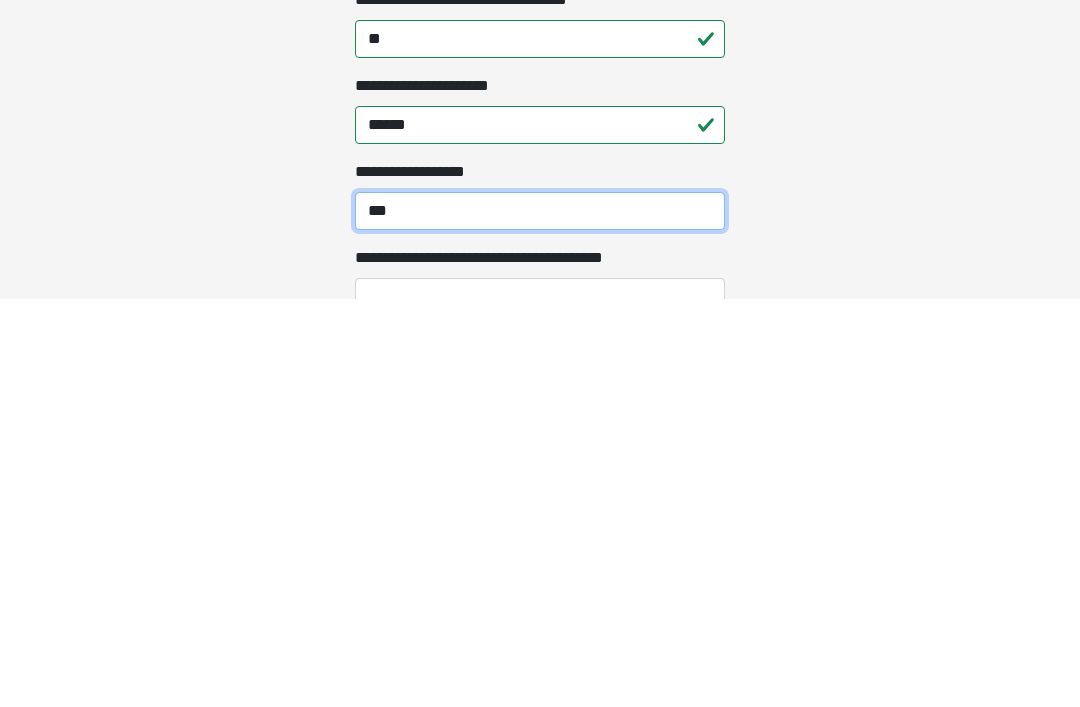 type on "***" 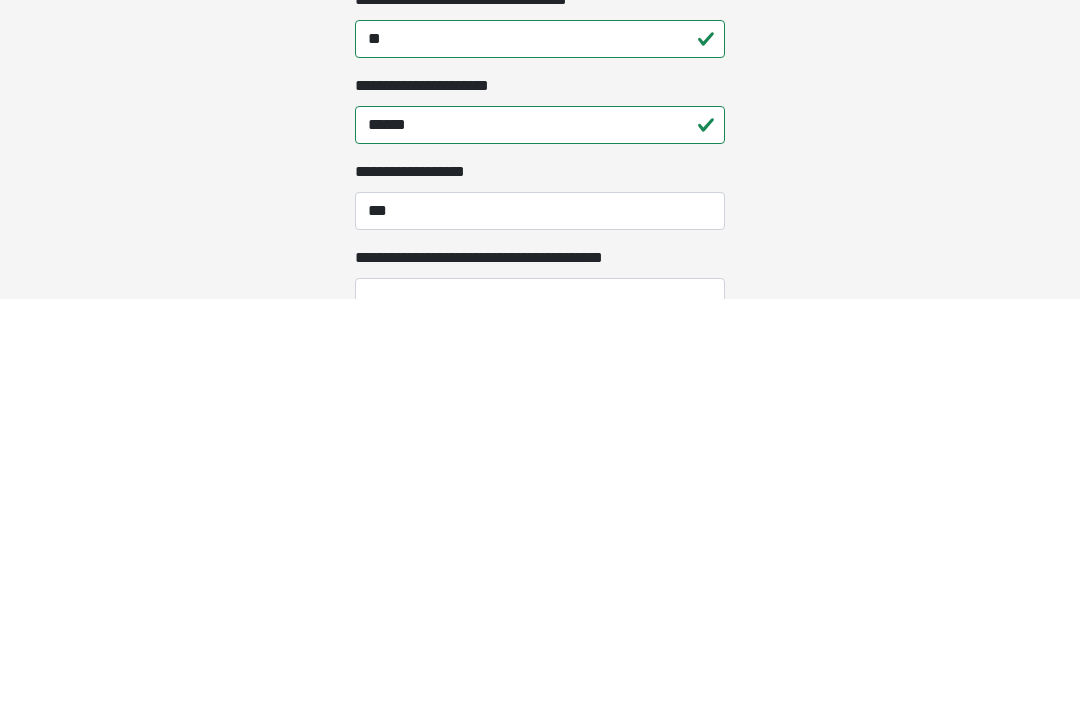 click on "**********" at bounding box center (540, 705) 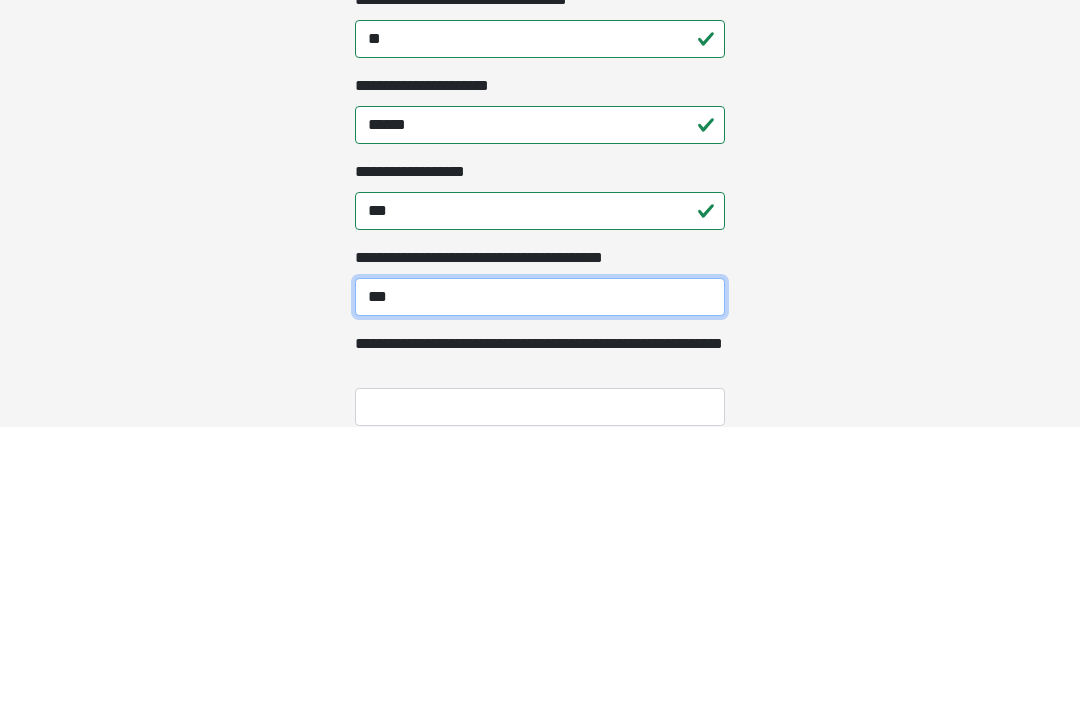 scroll, scrollTop: 2182, scrollLeft: 0, axis: vertical 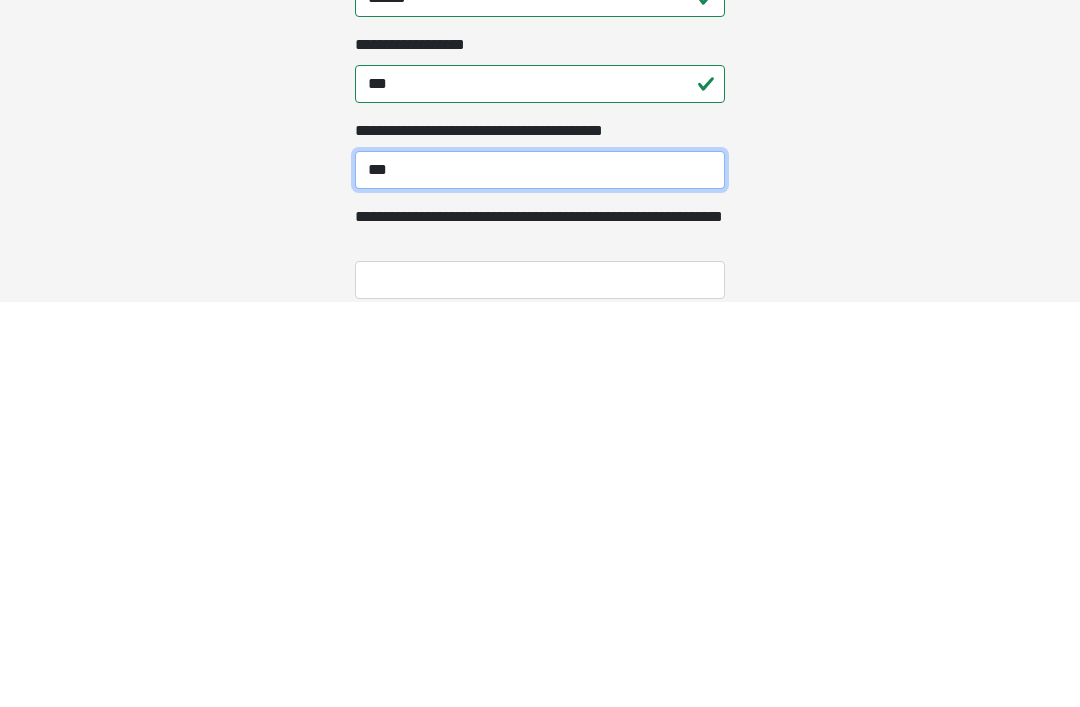 type on "***" 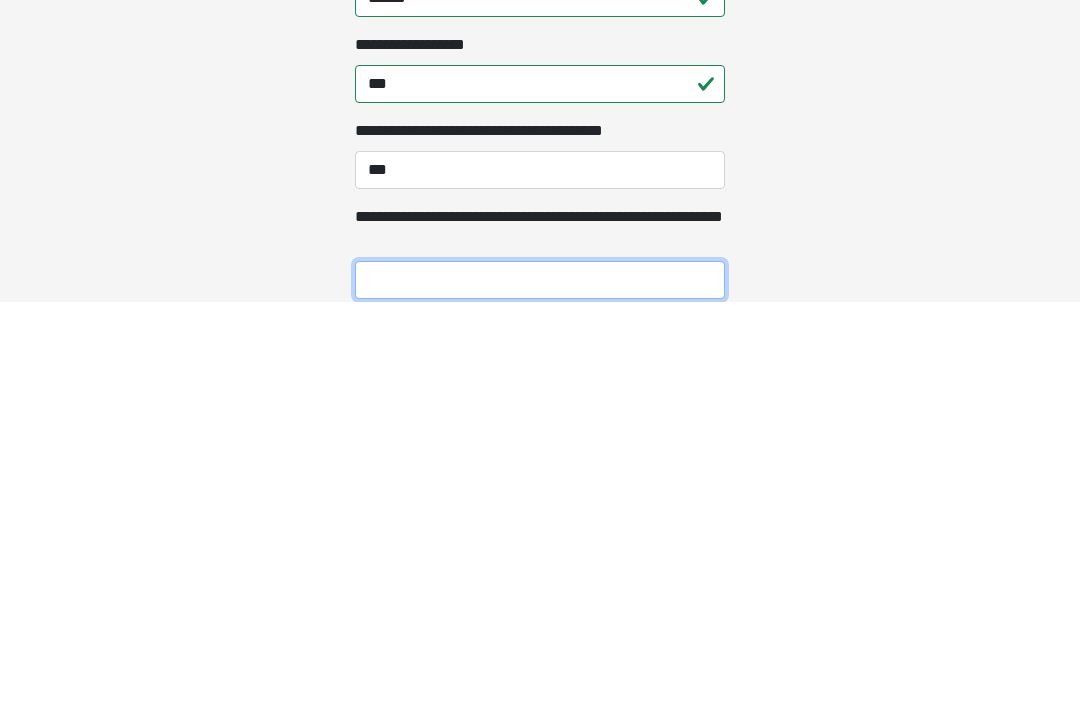 click on "**********" at bounding box center [540, 685] 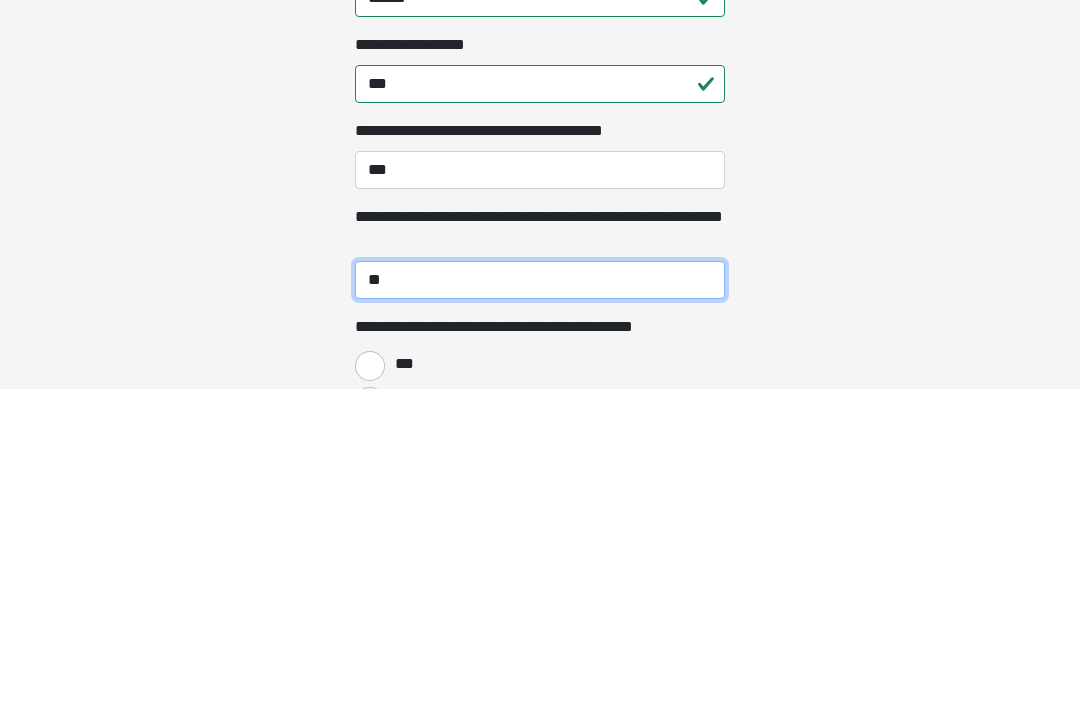 scroll, scrollTop: 2270, scrollLeft: 0, axis: vertical 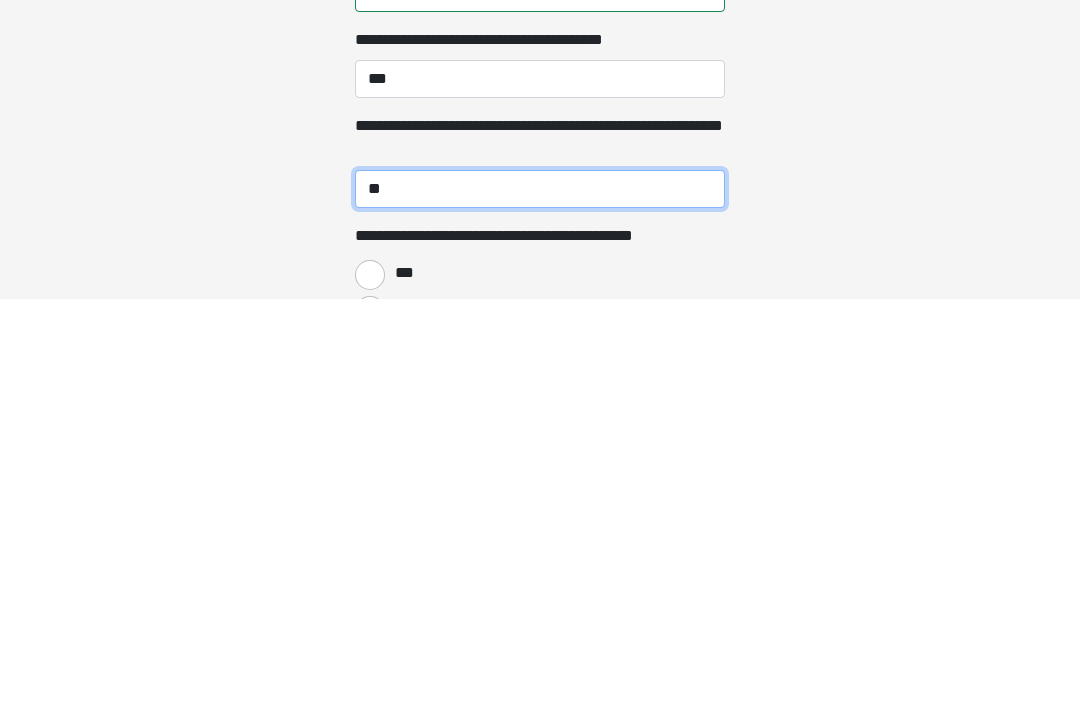 type on "**" 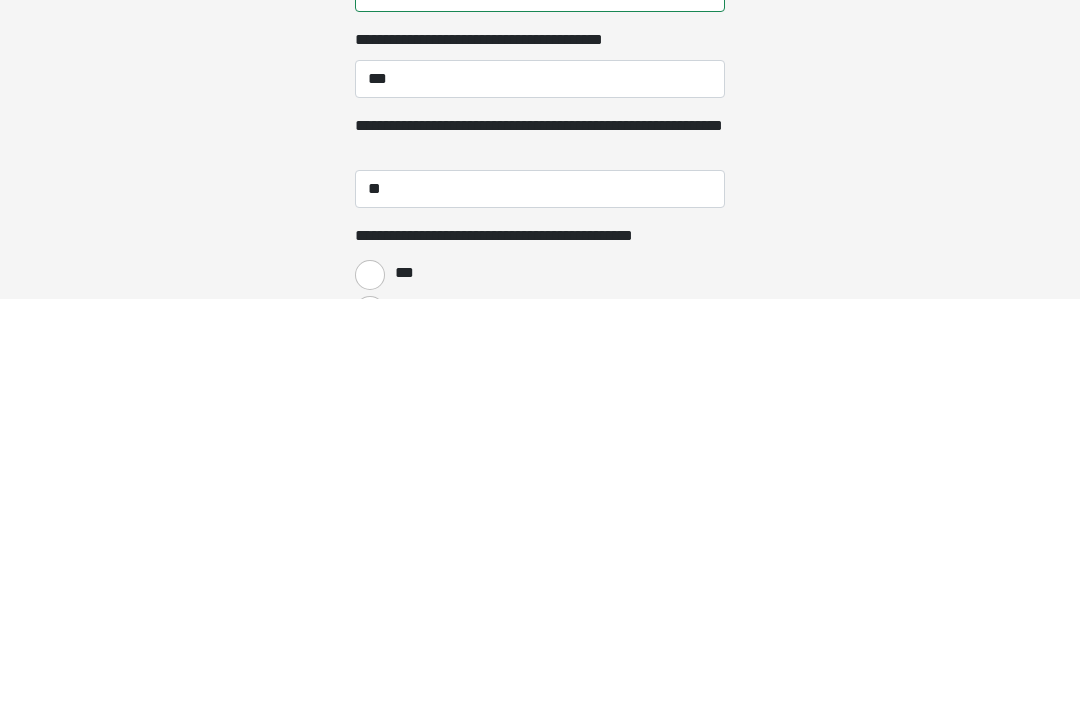 click on "**" at bounding box center (370, 719) 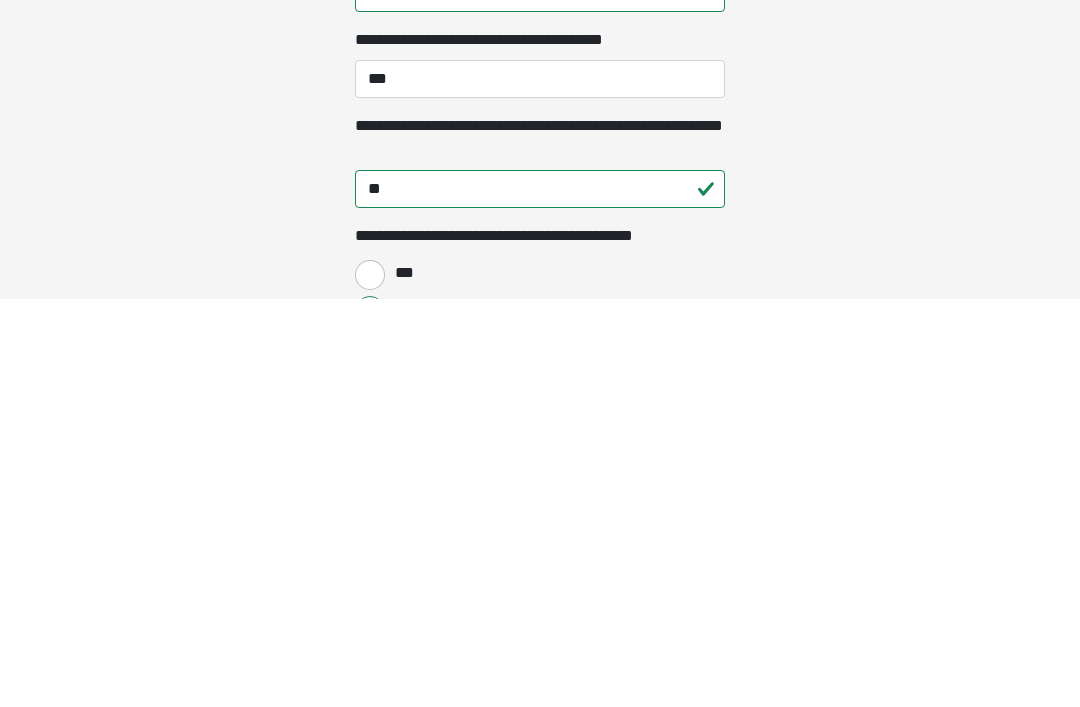 scroll, scrollTop: 2678, scrollLeft: 0, axis: vertical 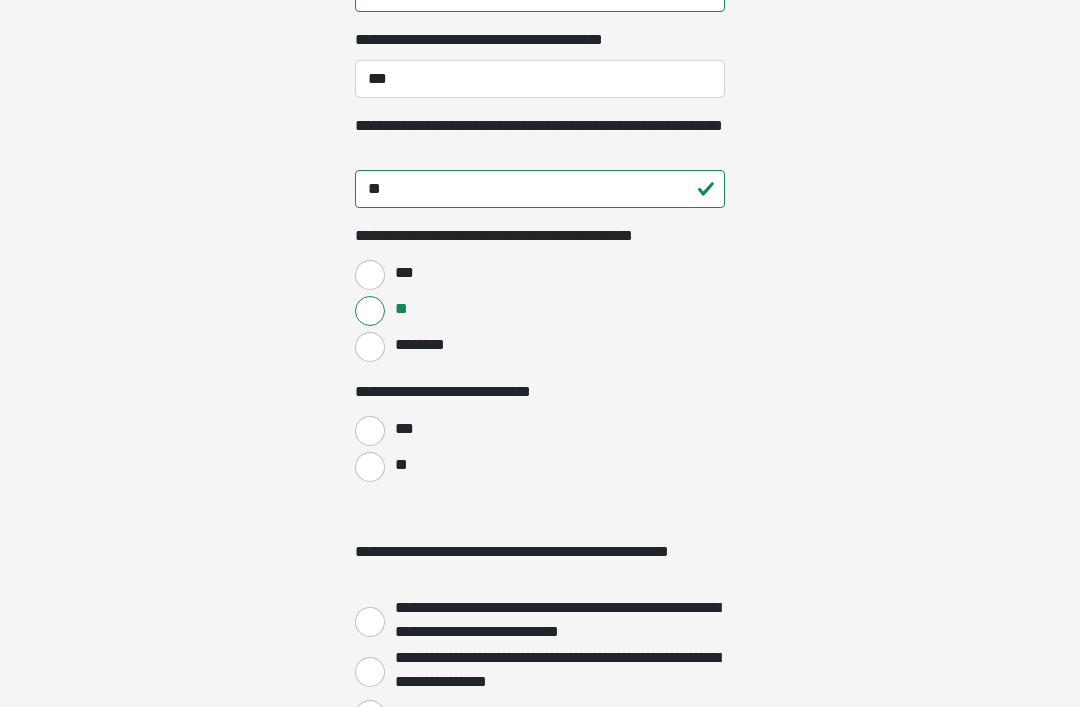 click on "**" at bounding box center [370, 467] 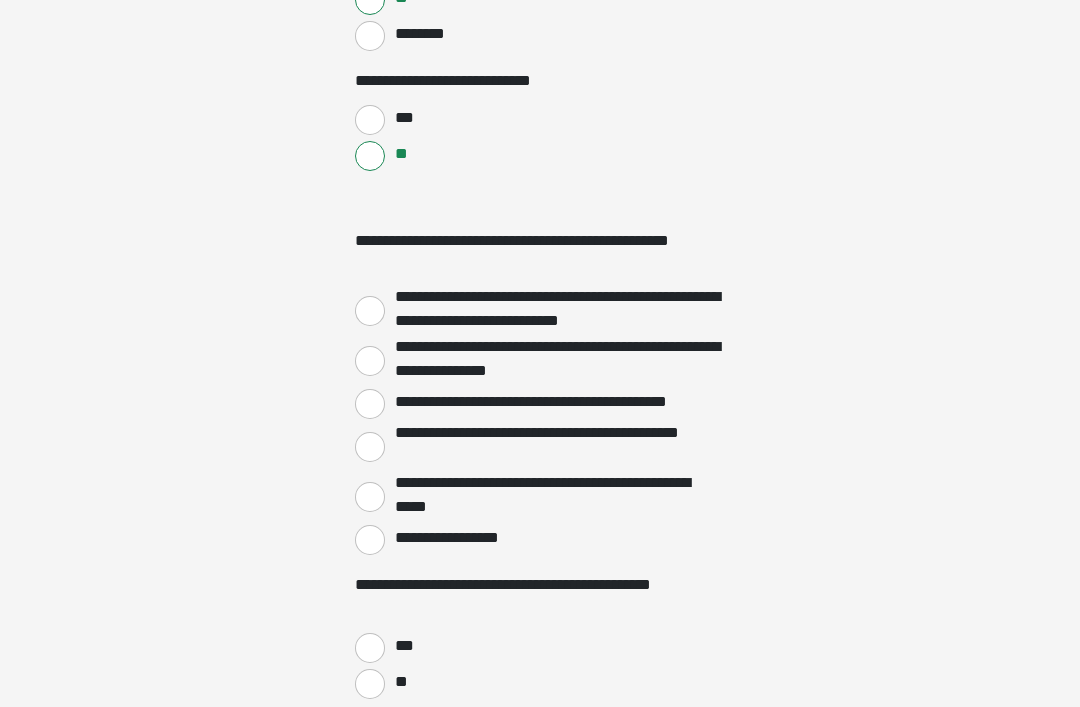 scroll, scrollTop: 2989, scrollLeft: 0, axis: vertical 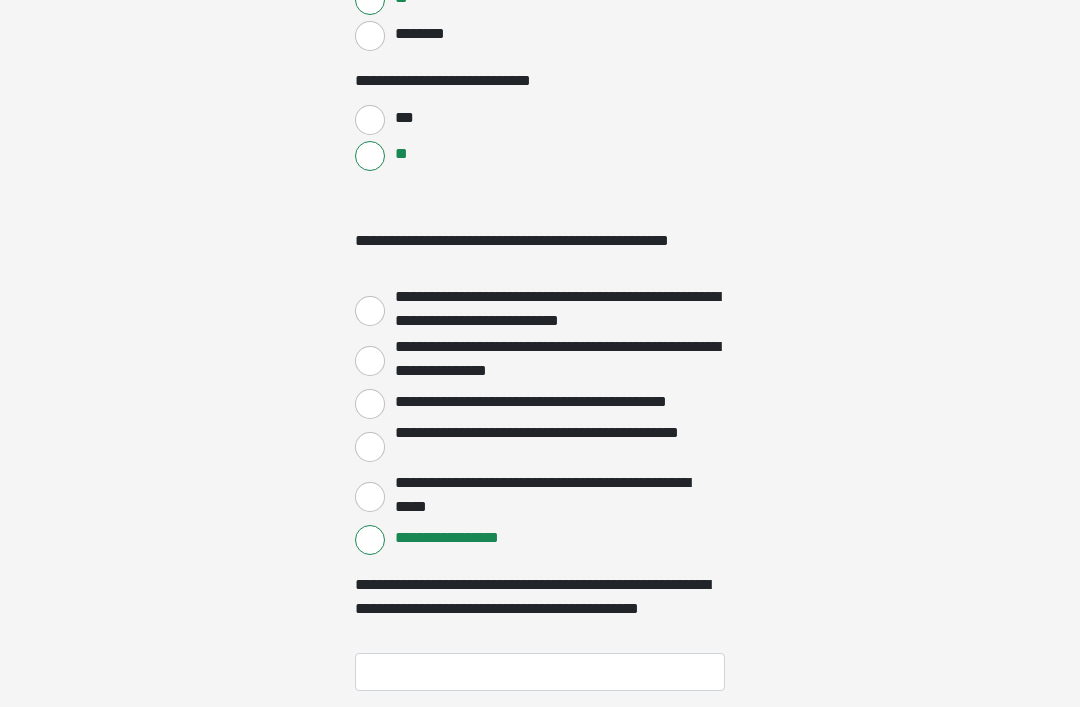 click on "**********" at bounding box center [370, 540] 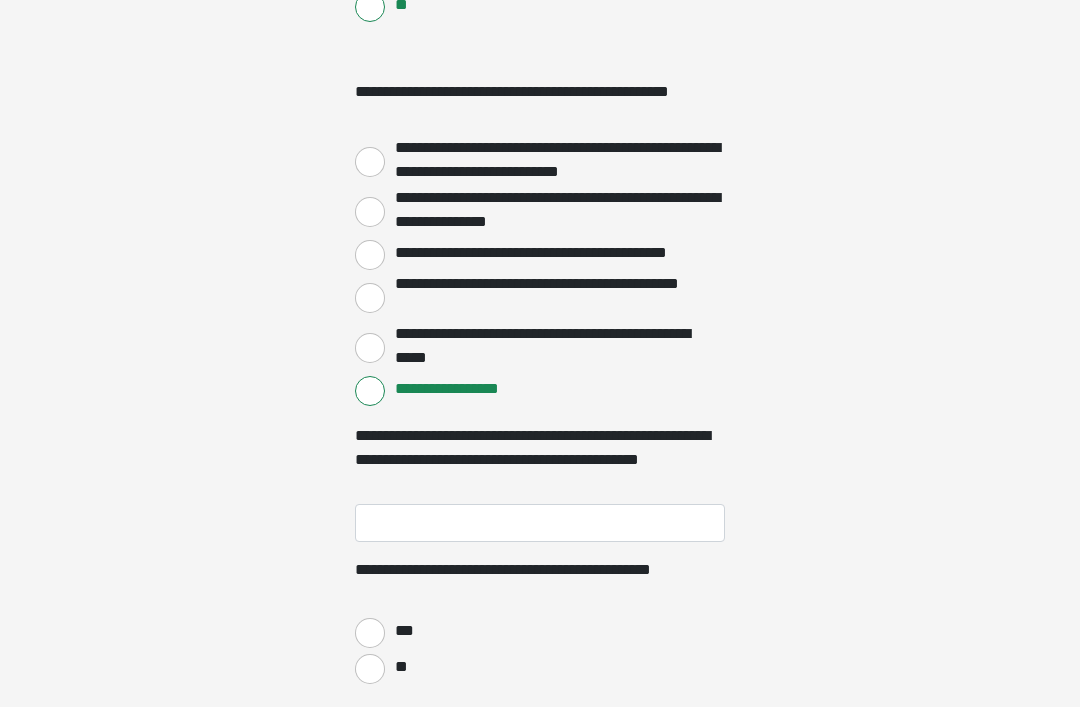 scroll, scrollTop: 3138, scrollLeft: 0, axis: vertical 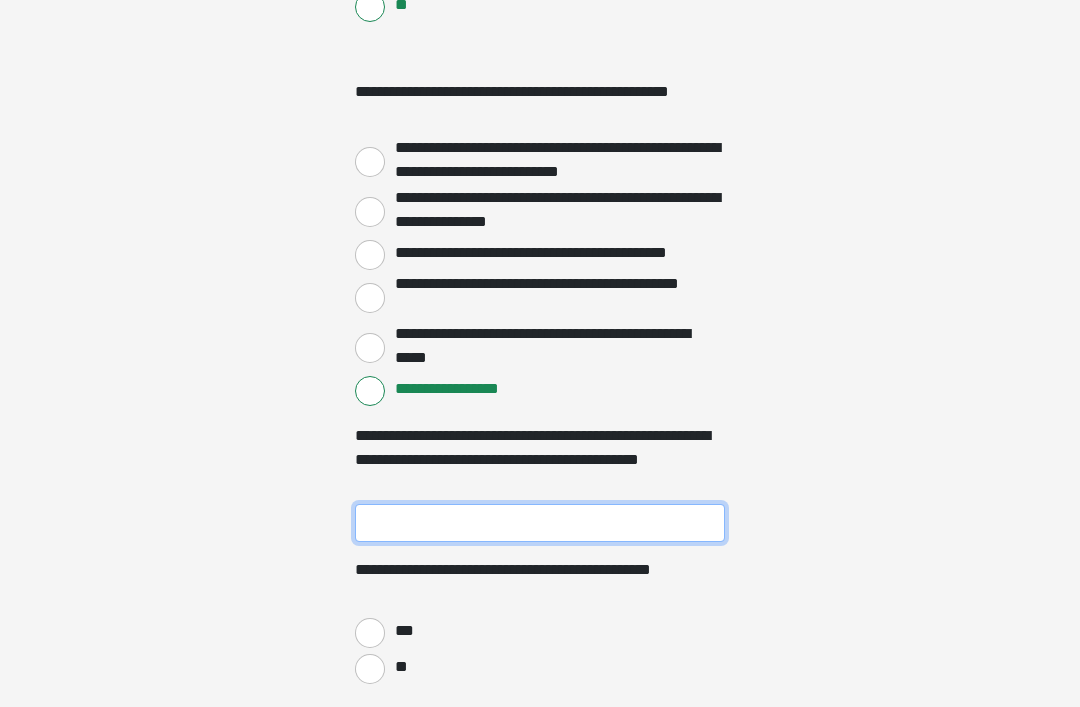 click on "**********" at bounding box center (540, 523) 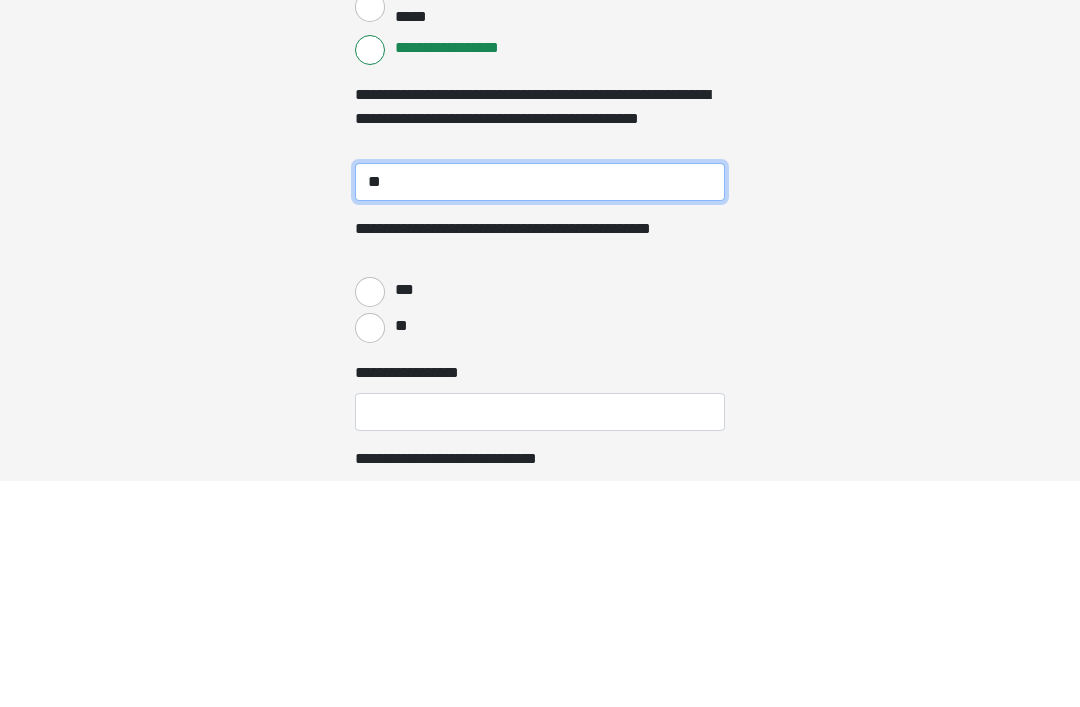 scroll, scrollTop: 3281, scrollLeft: 0, axis: vertical 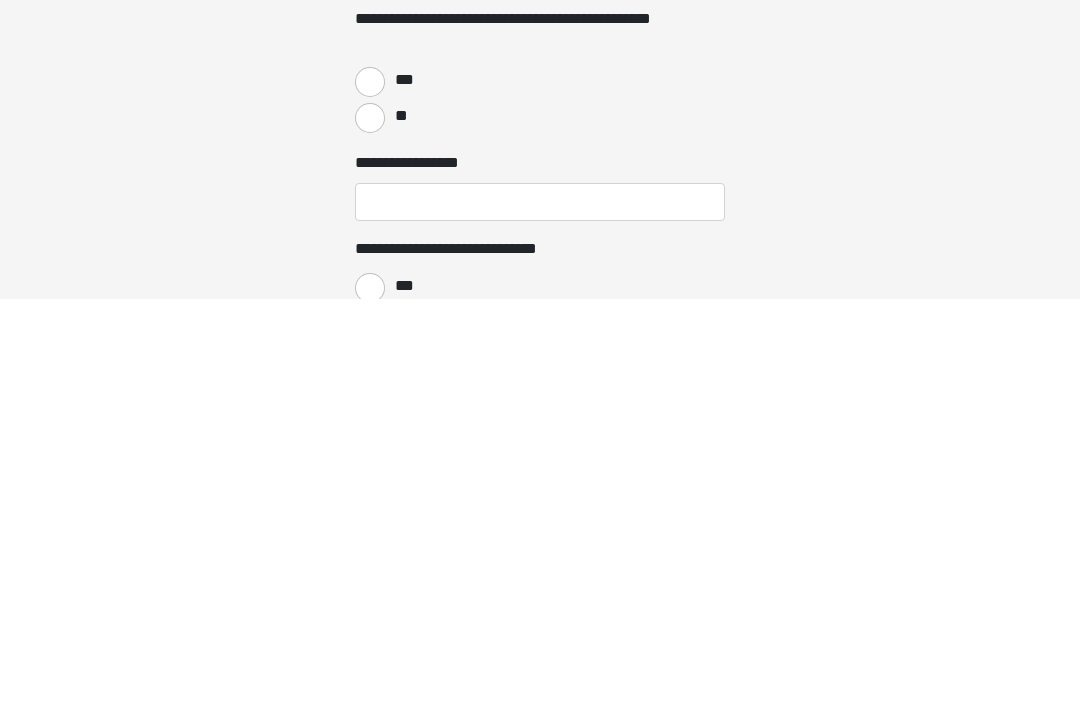 type on "**" 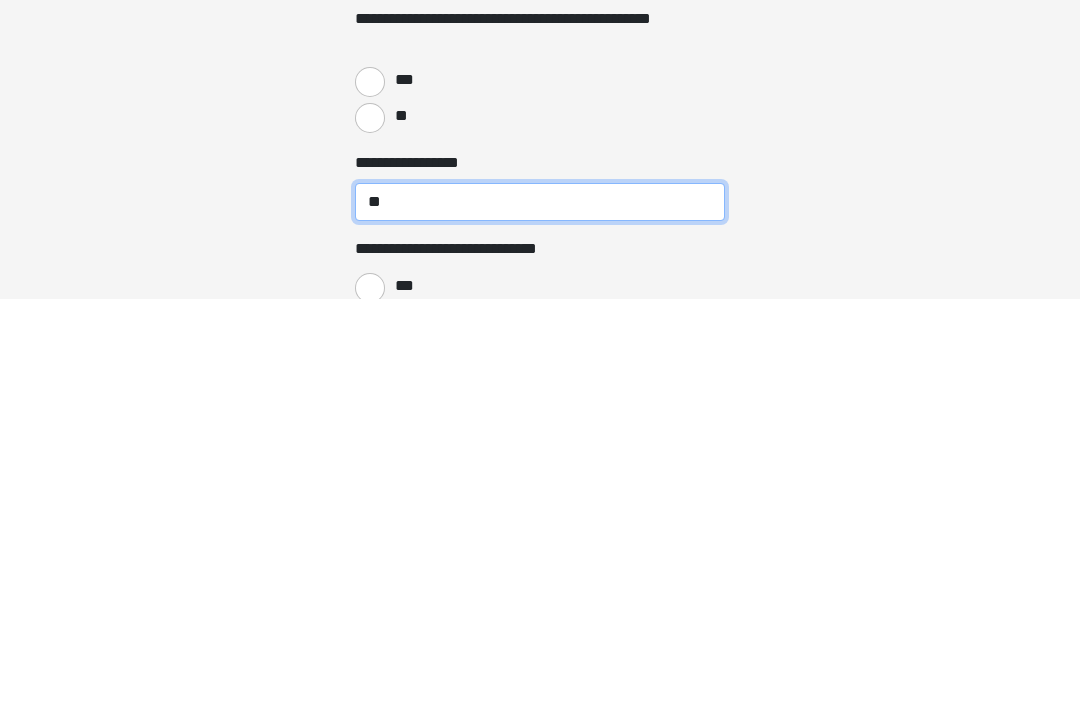 type on "**" 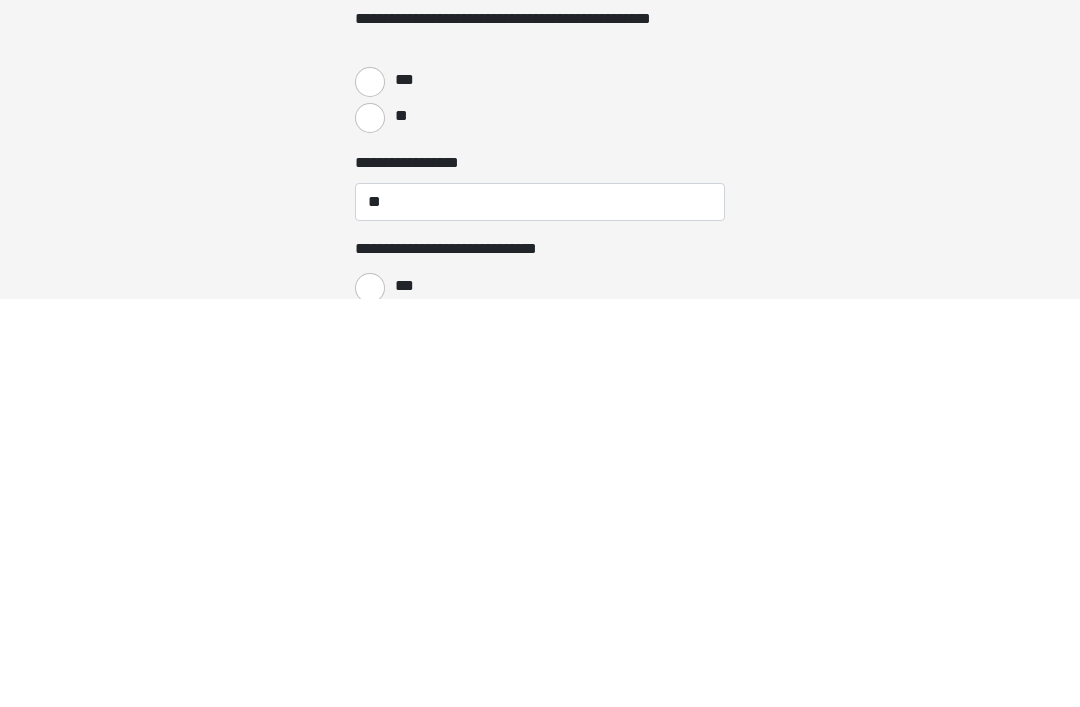 click on "**" at bounding box center (370, 732) 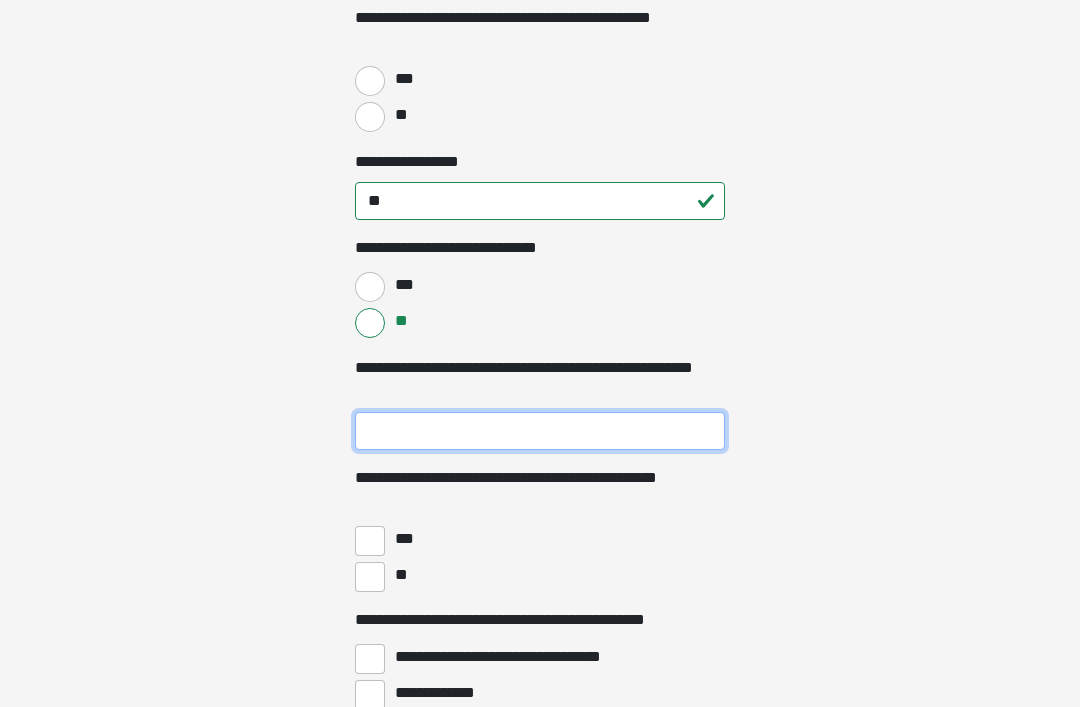 click on "**********" at bounding box center [540, 431] 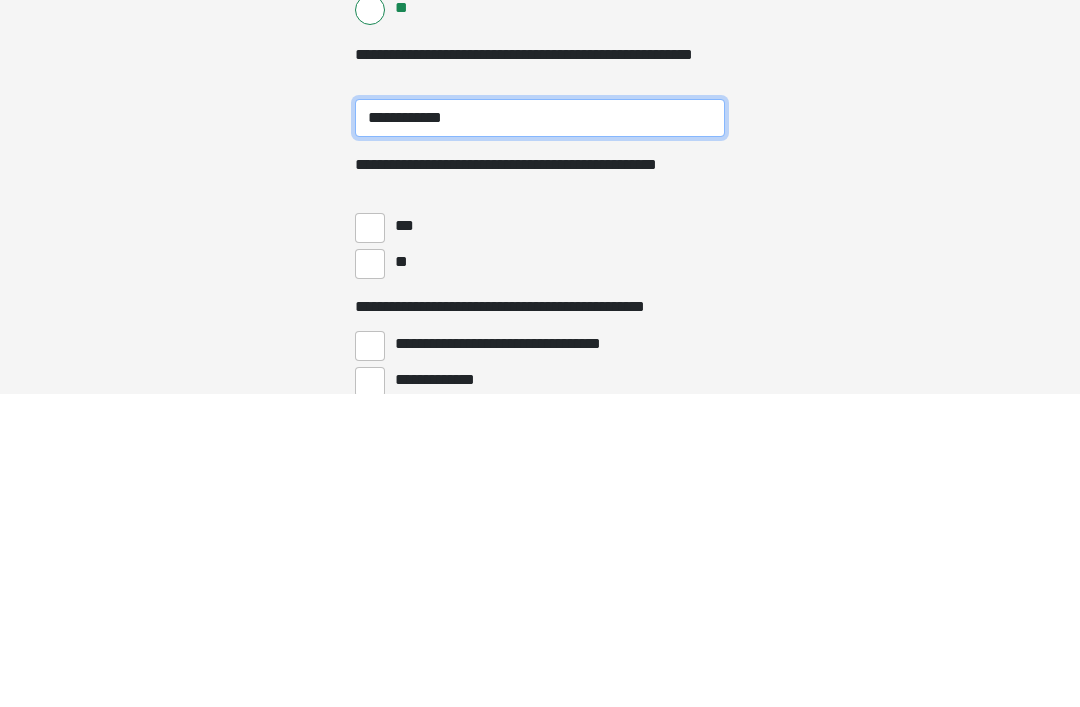 type on "**********" 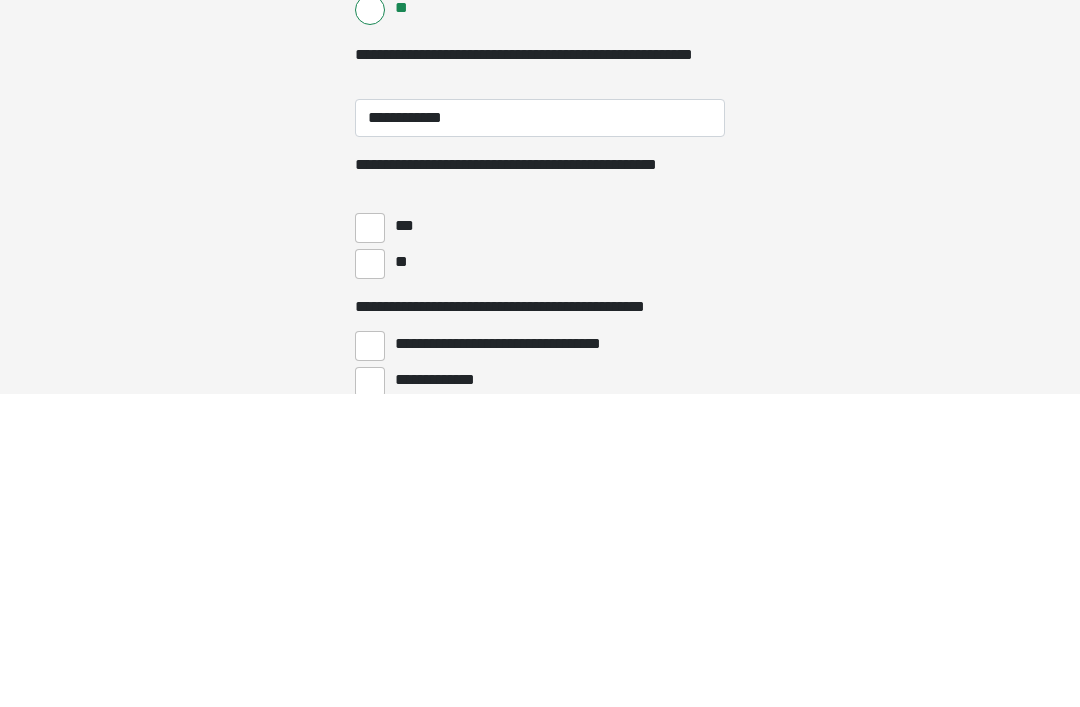 click on "**" at bounding box center (370, 578) 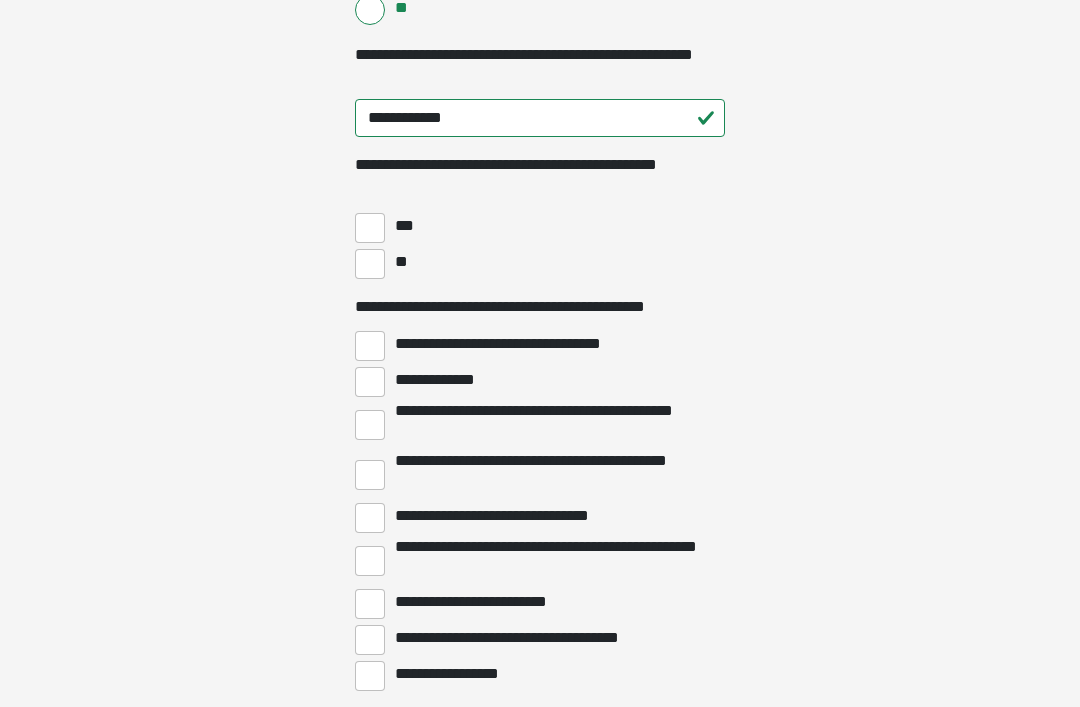 click on "**********" at bounding box center [370, 382] 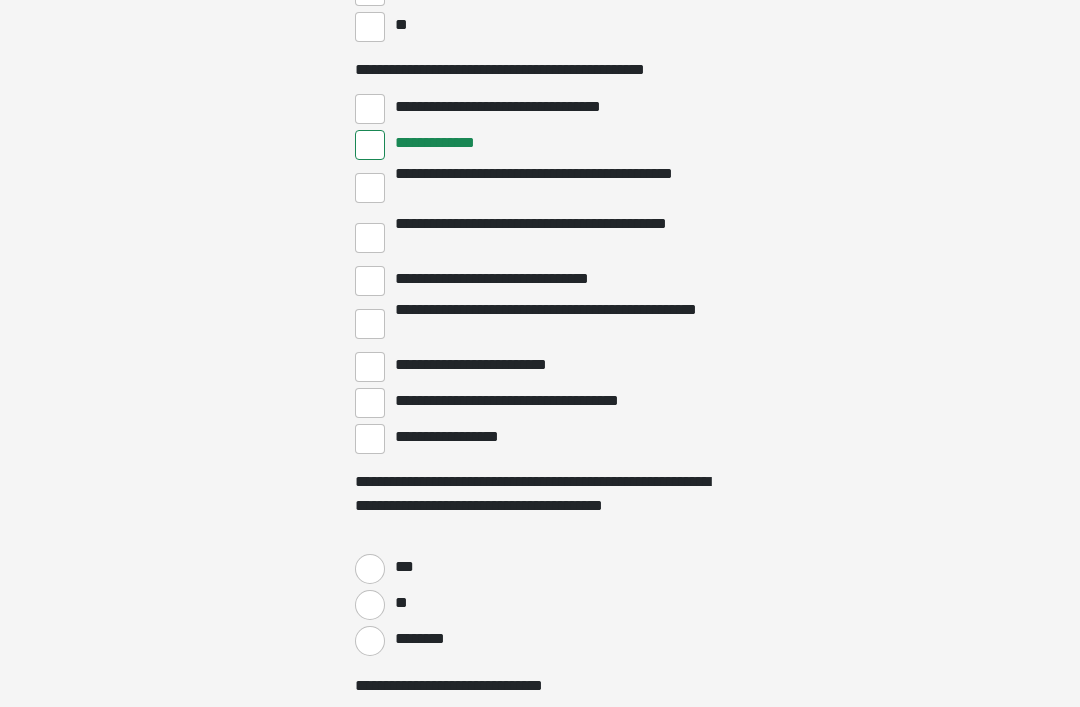 scroll, scrollTop: 4238, scrollLeft: 0, axis: vertical 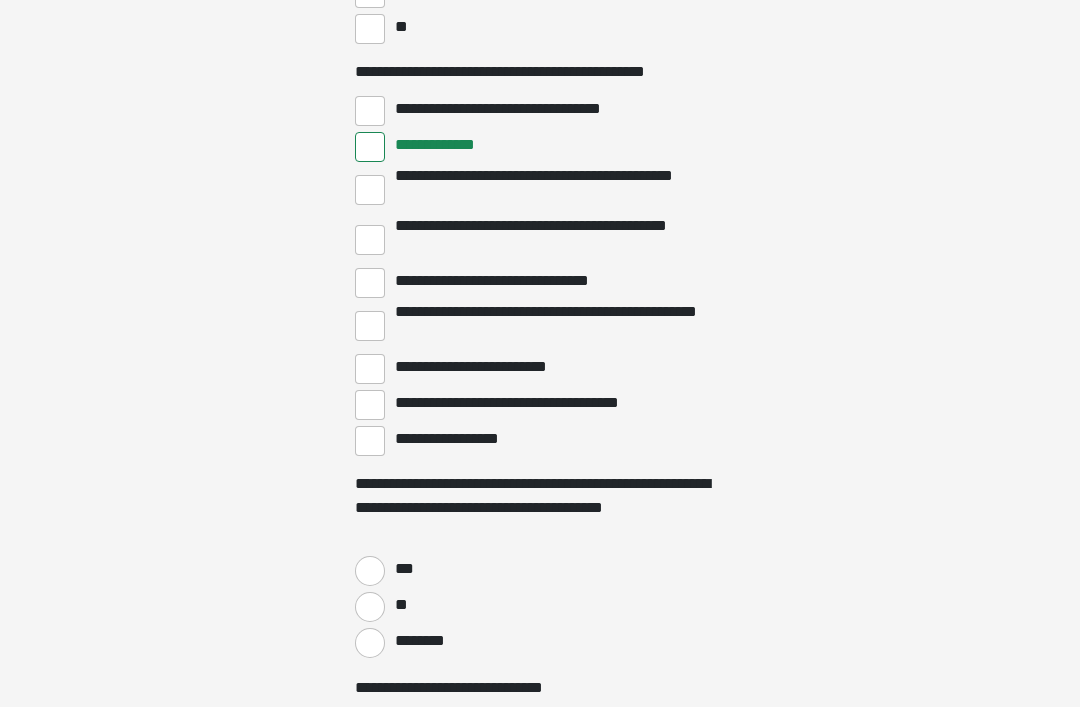 click on "**" at bounding box center (370, 607) 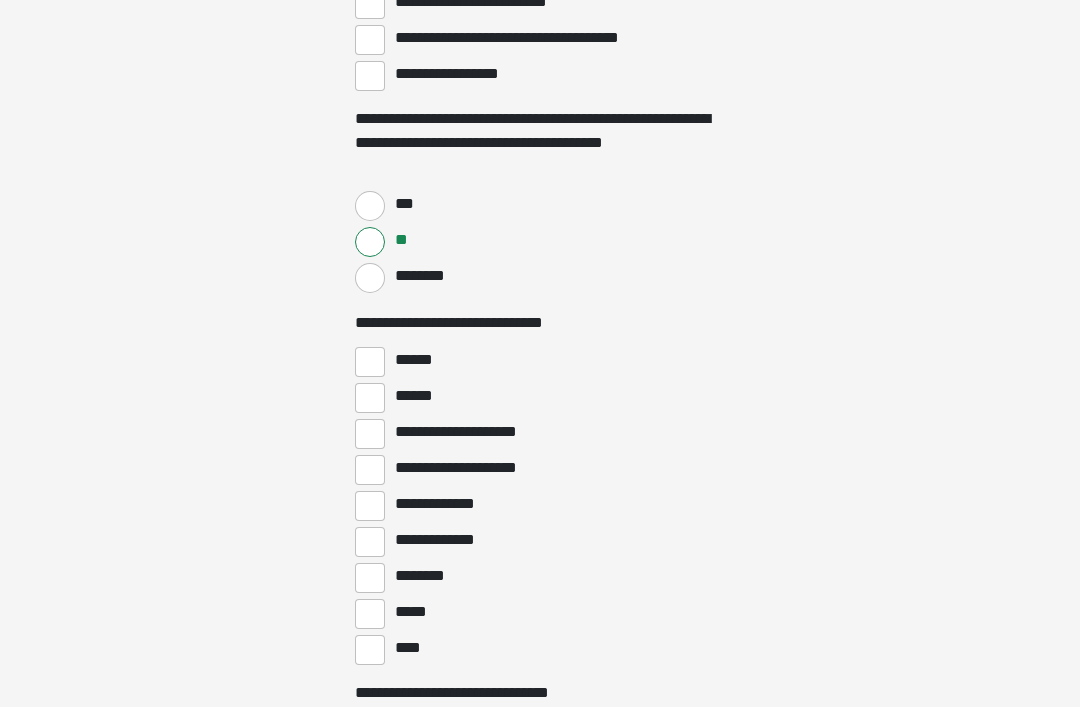 scroll, scrollTop: 4603, scrollLeft: 0, axis: vertical 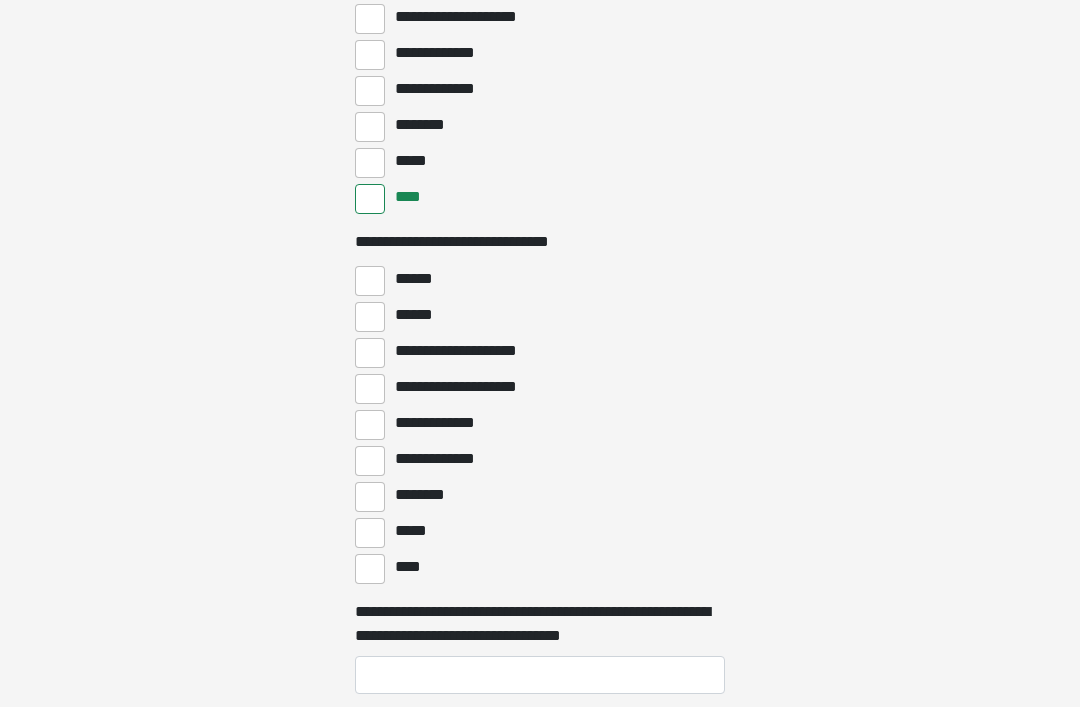 click on "****" at bounding box center [370, 569] 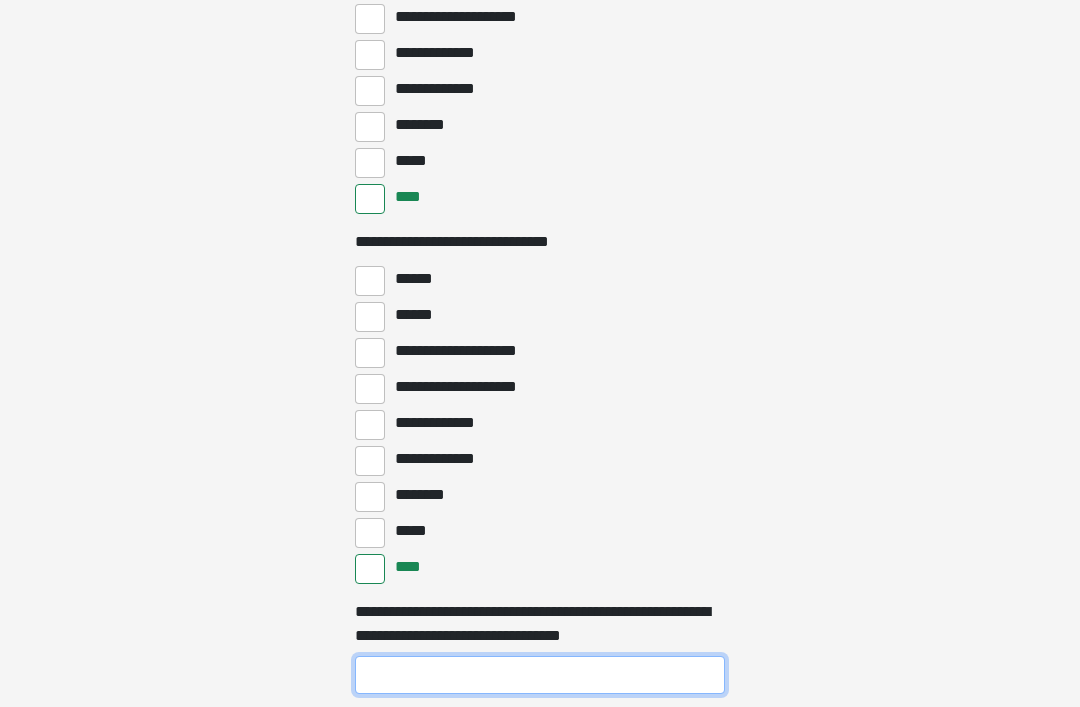 click on "**********" at bounding box center [540, 675] 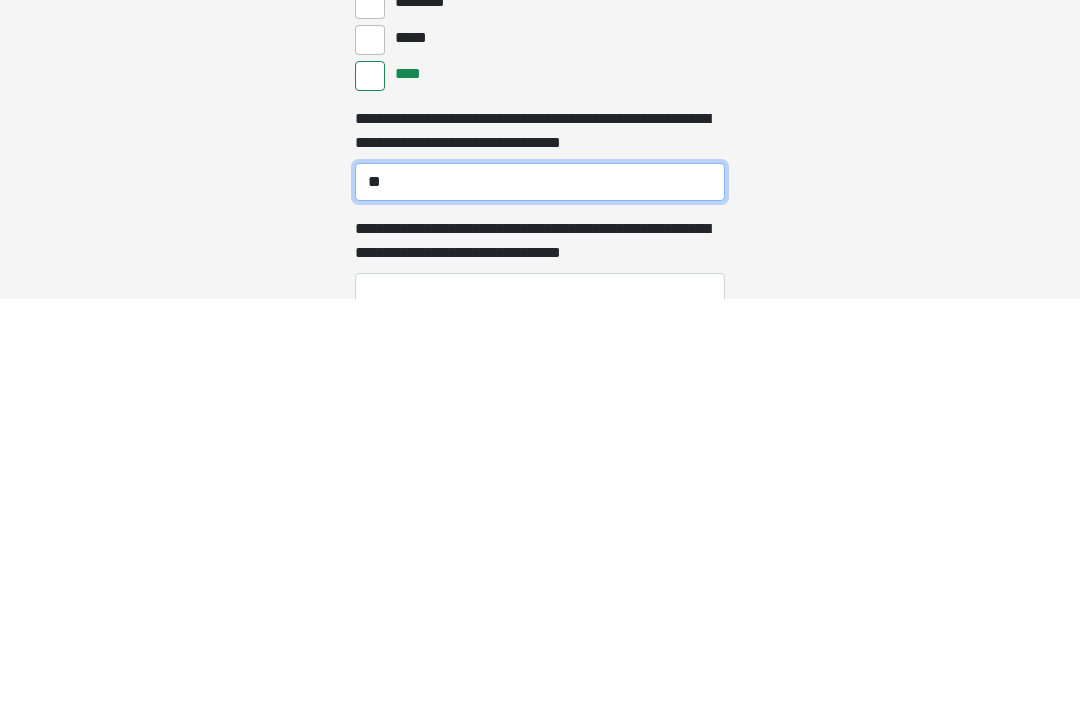 type on "**" 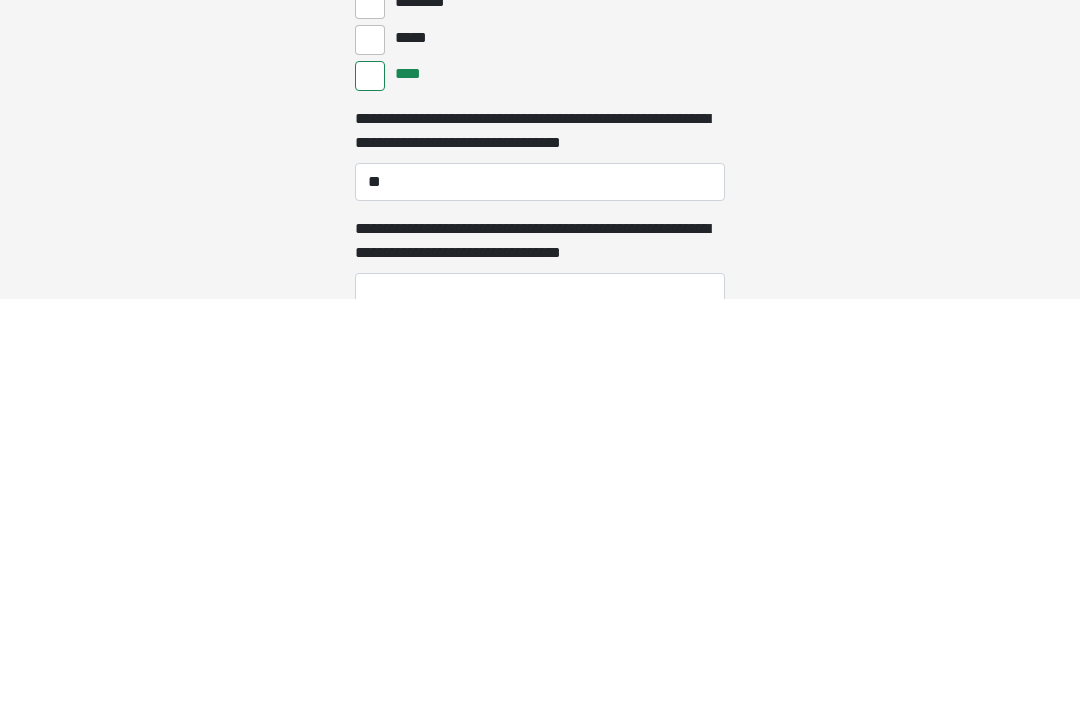 click on "**********" at bounding box center (540, 700) 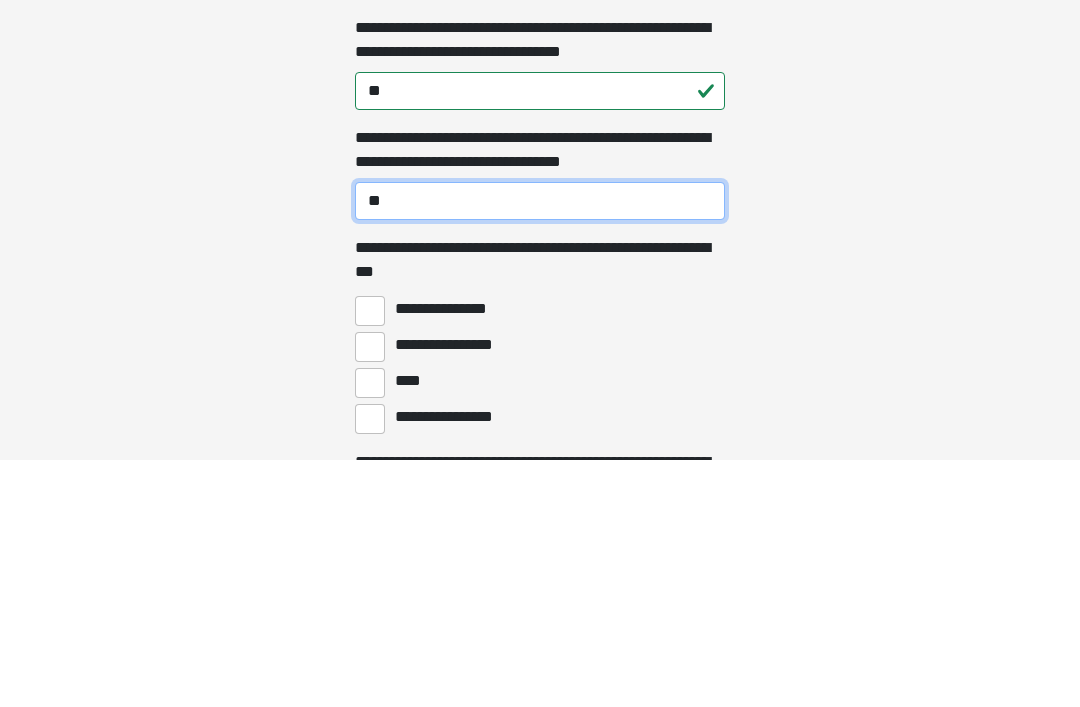 scroll, scrollTop: 5392, scrollLeft: 0, axis: vertical 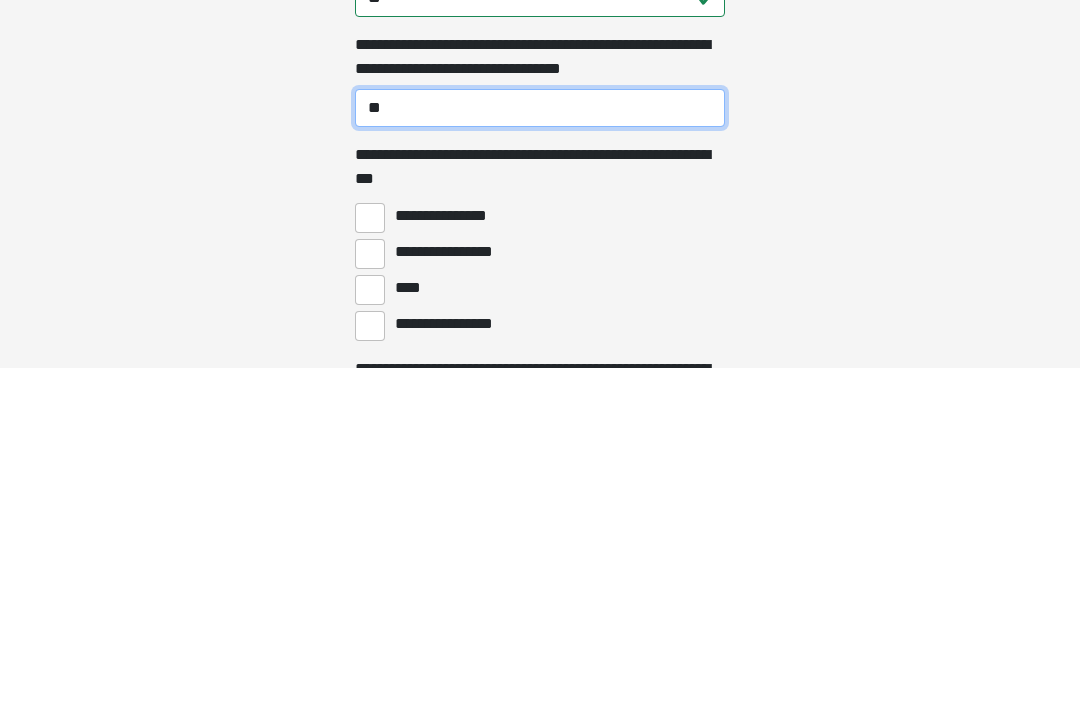type on "**" 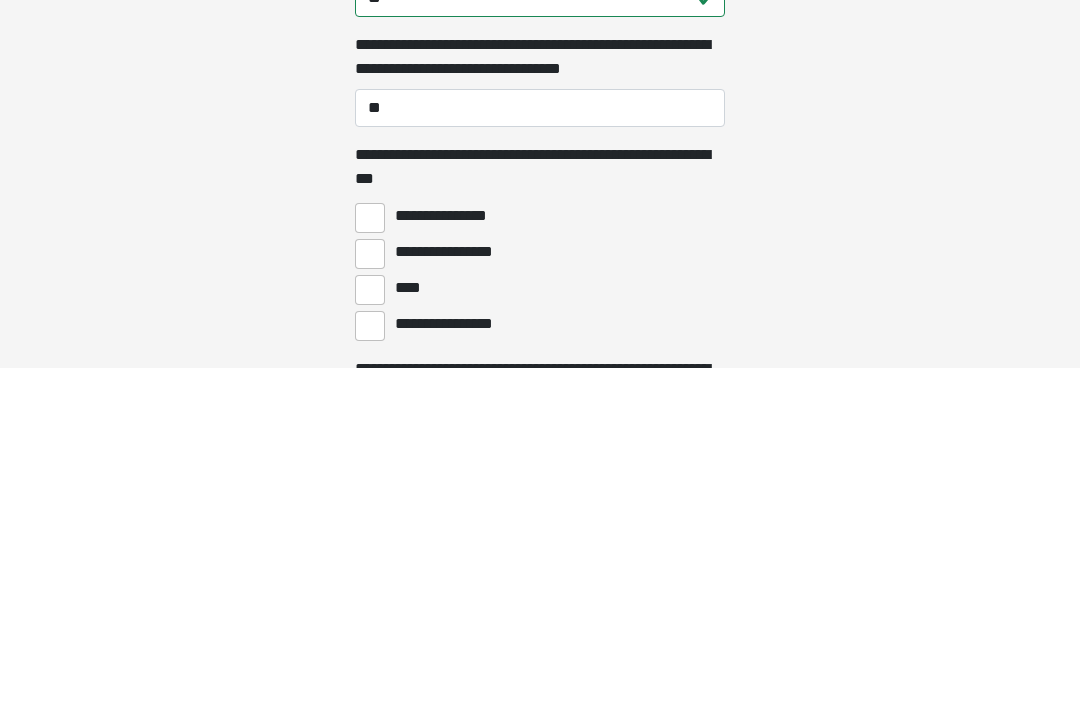 click on "****" at bounding box center (370, 629) 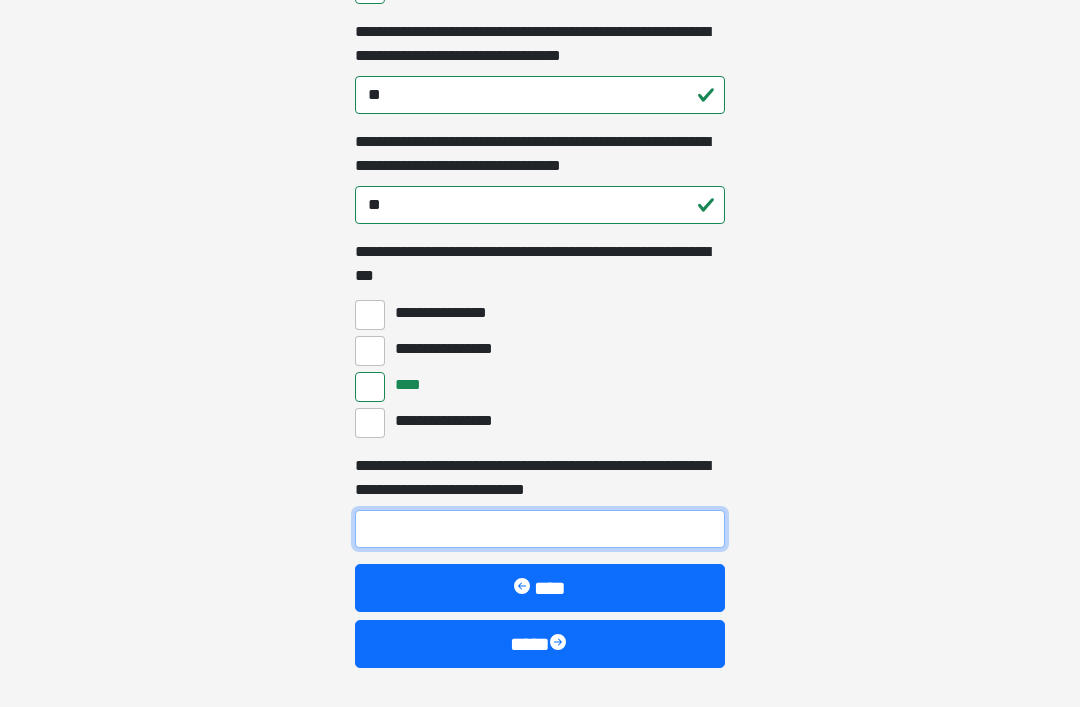 click on "**********" at bounding box center [540, 529] 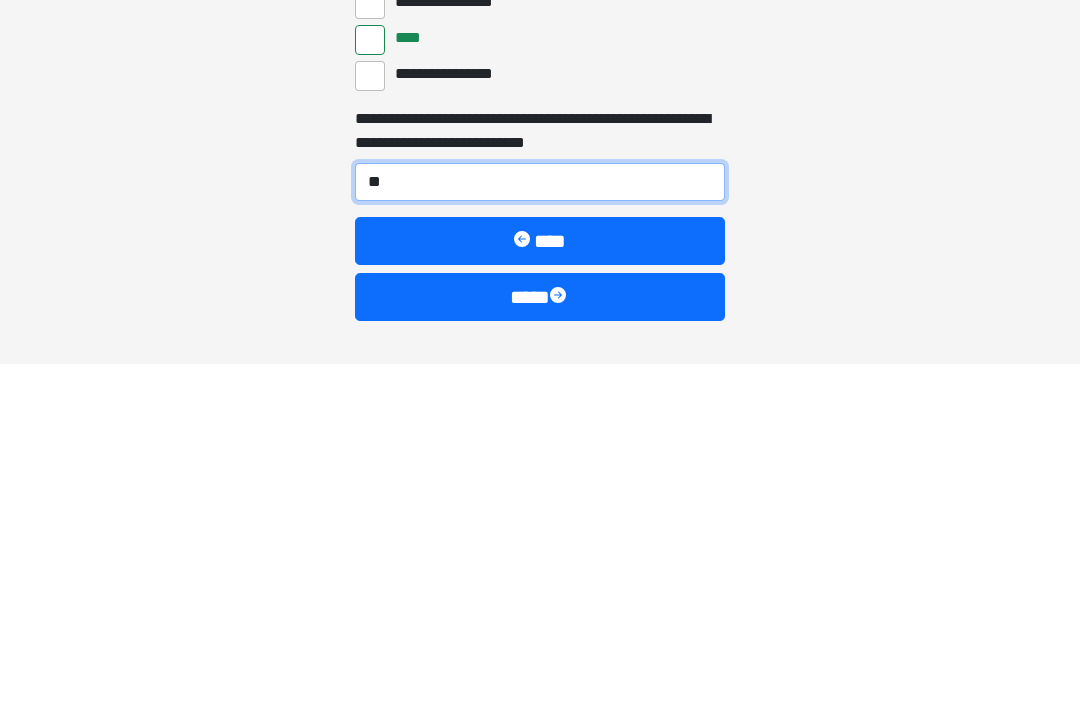 type on "***" 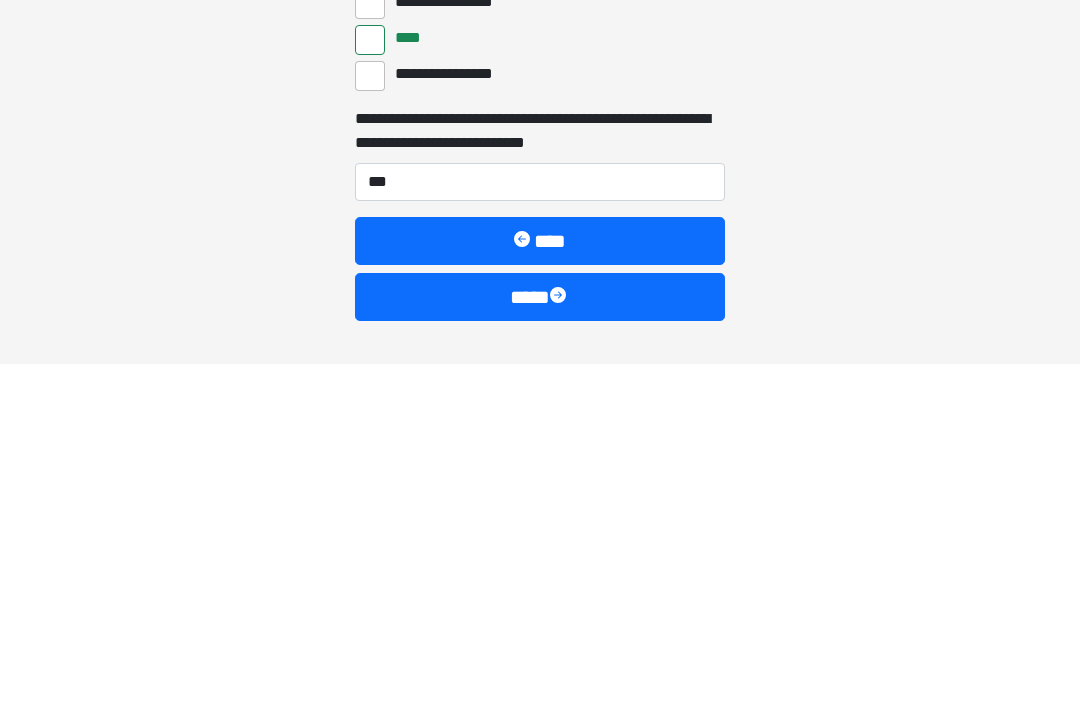 click at bounding box center (560, 641) 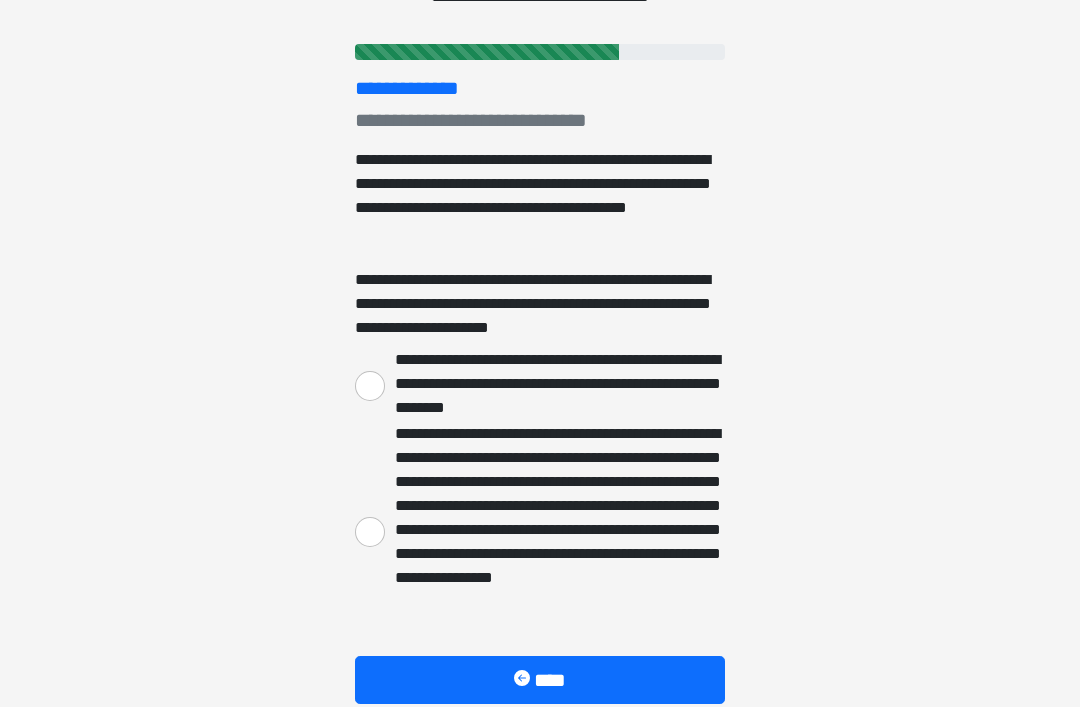 scroll, scrollTop: 213, scrollLeft: 0, axis: vertical 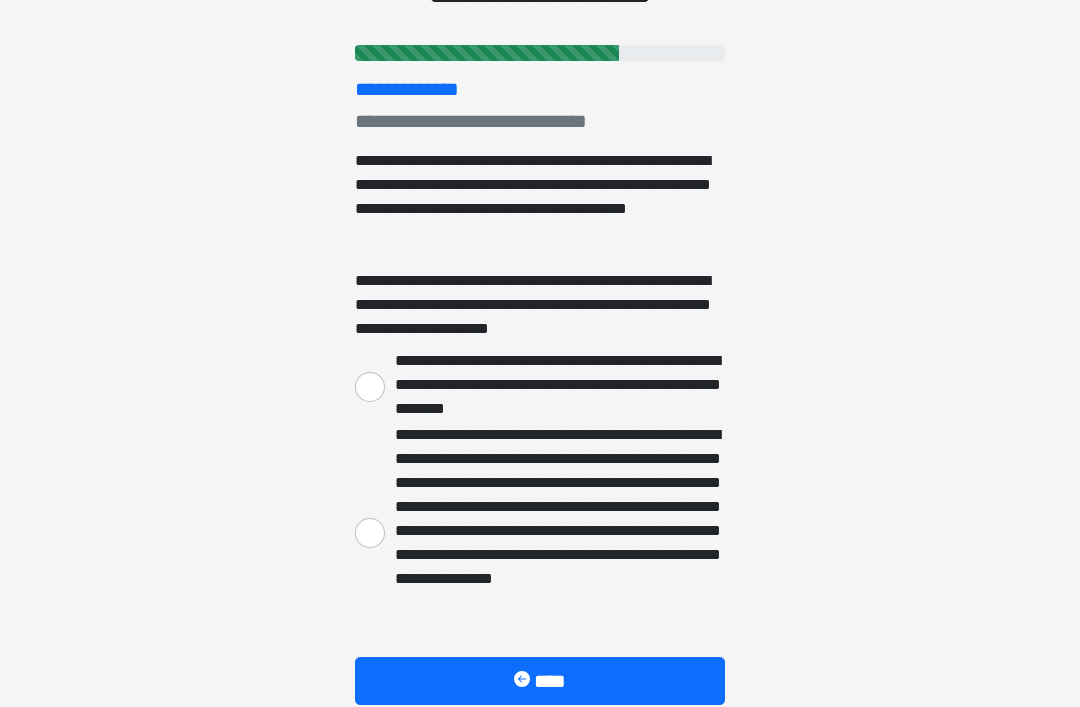 click on "**********" at bounding box center (370, 533) 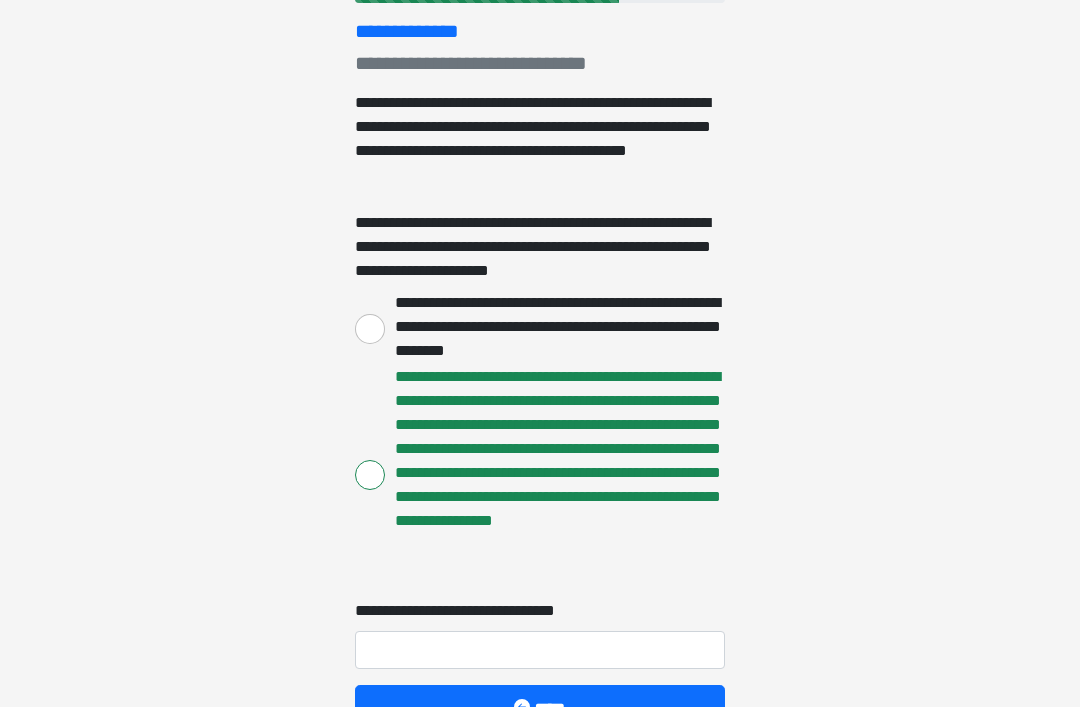 scroll, scrollTop: 392, scrollLeft: 0, axis: vertical 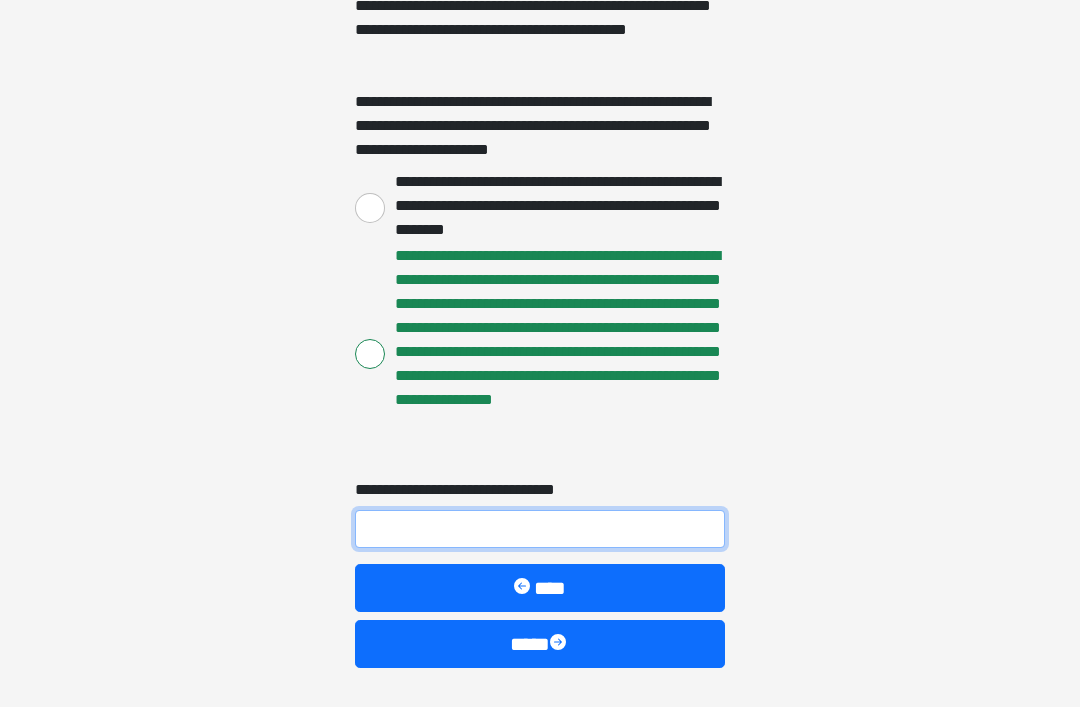 click on "**********" at bounding box center (540, 529) 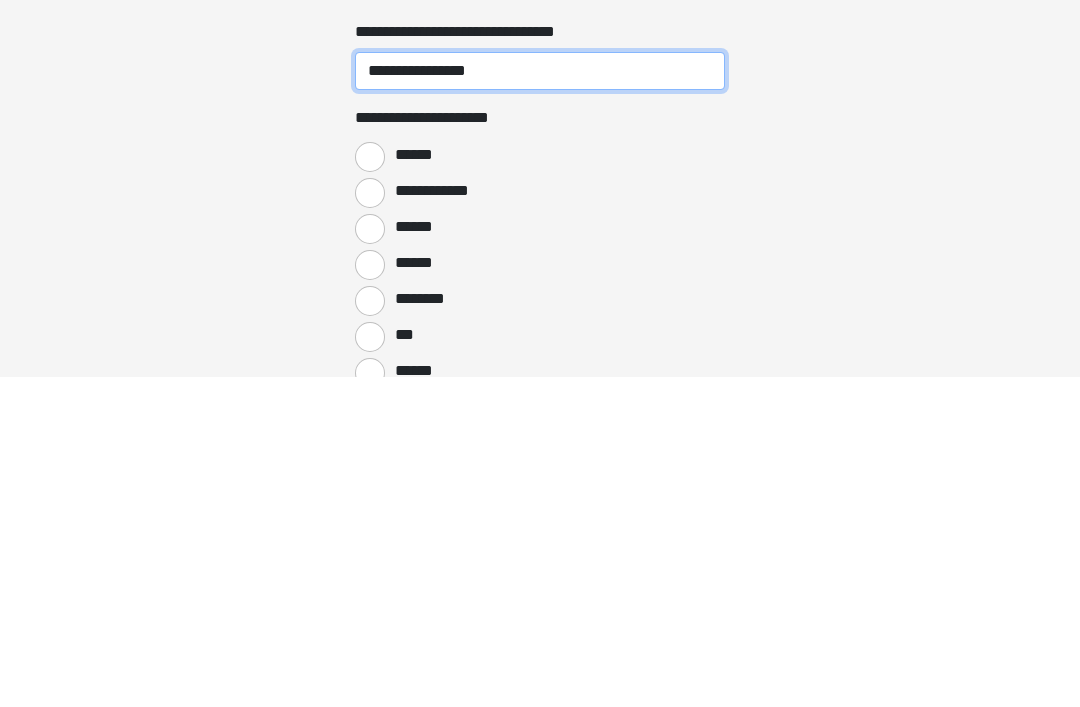 scroll, scrollTop: 526, scrollLeft: 0, axis: vertical 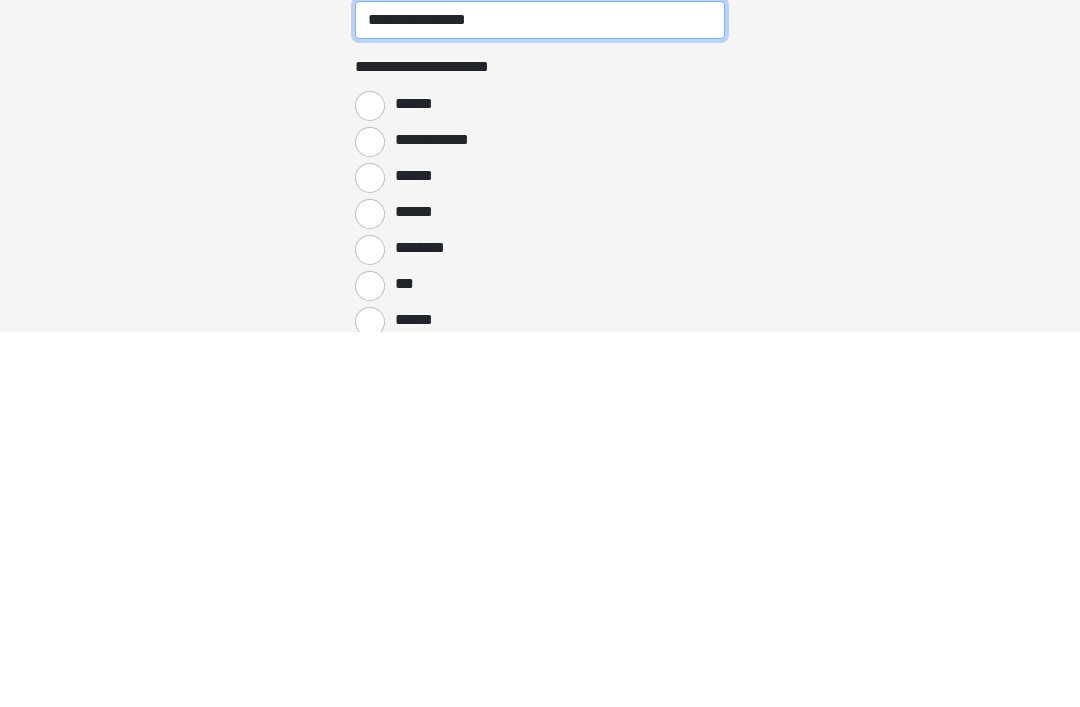 type on "**********" 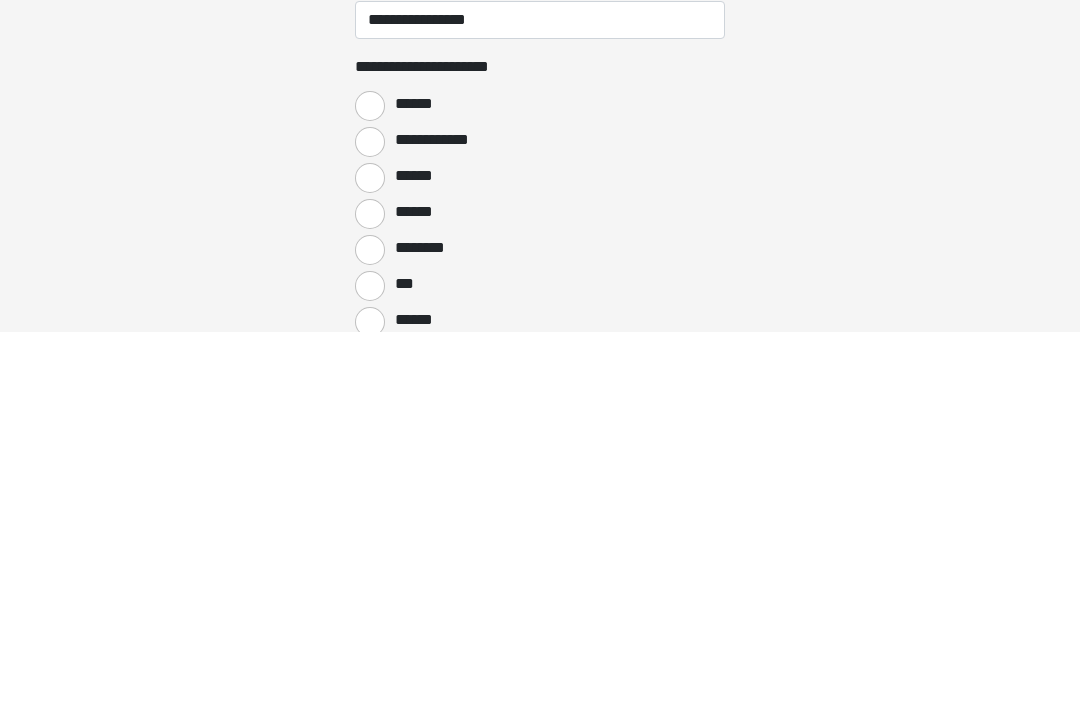 click on "***" at bounding box center (370, 661) 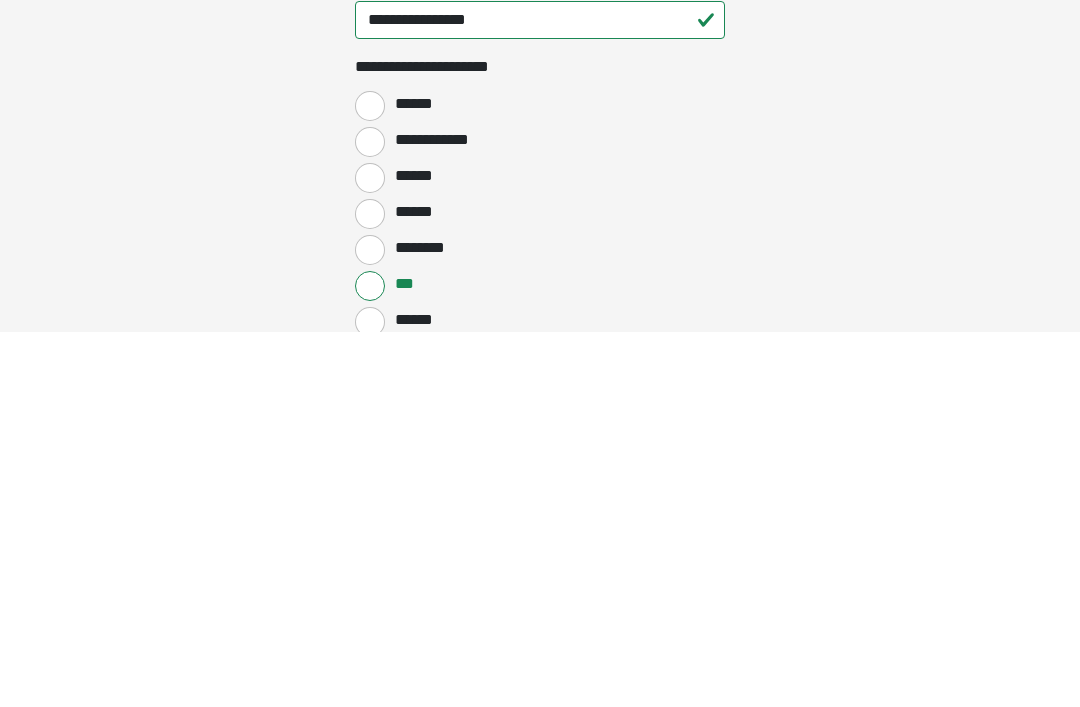 scroll, scrollTop: 872, scrollLeft: 0, axis: vertical 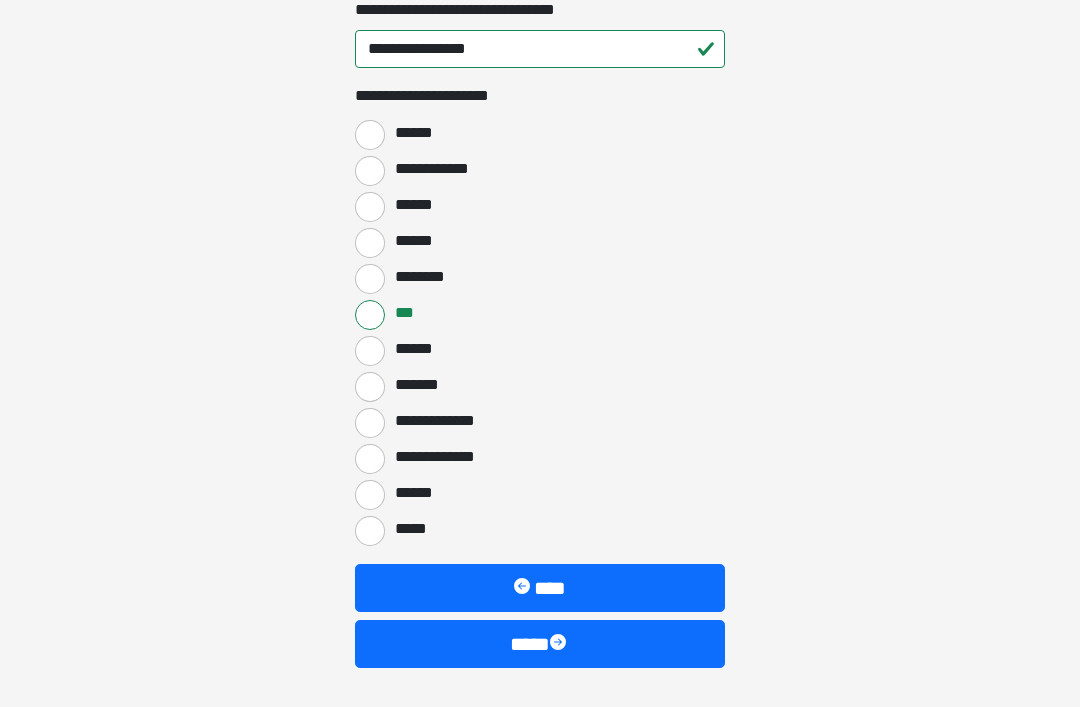 click on "****" at bounding box center [540, 644] 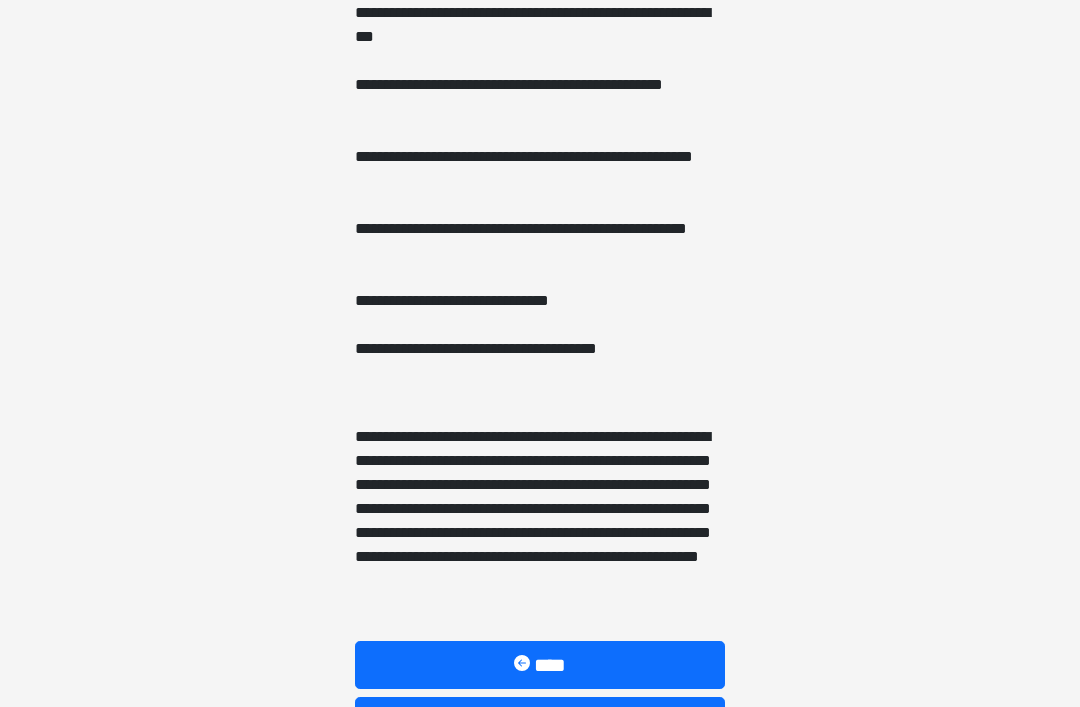 scroll, scrollTop: 1454, scrollLeft: 0, axis: vertical 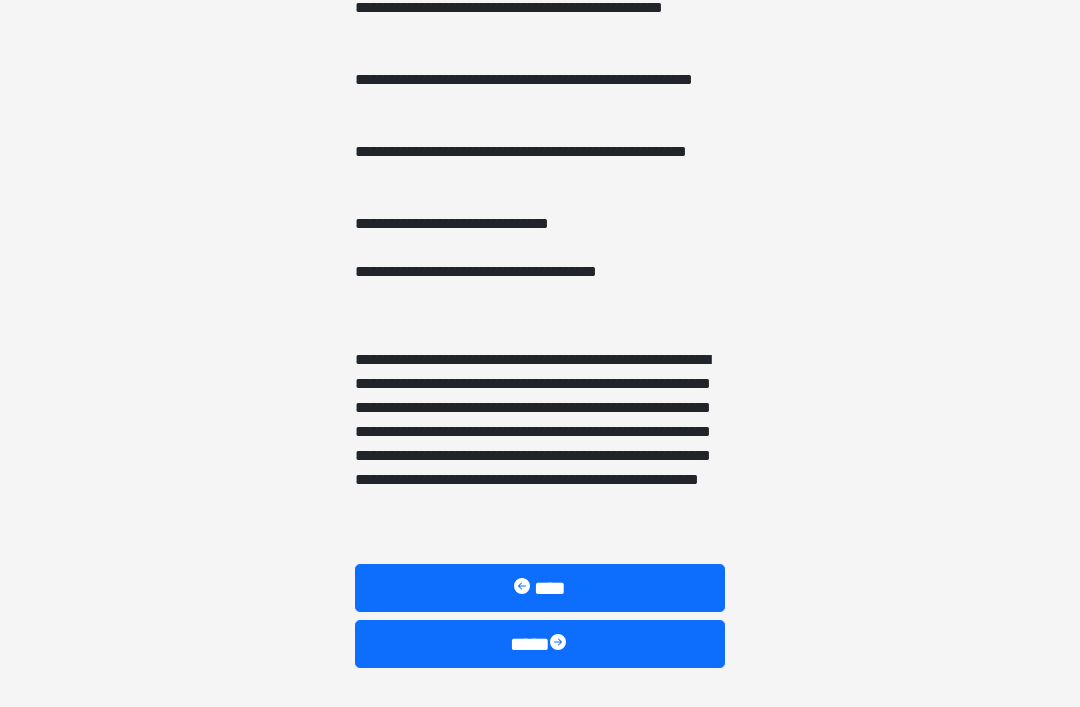 click on "****" at bounding box center (540, 644) 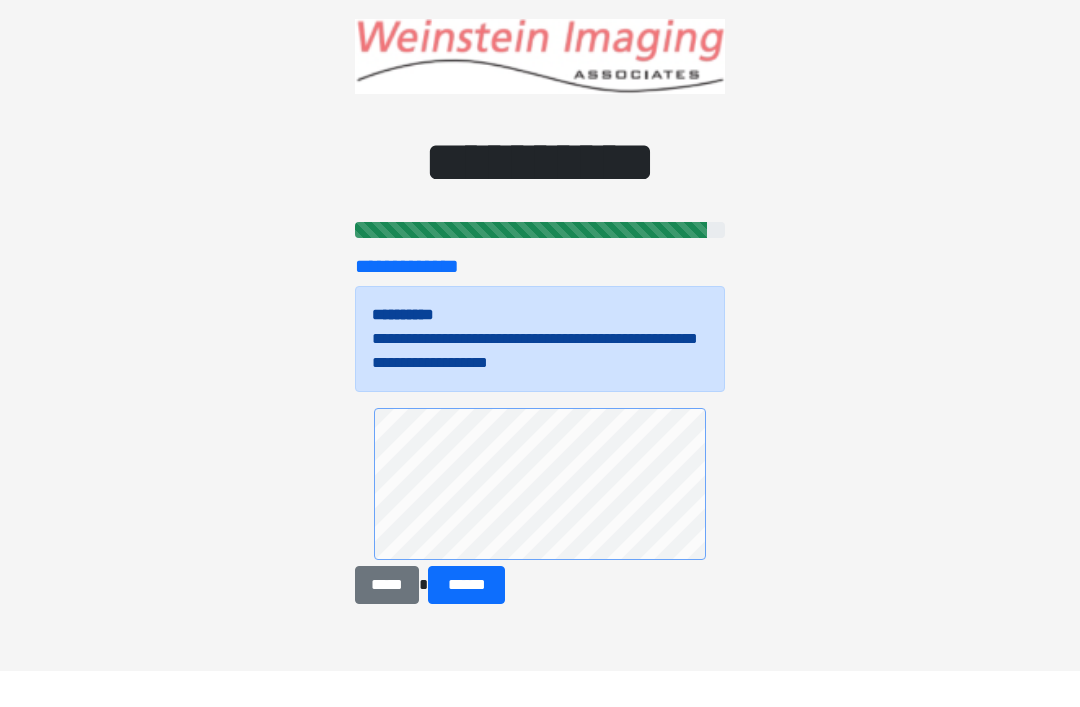 scroll, scrollTop: 36, scrollLeft: 0, axis: vertical 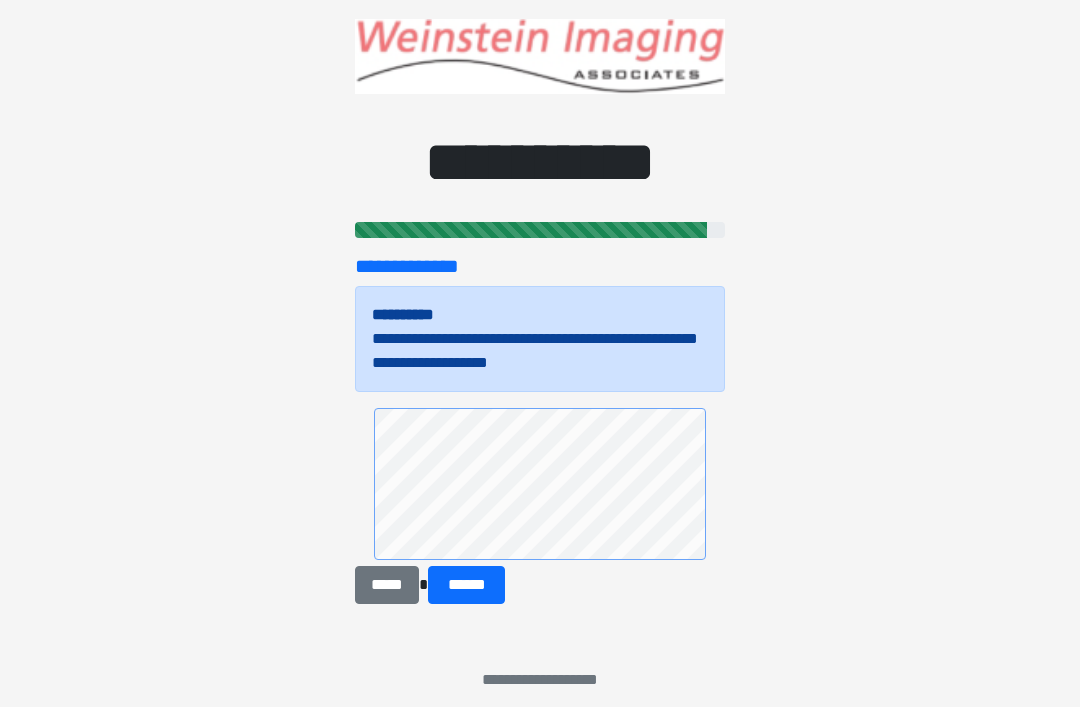 click on "******" at bounding box center [466, 585] 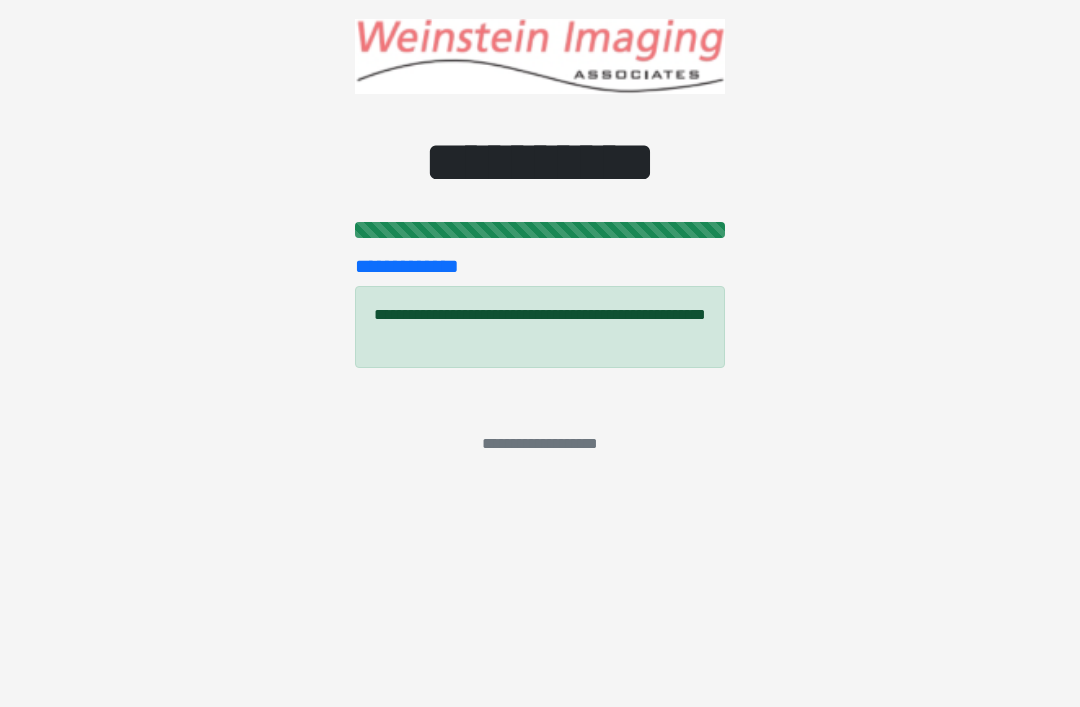 scroll, scrollTop: 0, scrollLeft: 0, axis: both 